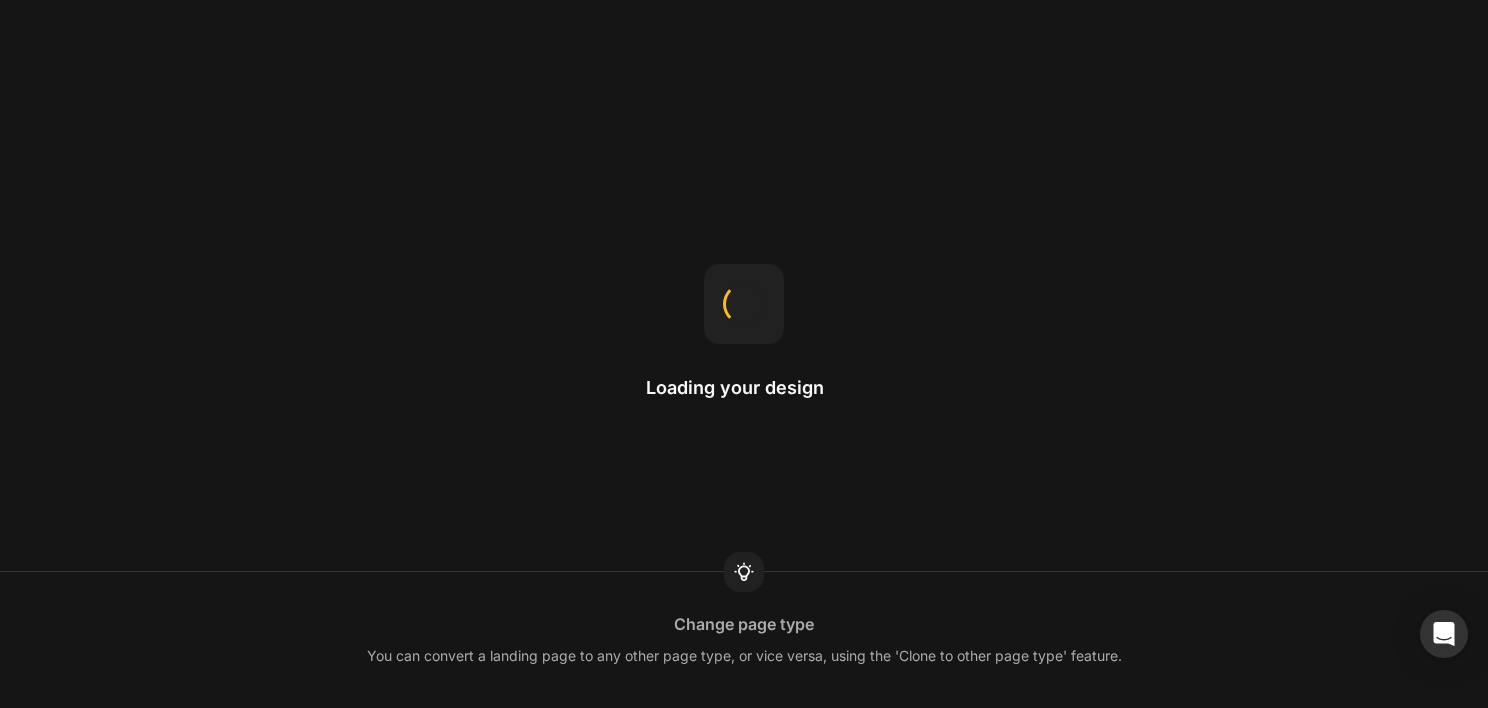 scroll, scrollTop: 0, scrollLeft: 0, axis: both 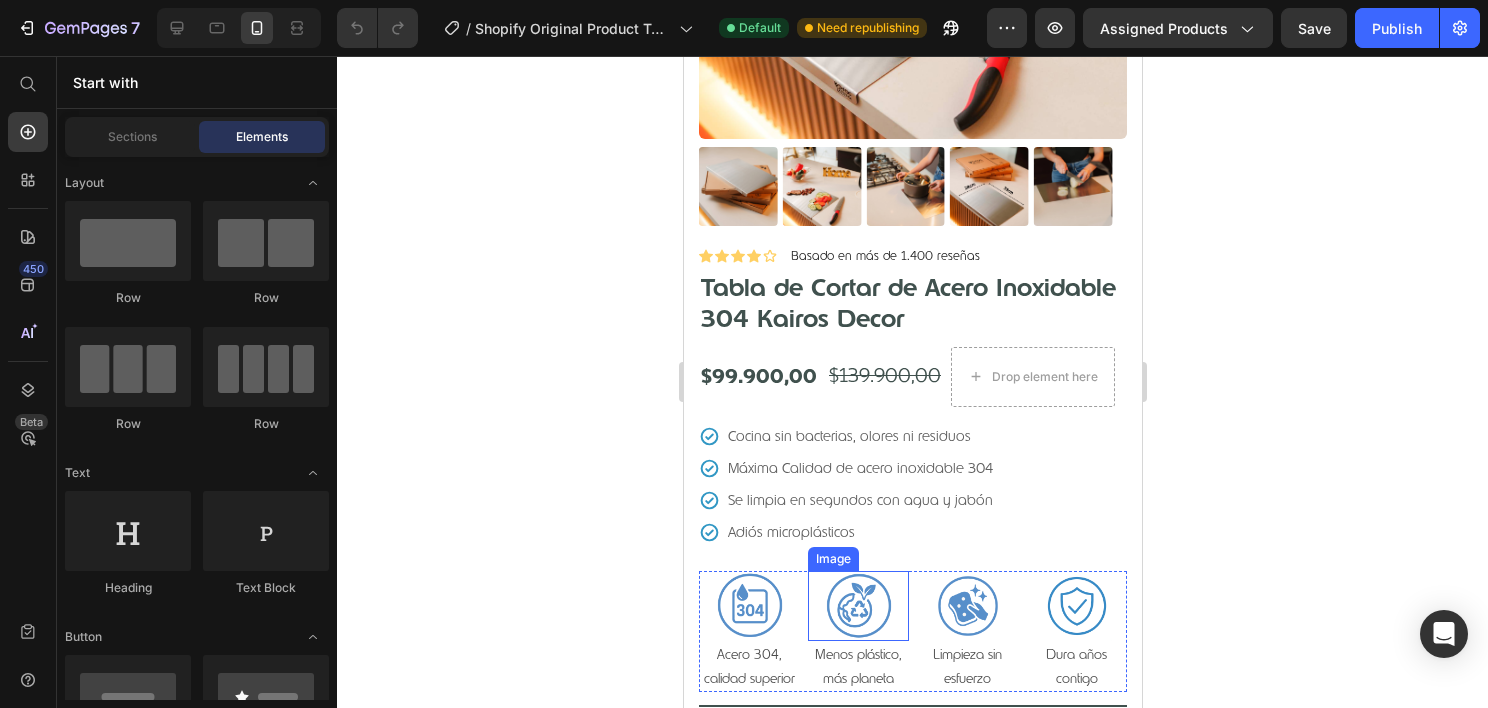 click at bounding box center [857, 606] 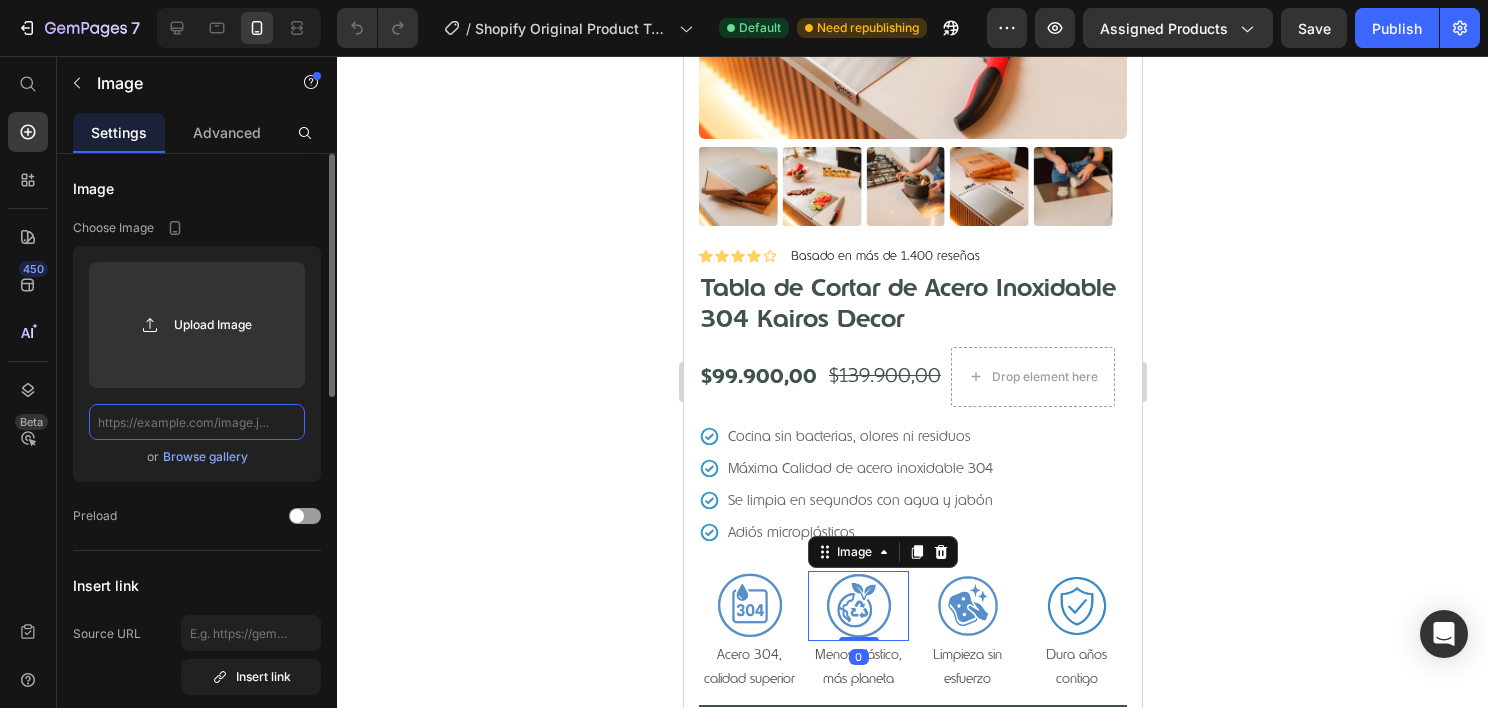 click 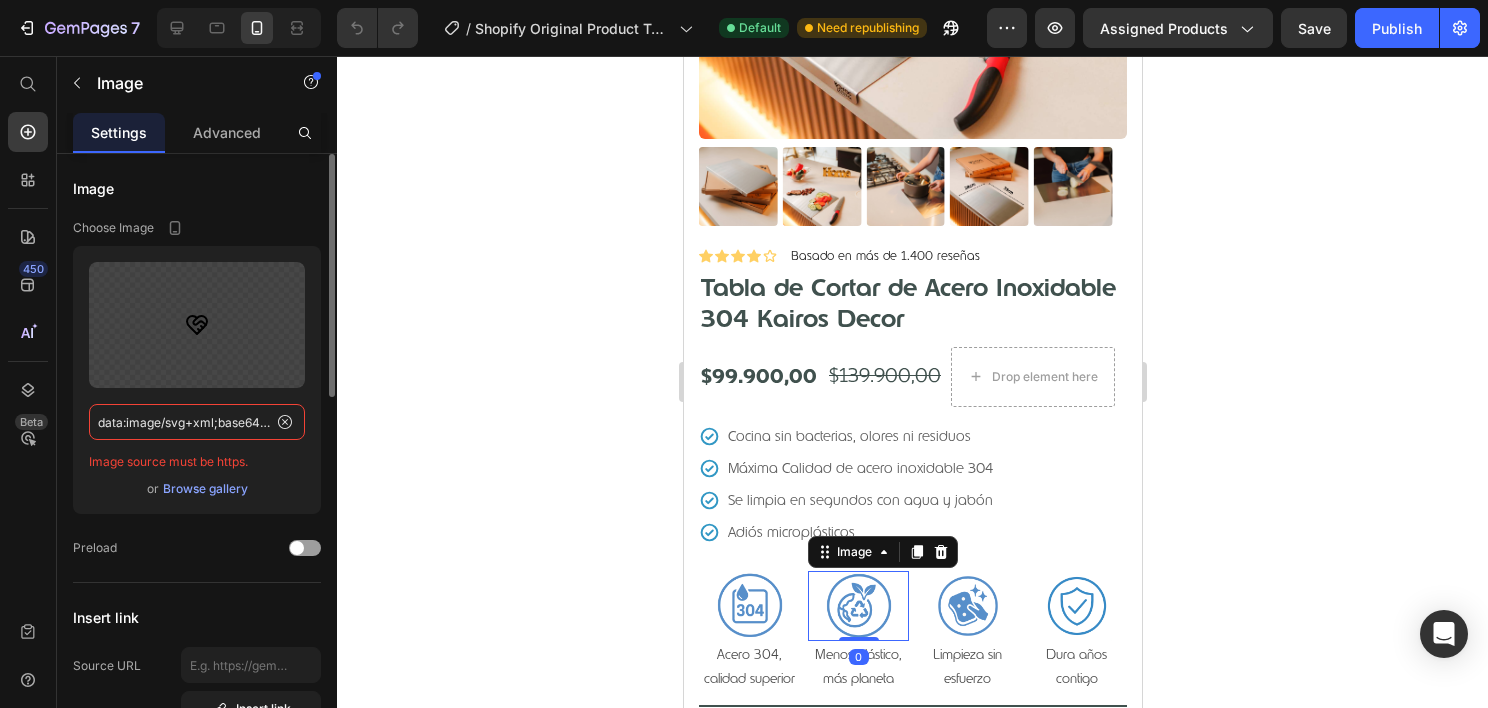scroll, scrollTop: 0, scrollLeft: 5319, axis: horizontal 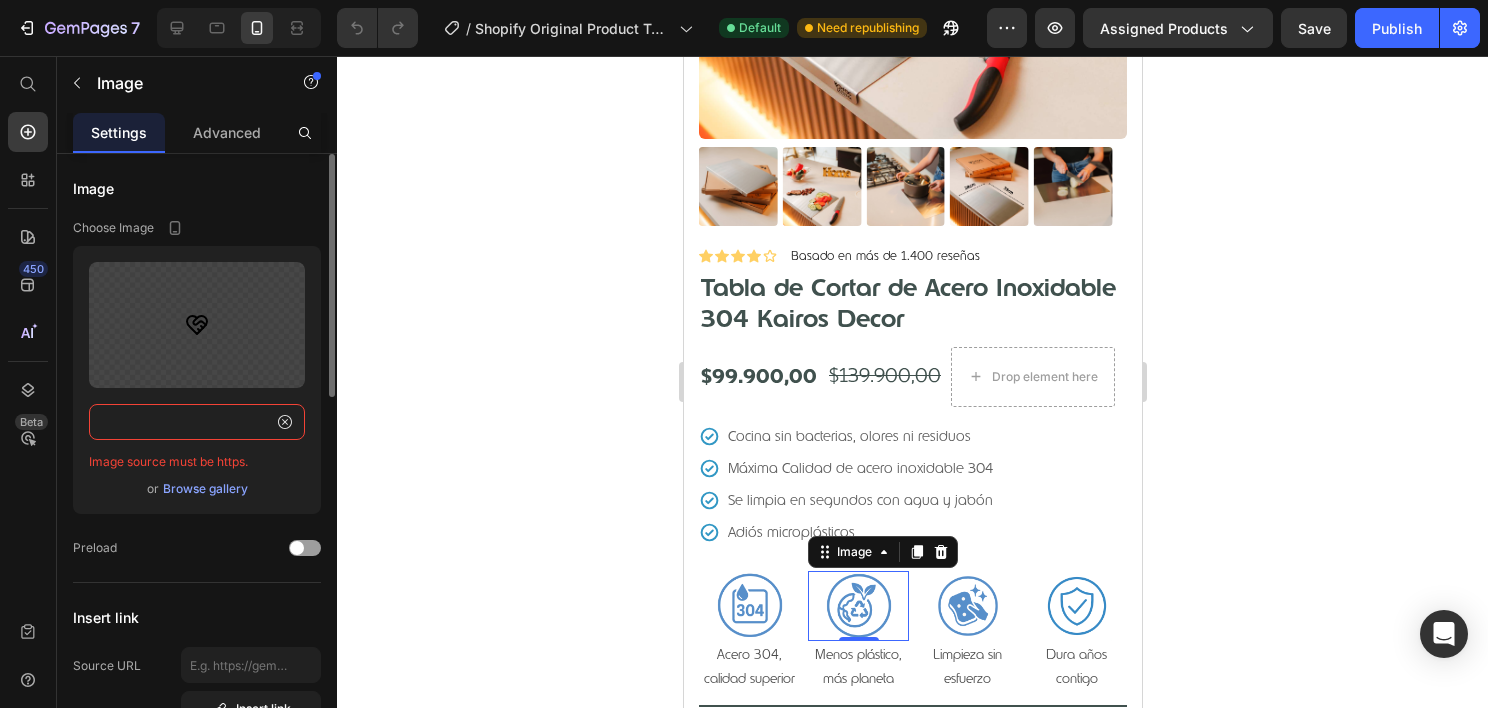 type on "data:image/svg+xml;base64,PHN2ZyB4bWxucz0iaHR0cDovL3d3dy53My5vcmcvMjAwMC9zdmciIHdpZHRoPSIyNCIgaGVpZ2h0PSIyNCIgdmlld0JveD0iMCAwIDI0IDI0IiBmaWxsPSJub25lIiBzdHJva2U9ImN1cnJlbnRDb2xvciIgc3Ryb2tlLXdpZHRoPSIyIiBzdHJva2UtbGluZWNhcD0icm91bmQiIHN0cm9rZS1saW5lam9pbj0icm91bmQiIGNsYXNzPSJsdWNpZGUgbHVjaWRlLWhlYXJ0LWhhbmRzaGFrZS1pY29uIGx1Y2lkZS1oZWFydC1oYW5kc2hha2UiPjxwYXRoIGQ9Ik0xOSAxNGMxLjQ5LTEuNDYgMy0zLjIxIDMtNS41QTUuNSA1LjUgMCAwIDAgMTYuNSAzYy0xLjc2IDAtMyAuNS00LjUgMi0xLjUtMS41LTIuNzQtMi00LjUtMkE1LjUgNS41IDAgMCAwIDIgOC41YzAgMi4zIDEuNSA0LjA1IDMgNS41bDcgN1oiLz48cGF0aCBkPSJNMTIgNSA5LjA0IDcuOTZhMi4xNyAyLjE3IDAgMCAwIDAgMy4wOGMuODIuODIgMi4xMy44NSAzIC4wN2wyLjA3LTEuOWEyLjgyIDIuODIgMCAwIDEgMy43OSAwbDIuOTYgMi42NiIvPjxwYXRoIGQ9Im0xOCAxNS0yLTIiLz48cGF0aCBkPSJtMTUgMTgtMi0yIi8+PC9zdmc+" 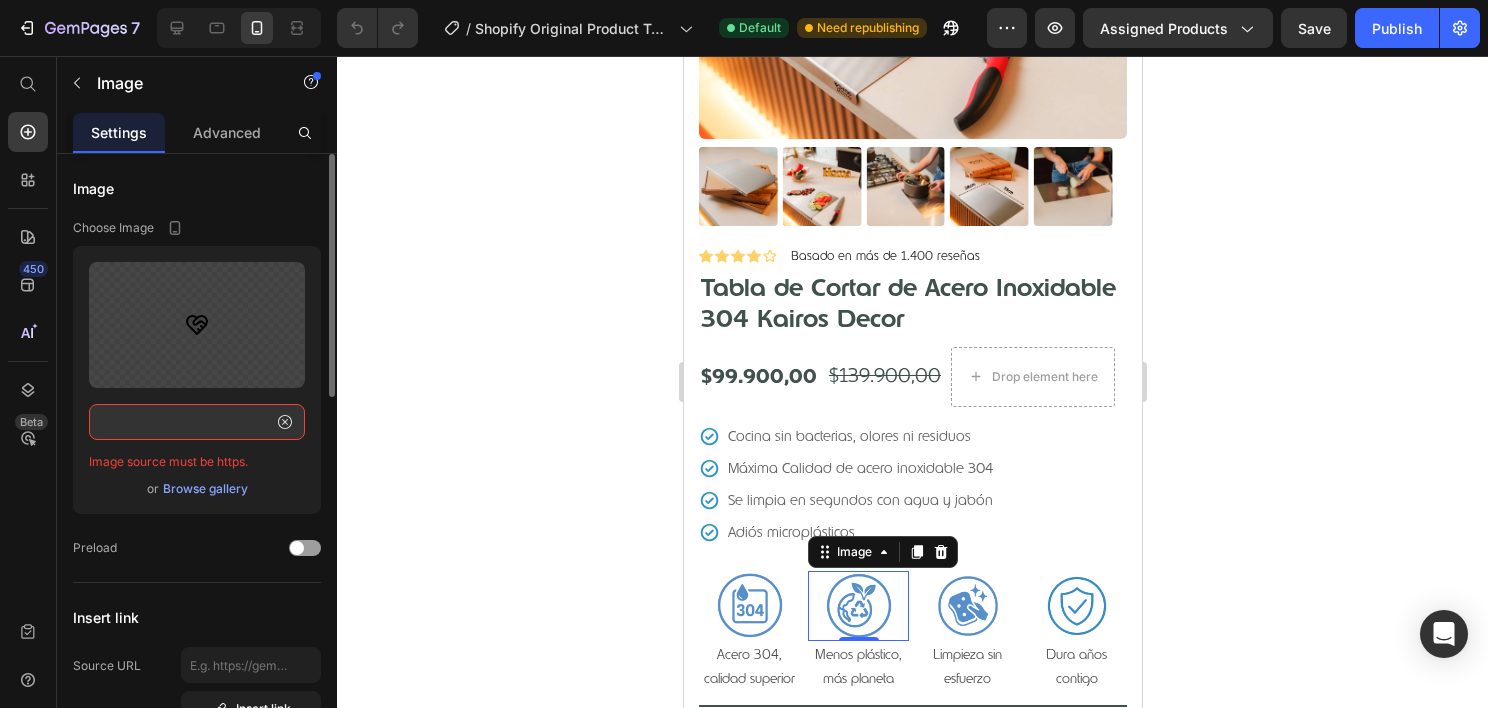 click on "Upload Image data:image/svg+xml;base64,PHN2ZyB4bWxucz0iaHR0cDovL3d3dy53My5vcmcvMjAwMC9zdmciIHdpZHRoPSIyNCIgaGVpZ2h0PSIyNCIgdmlld0JveD0iMCAwIDI0IDI0IiBmaWxsPSJub25lIiBzdHJva2U9ImN1cnJlbnRDb2xvciIgc3Ryb2tlLXdpZHRoPSIyIiBzdHJva2UtbGluZWNhcD0icm91bmQiIHN0cm9rZS1saW5lam9pbj0icm91bmQiIGNsYXNzPSJsdWNpZGUgbHVjaWRlLWhlYXJ0LWhhbmRzaGFrZS1pY29uIGx1Y2lkZS1oZWFydC1oYW5kc2hha2UiPjxwYXRoIGQ9Ik0xOSAxNGMxLjQ5LTEuNDYgMy0zLjIxIDMtNS41QTUuNSA1LjUgMCAwIDAgMTYuNSAzYy0xLjc2IDAtMyAuNS00LjUgMi0xLjUtMS41LTIuNzQtMi00LjUtMkE1LjUgNS41IDAgMCAwIDIgOC41YzAgMi4zIDEuNSA0LjA1IDMgNS41bDcgN1oiLz48cGF0aCBkPSJNMTIgNSA5LjA0IDcuOTZhMi4xNyAyLjE3IDAgMCAwIDAgMy4wOGMuODIuODIgMi4xMy44NSAzIC4wN2wyLjA3LTEuOWEyLjgyIDIuODIgMCAwIDEgMy43OSAwbDIuOTYgMi42NiIvPjxwYXRoIGQ9Im0xOCAxNS0yLTIiLz48cGF0aCBkPSJtMTUgMTgtMi0yIi8+PC9zdmc+ Image source must be https.  or   Browse gallery" at bounding box center [197, 380] 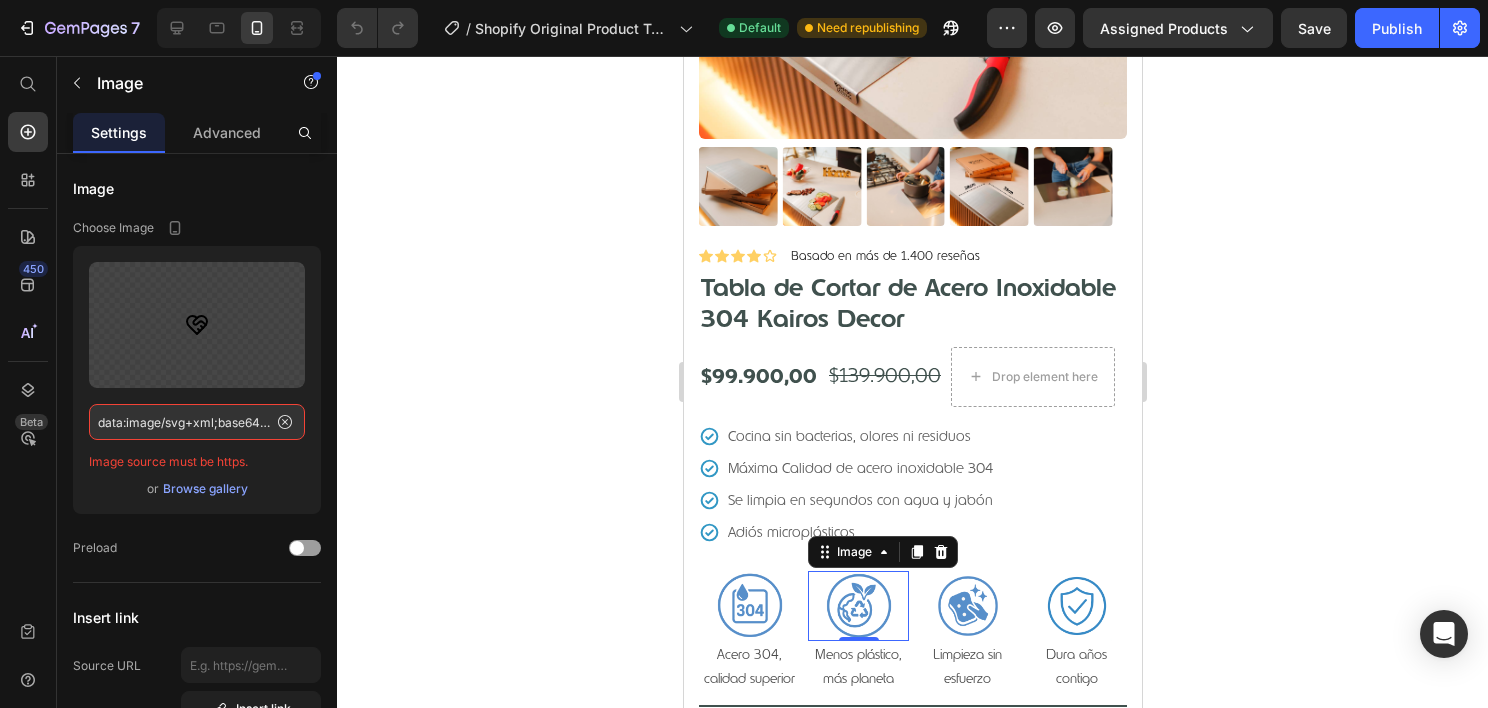 click 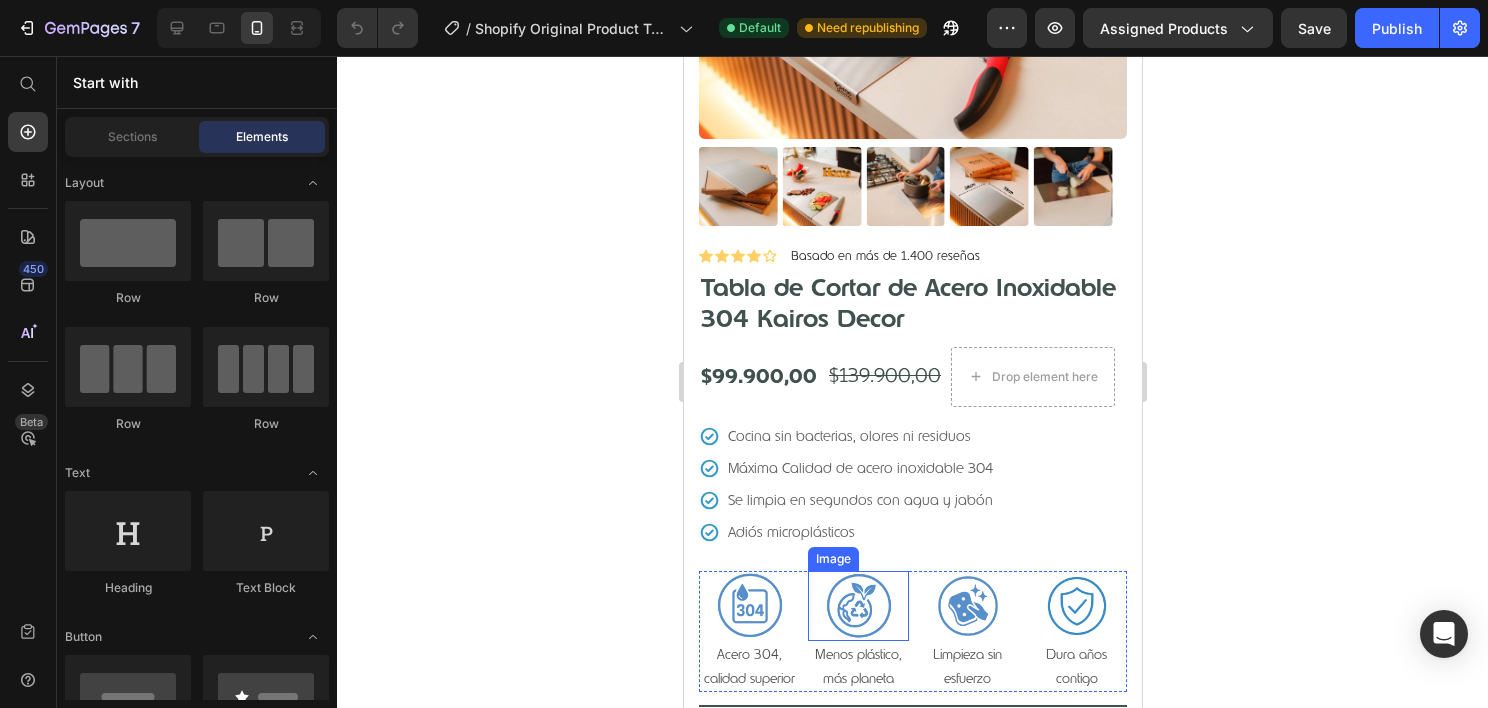 click at bounding box center (857, 606) 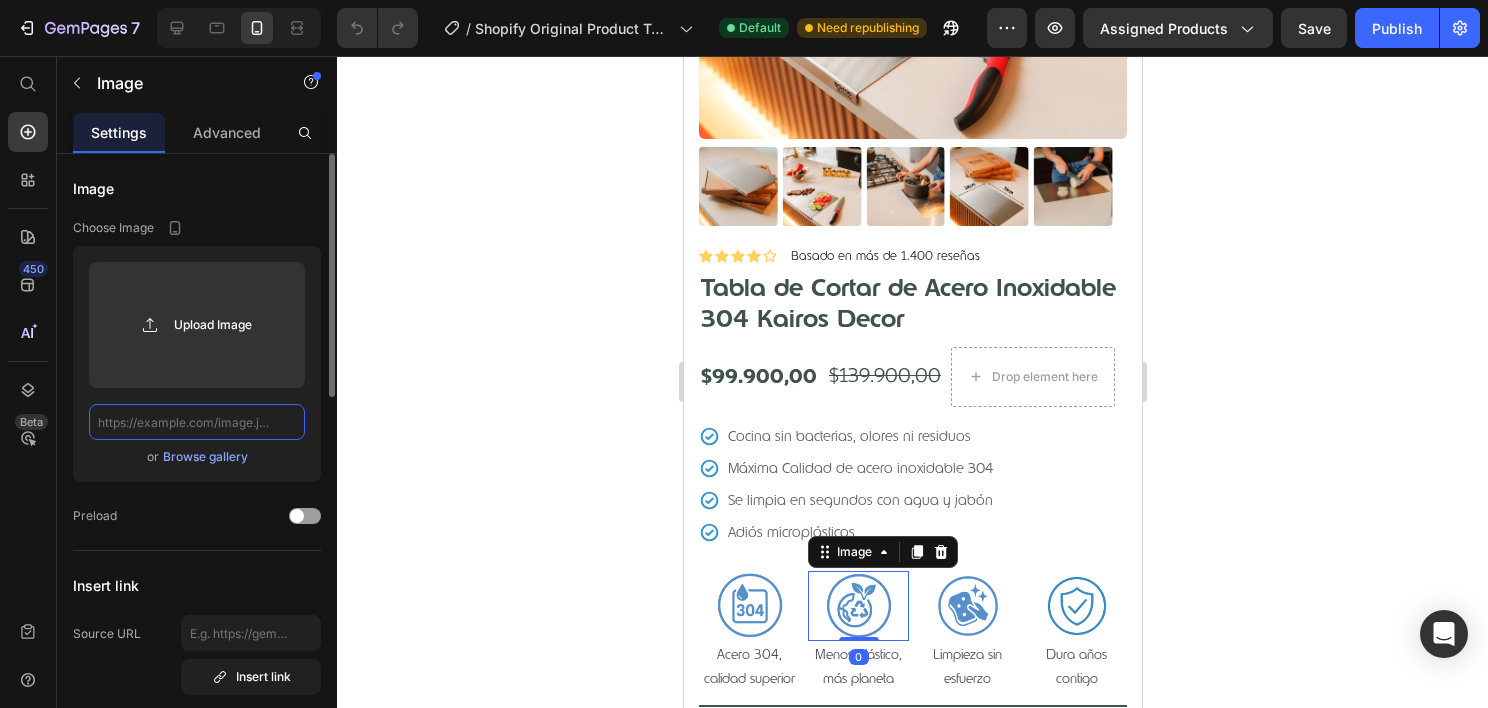 click 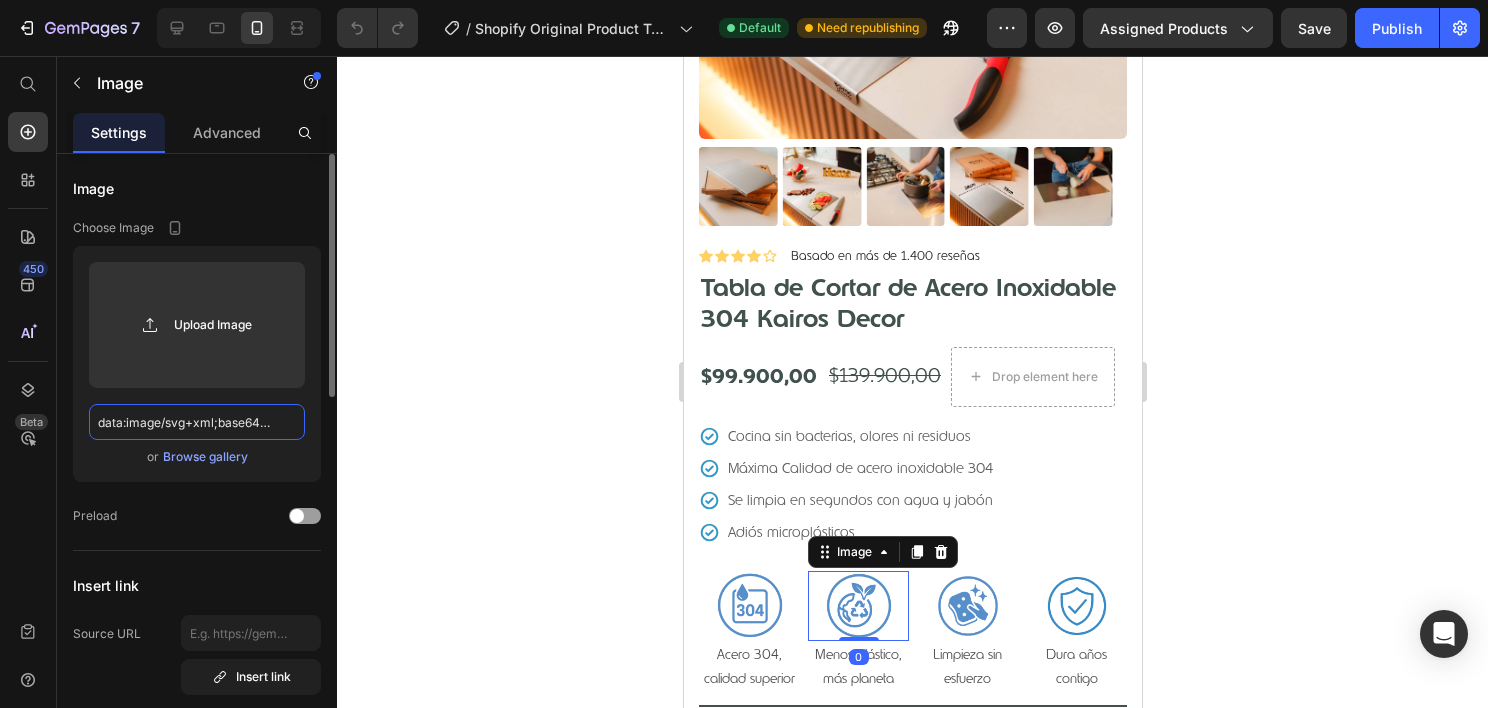 scroll, scrollTop: 0, scrollLeft: 5319, axis: horizontal 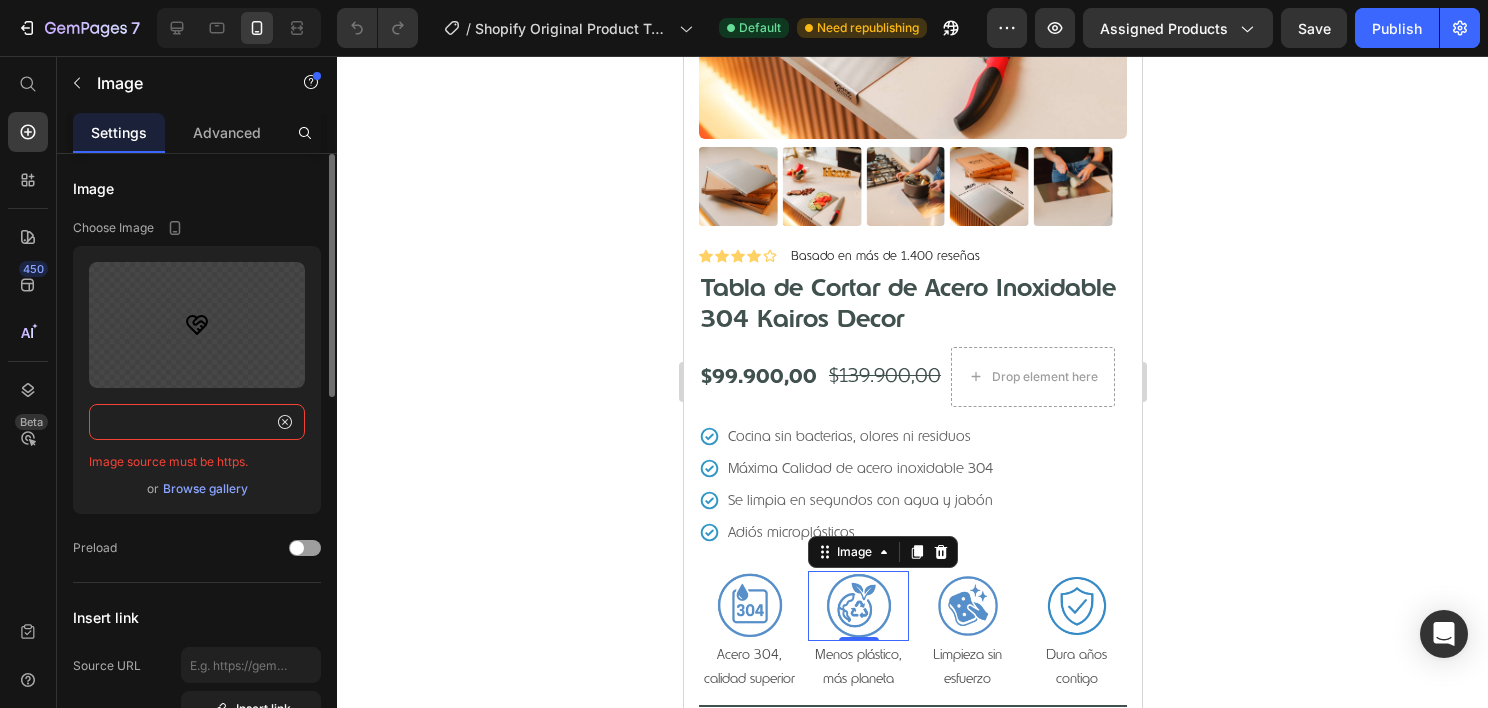 type on "data:image/svg+xml;base64,PHN2ZyB4bWxucz0iaHR0cDovL3d3dy53My5vcmcvMjAwMC9zdmciIHdpZHRoPSIyNCIgaGVpZ2h0PSIyNCIgdmlld0JveD0iMCAwIDI0IDI0IiBmaWxsPSJub25lIiBzdHJva2U9ImN1cnJlbnRDb2xvciIgc3Ryb2tlLXdpZHRoPSIyIiBzdHJva2UtbGluZWNhcD0icm91bmQiIHN0cm9rZS1saW5lam9pbj0icm91bmQiIGNsYXNzPSJsdWNpZGUgbHVjaWRlLWhlYXJ0LWhhbmRzaGFrZS1pY29uIGx1Y2lkZS1oZWFydC1oYW5kc2hha2UiPjxwYXRoIGQ9Ik0xOSAxNGMxLjQ5LTEuNDYgMy0zLjIxIDMtNS41QTUuNSA1LjUgMCAwIDAgMTYuNSAzYy0xLjc2IDAtMyAuNS00LjUgMi0xLjUtMS41LTIuNzQtMi00LjUtMkE1LjUgNS41IDAgMCAwIDIgOC41YzAgMi4zIDEuNSA0LjA1IDMgNS41bDcgN1oiLz48cGF0aCBkPSJNMTIgNSA5LjA0IDcuOTZhMi4xNyAyLjE3IDAgMCAwIDAgMy4wOGMuODIuODIgMi4xMy44NSAzIC4wN2wyLjA3LTEuOWEyLjgyIDIuODIgMCAwIDEgMy43OSAwbDIuOTYgMi42NiIvPjxwYXRoIGQ9Im0xOCAxNS0yLTIiLz48cGF0aCBkPSJtMTUgMTgtMi0yIi8+PC9zdmc+" 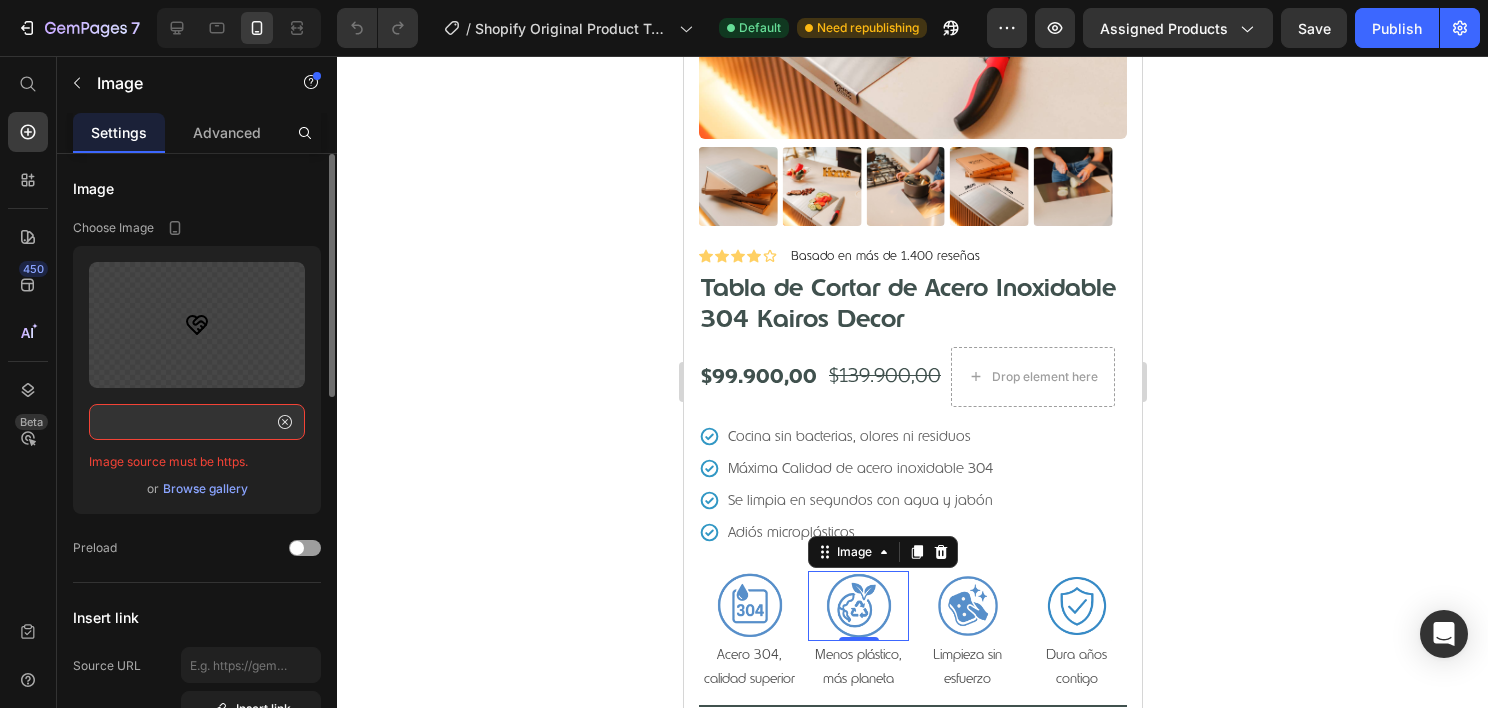 scroll, scrollTop: 0, scrollLeft: 0, axis: both 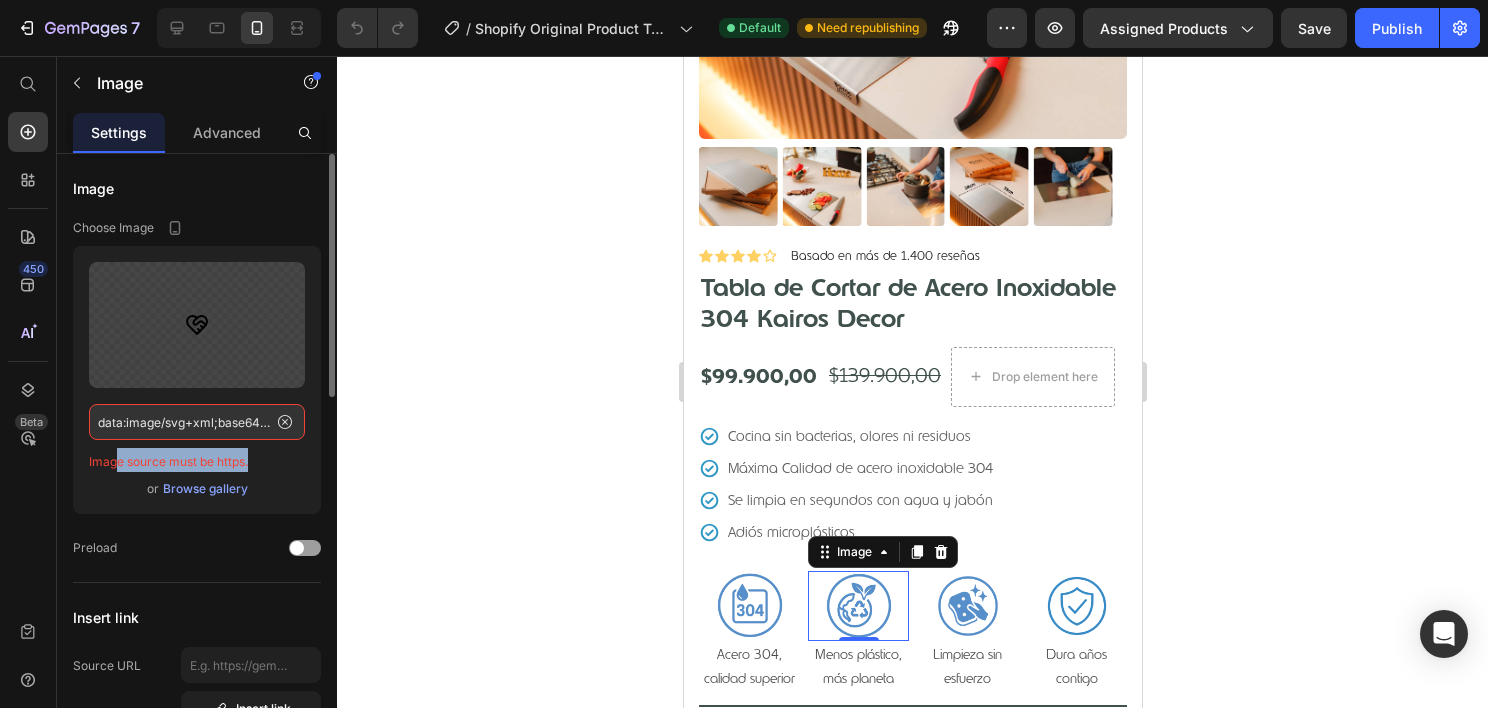 drag, startPoint x: 250, startPoint y: 465, endPoint x: 109, endPoint y: 463, distance: 141.01419 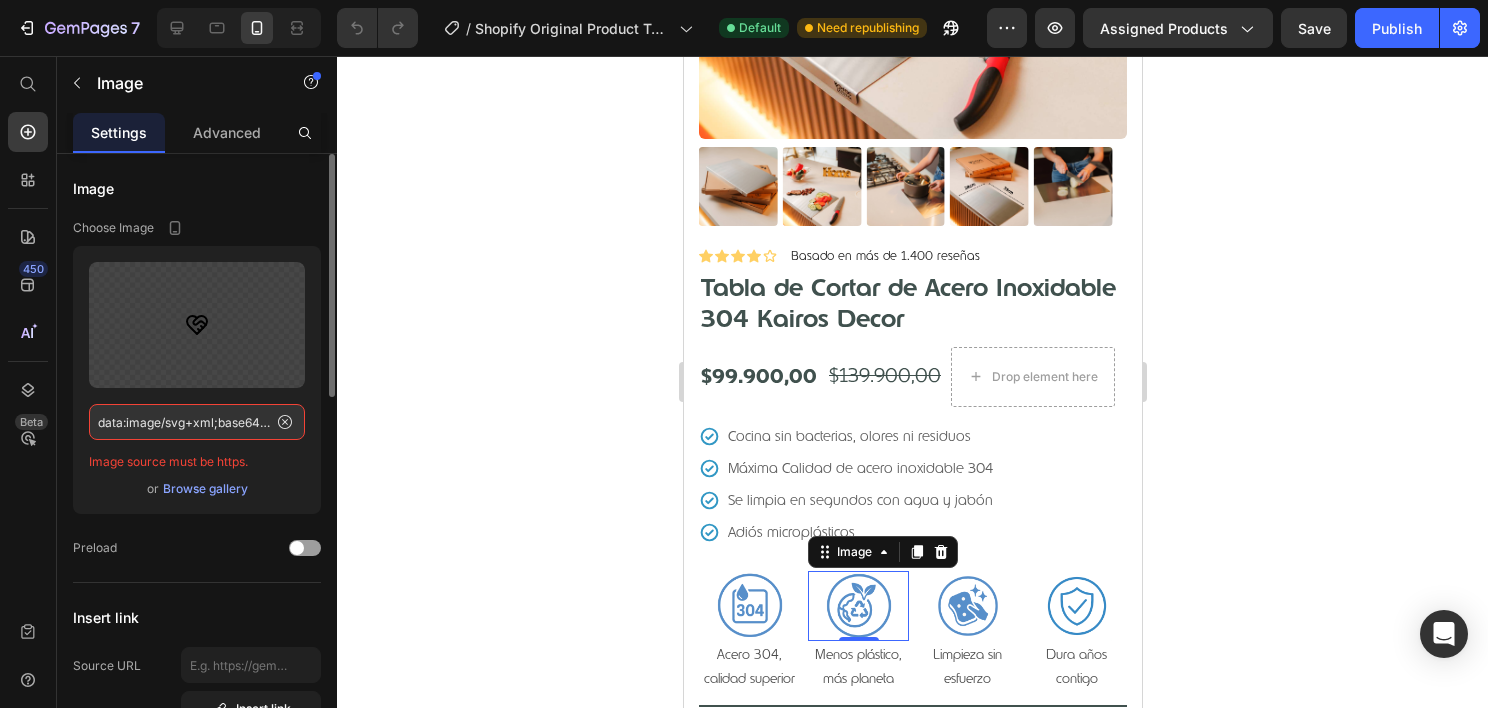 click on "Image source must be https." at bounding box center [168, 461] 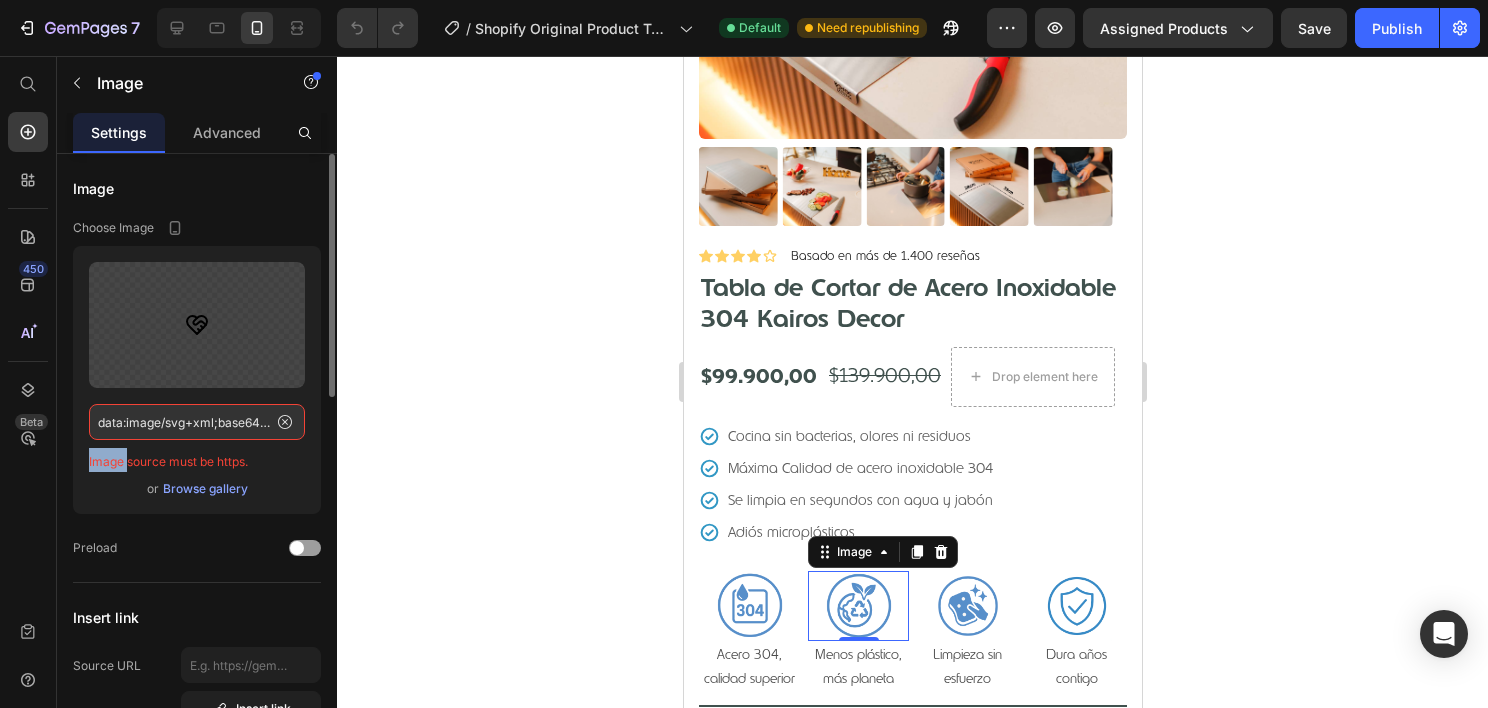 click on "Image source must be https." at bounding box center (168, 461) 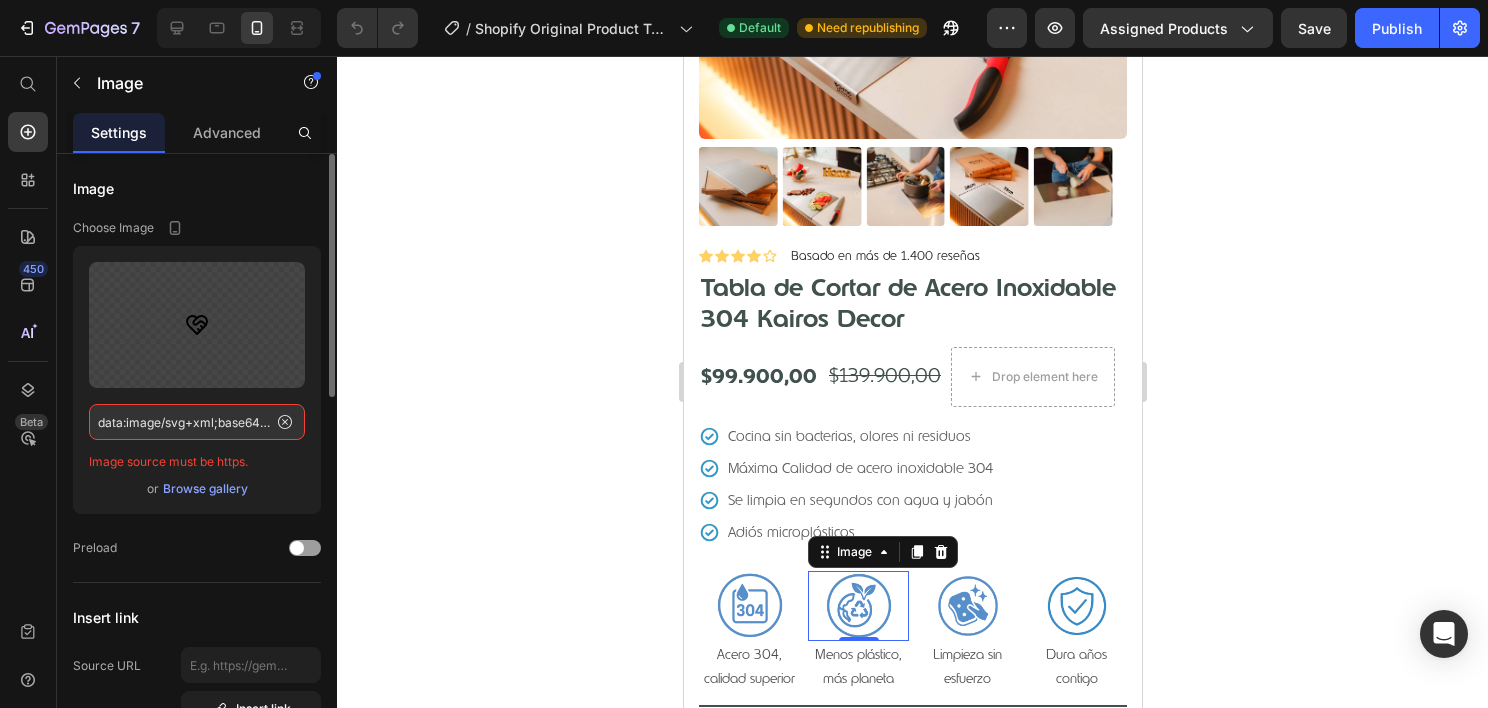 click on "Image source must be https." at bounding box center [168, 461] 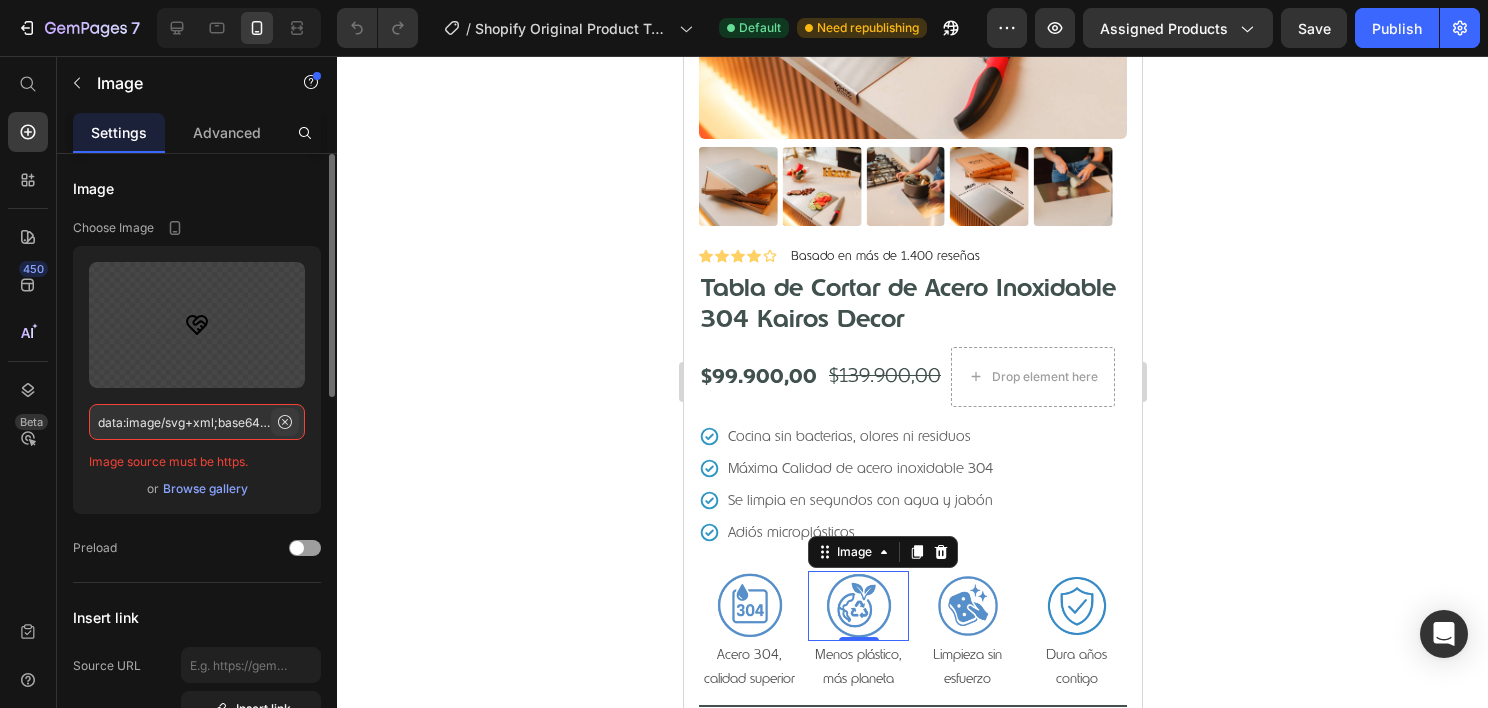 click 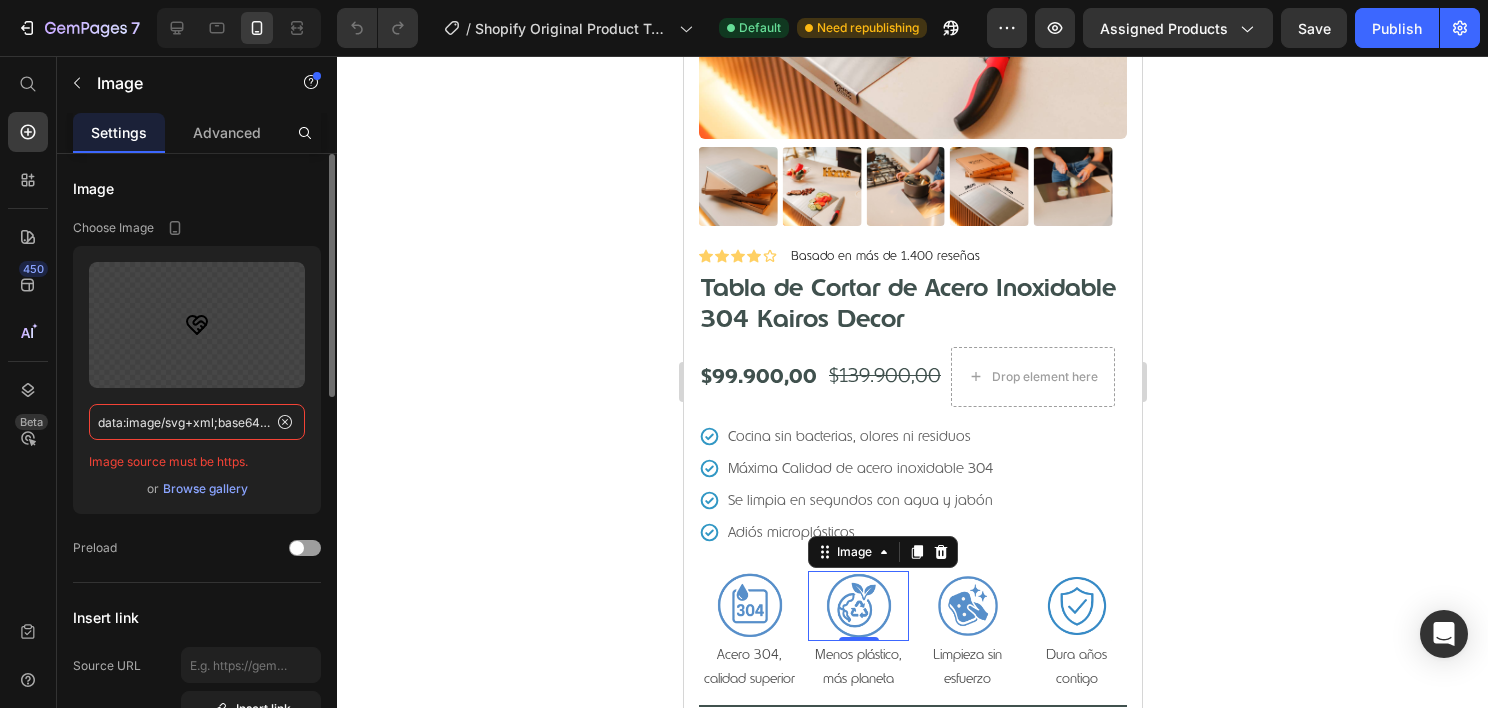 type 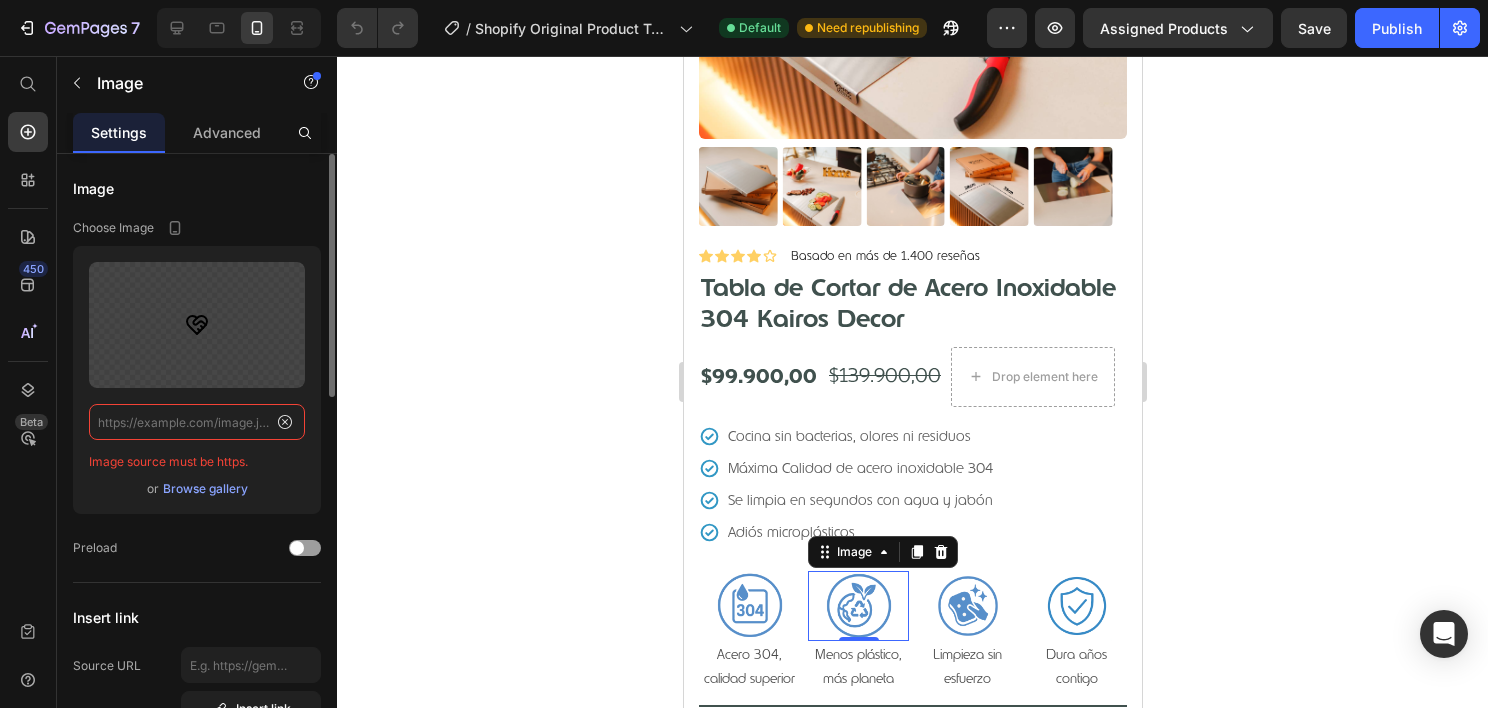 scroll, scrollTop: 0, scrollLeft: 0, axis: both 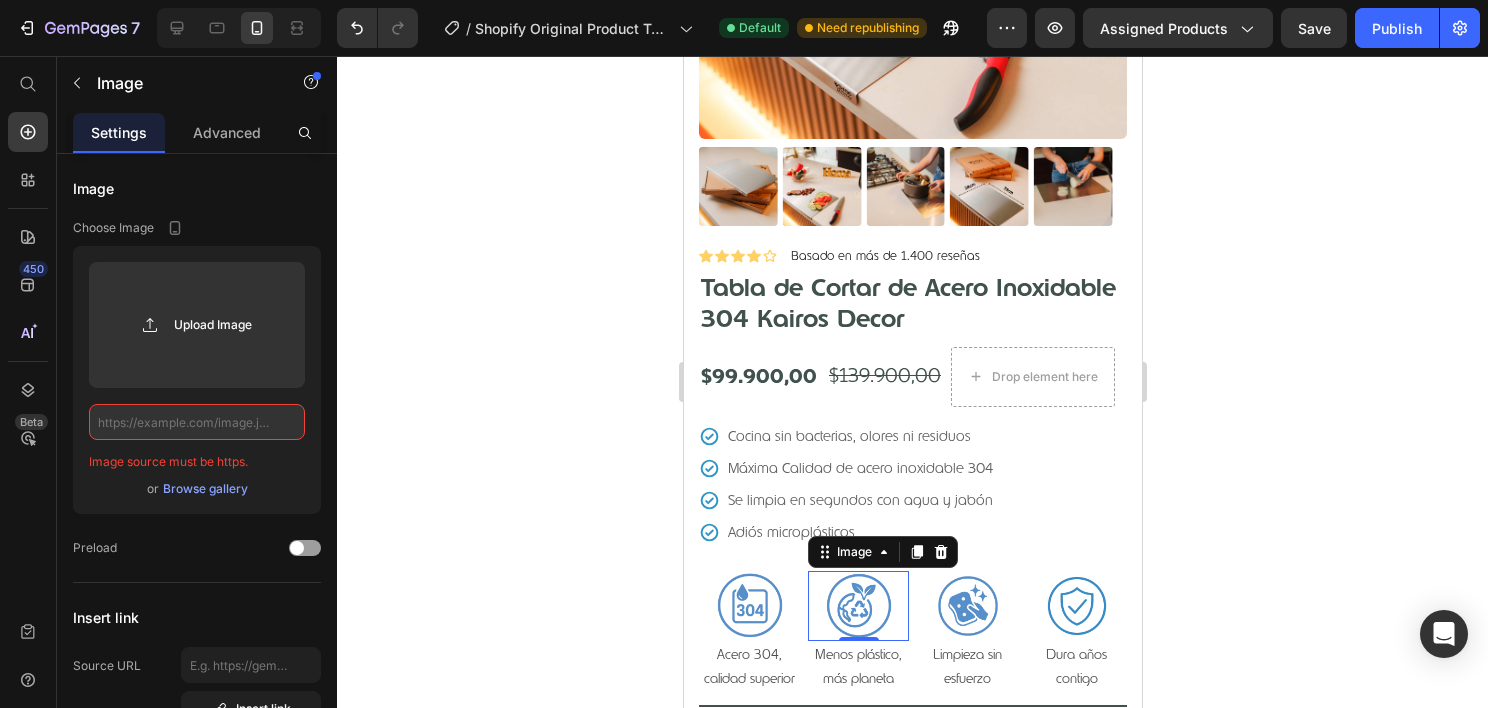 click 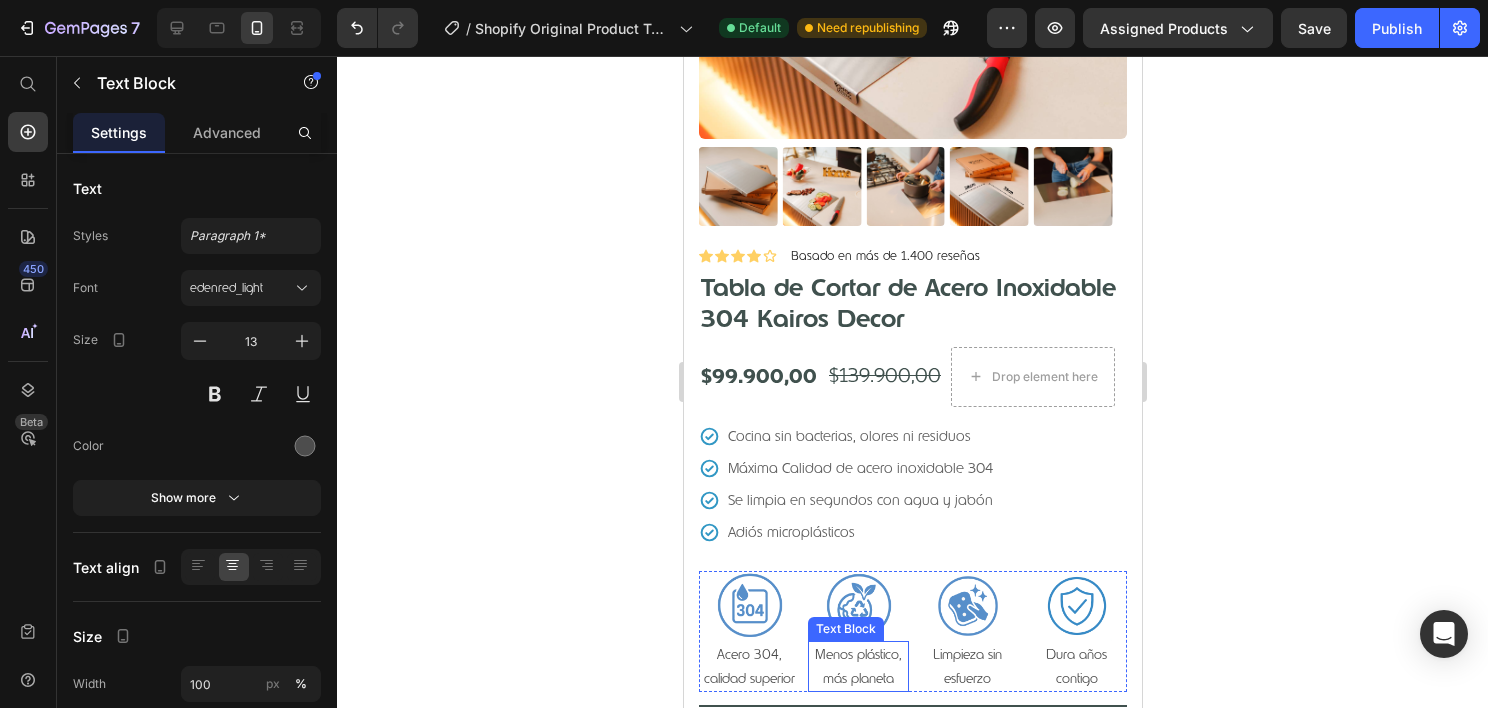 click on "Menos plástico," at bounding box center (857, 654) 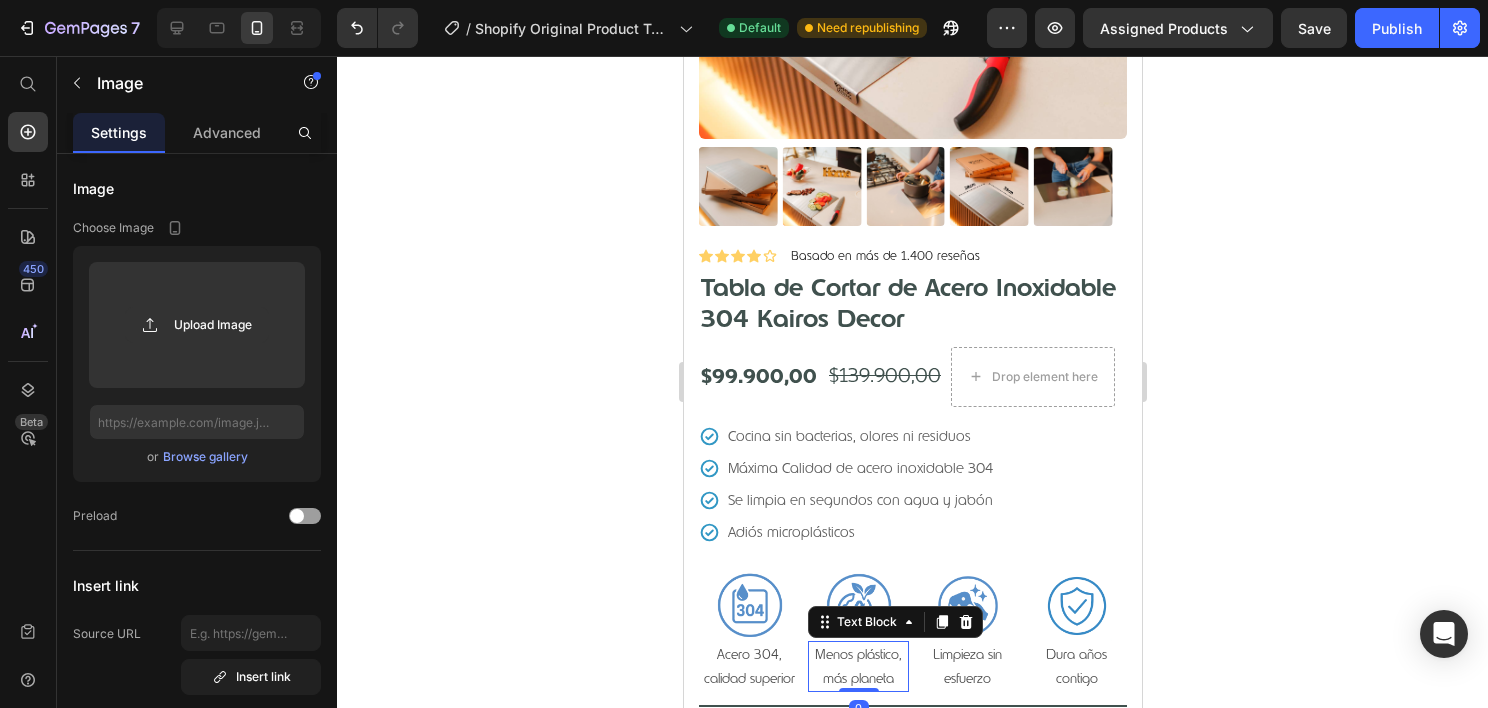click at bounding box center [857, 606] 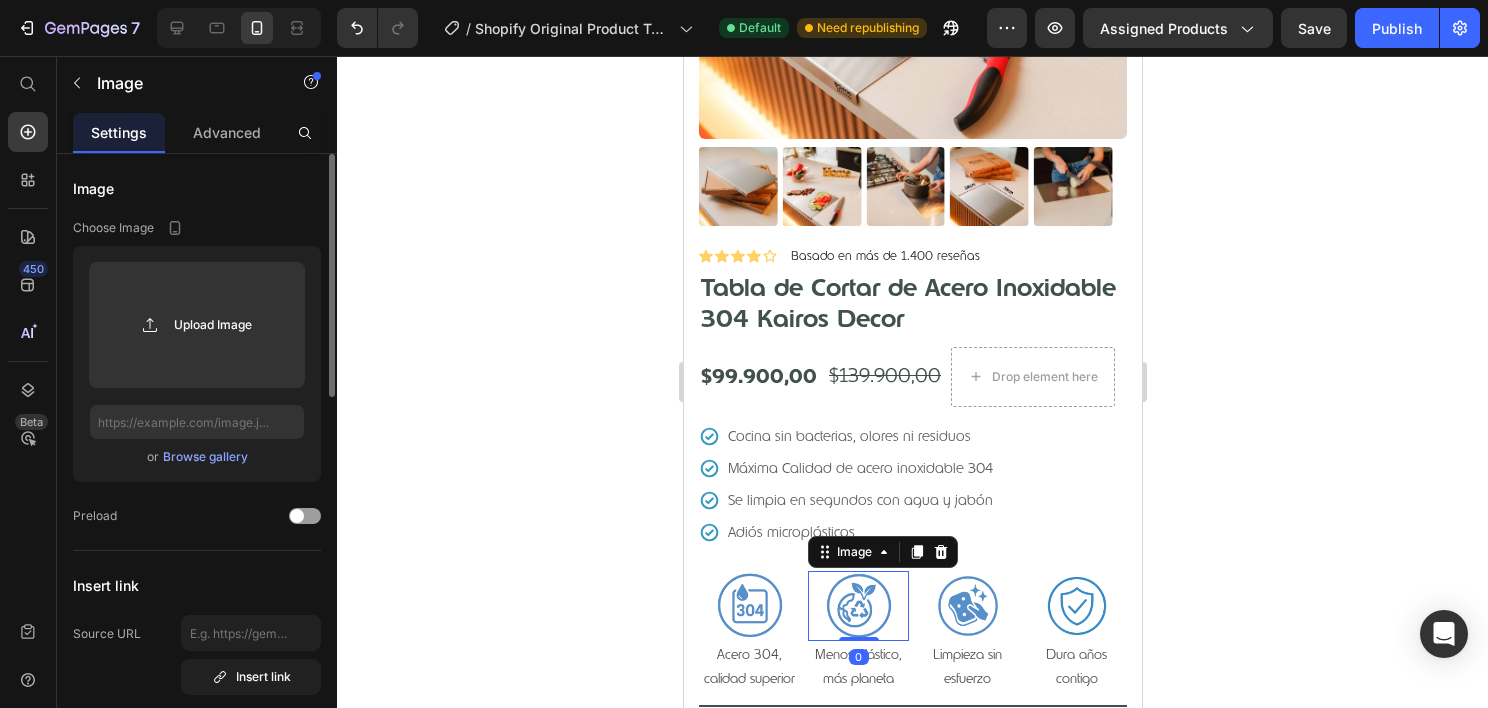 scroll, scrollTop: 300, scrollLeft: 0, axis: vertical 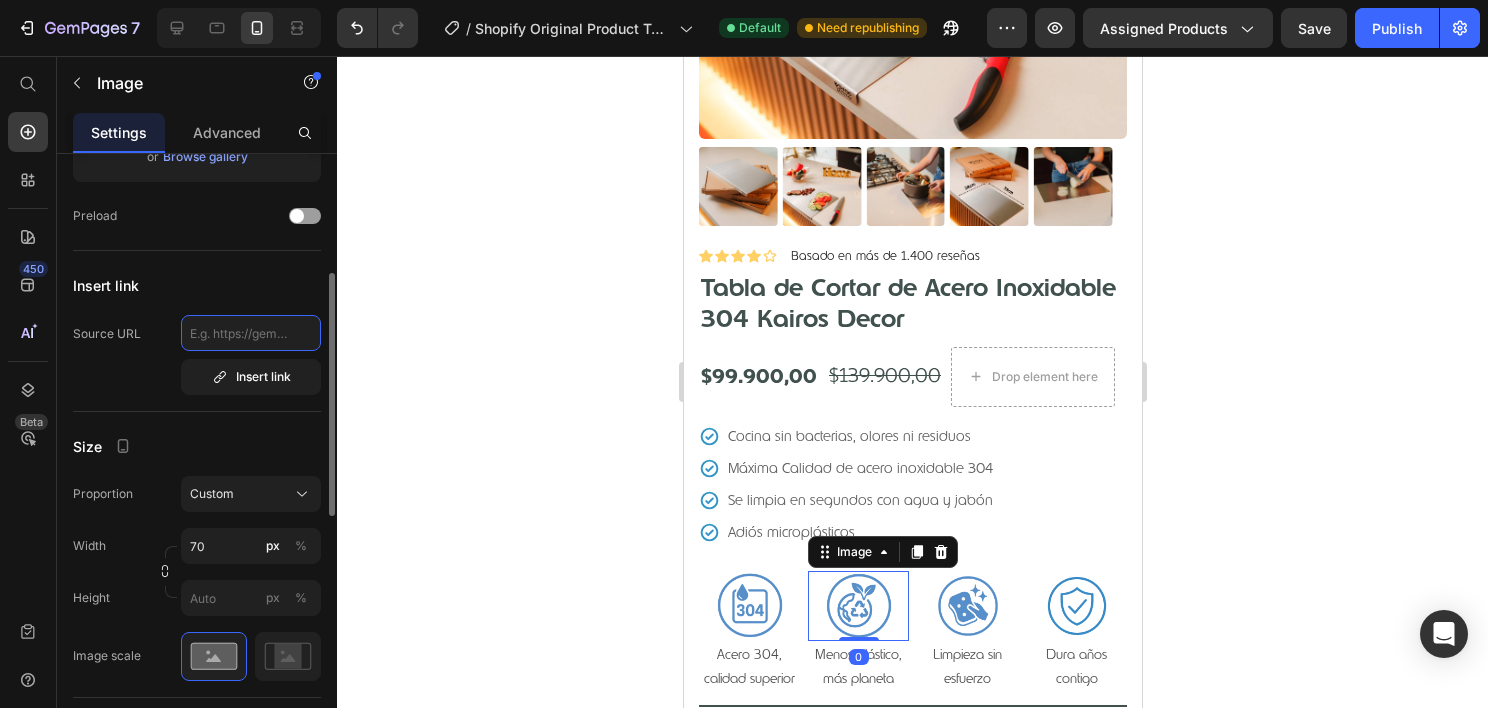 click 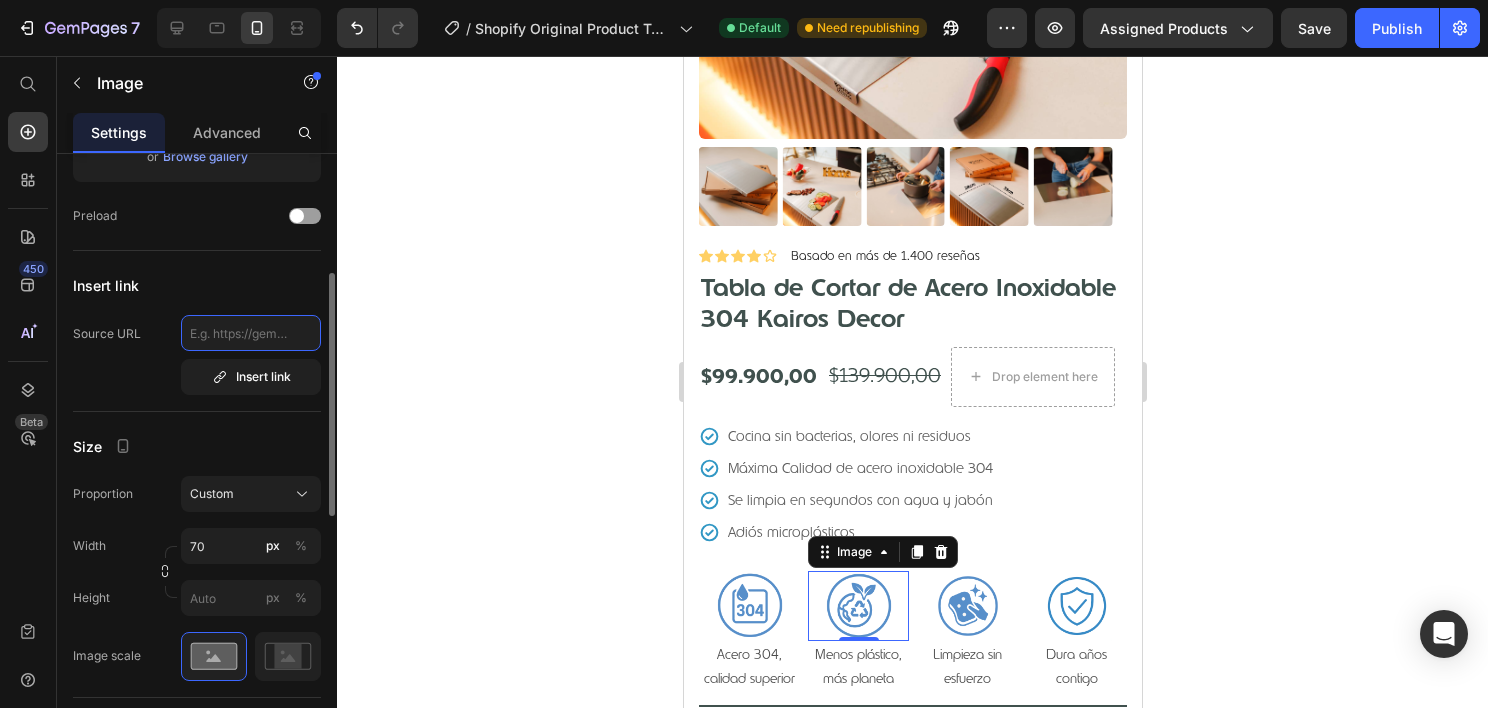 paste on "data:image/svg+xml;base64,PHN2ZyB4bWxucz0iaHR0cDovL3d3dy53My5vcmcvMjAwMC9zdmciIHdpZHRoPSIyNCIgaGVpZ2h0PSIyNCIgdmlld0JveD0iMCAwIDI0IDI0IiBmaWxsPSJub25lIiBzdHJva2U9ImN1cnJlbnRDb2xvciIgc3Ryb2tlLXdpZHRoPSIyIiBzdHJva2UtbGluZWNhcD0icm91bmQiIHN0cm9rZS1saW5lam9pbj0icm91bmQiIGNsYXNzPSJsdWNpZGUgbHVjaWRlLWhlYXJ0LWhhbmRzaGFrZS1pY29uIGx1Y2lkZS1oZWFydC1oYW5kc2hha2UiPjxwYXRoIGQ9Ik0xOSAxNGMxLjQ5LTEuNDYgMy0zLjIxIDMtNS41QTUuNSA1LjUgMCAwIDAgMTYuNSAzYy0xLjc2IDAtMyAuNS00LjUgMi0xLjUtMS41LTIuNzQtMi00LjUtMkE1LjUgNS41IDAgMCAwIDIgOC41YzAgMi4zIDEuNSA0LjA1IDMgNS41bDcgN1oiLz48cGF0aCBkPSJNMTIgNSA5LjA0IDcuOTZhMi4xNyAyLjE3IDAgMCAwIDAgMy4wOGMuODIuODIgMi4xMy44NSAzIC4wN2wyLjA3LTEuOWEyLjgyIDIuODIgMCAwIDEgMy43OSAwbDIuOTYgMi42NiIvPjxwYXRoIGQ9Im0xOCAxNS0yLTIiLz48cGF0aCBkPSJtMTUgMTgtMi0yIi8+PC9zdmc+" 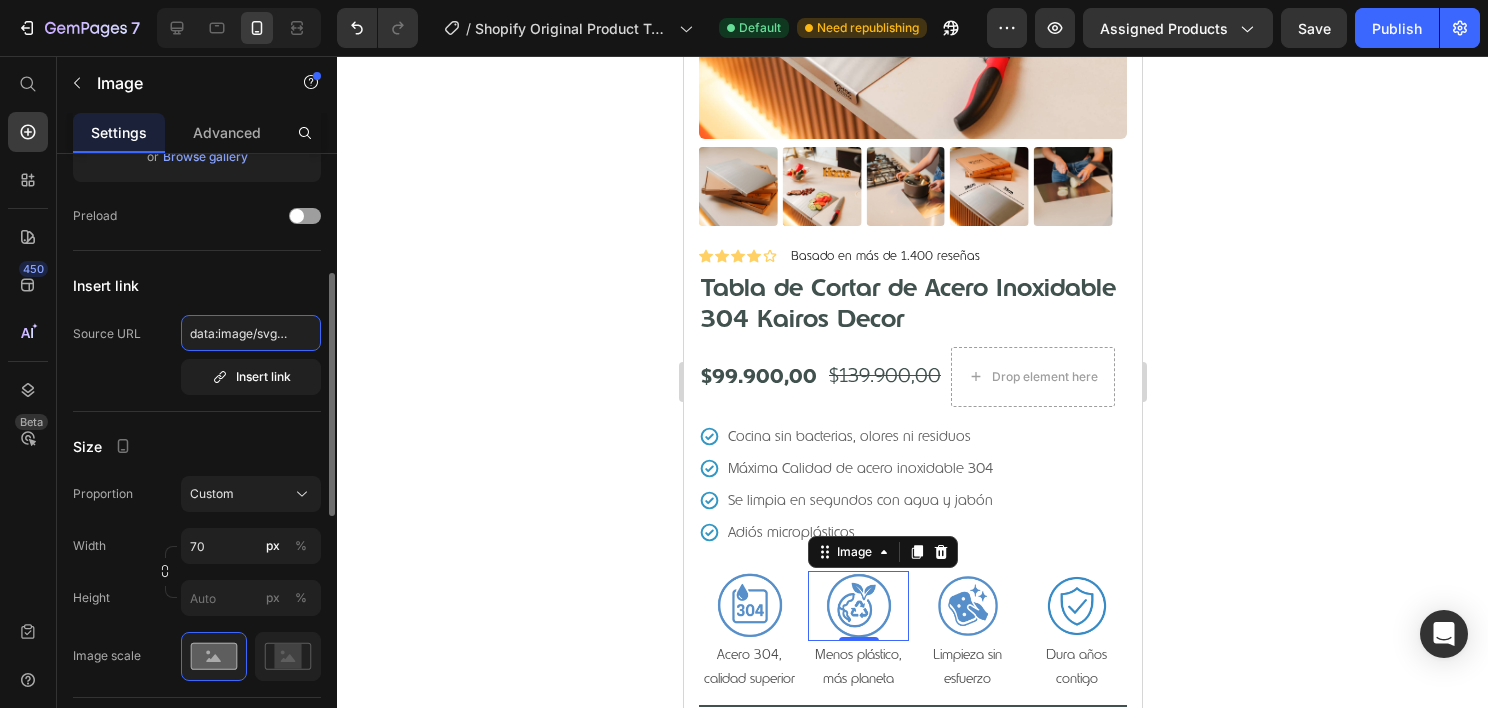 scroll, scrollTop: 0, scrollLeft: 5395, axis: horizontal 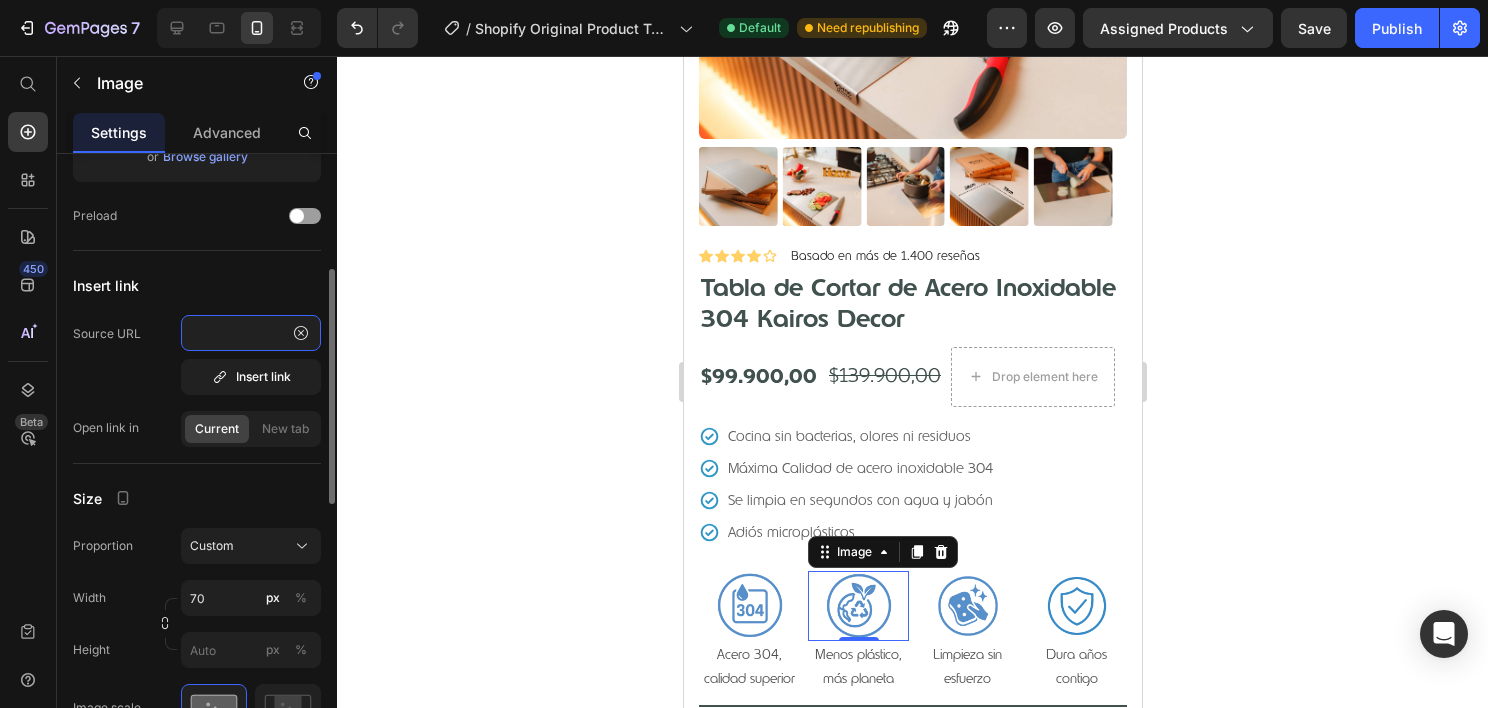 type on "data:image/svg+xml;base64,PHN2ZyB4bWxucz0iaHR0cDovL3d3dy53My5vcmcvMjAwMC9zdmciIHdpZHRoPSIyNCIgaGVpZ2h0PSIyNCIgdmlld0JveD0iMCAwIDI0IDI0IiBmaWxsPSJub25lIiBzdHJva2U9ImN1cnJlbnRDb2xvciIgc3Ryb2tlLXdpZHRoPSIyIiBzdHJva2UtbGluZWNhcD0icm91bmQiIHN0cm9rZS1saW5lam9pbj0icm91bmQiIGNsYXNzPSJsdWNpZGUgbHVjaWRlLWhlYXJ0LWhhbmRzaGFrZS1pY29uIGx1Y2lkZS1oZWFydC1oYW5kc2hha2UiPjxwYXRoIGQ9Ik0xOSAxNGMxLjQ5LTEuNDYgMy0zLjIxIDMtNS41QTUuNSA1LjUgMCAwIDAgMTYuNSAzYy0xLjc2IDAtMyAuNS00LjUgMi0xLjUtMS41LTIuNzQtMi00LjUtMkE1LjUgNS41IDAgMCAwIDIgOC41YzAgMi4zIDEuNSA0LjA1IDMgNS41bDcgN1oiLz48cGF0aCBkPSJNMTIgNSA5LjA0IDcuOTZhMi4xNyAyLjE3IDAgMCAwIDAgMy4wOGMuODIuODIgMi4xMy44NSAzIC4wN2wyLjA3LTEuOWEyLjgyIDIuODIgMCAwIDEgMy43OSAwbDIuOTYgMi42NiIvPjxwYXRoIGQ9Im0xOCAxNS0yLTIiLz48cGF0aCBkPSJtMTUgMTgtMi0yIi8+PC9zdmc+" 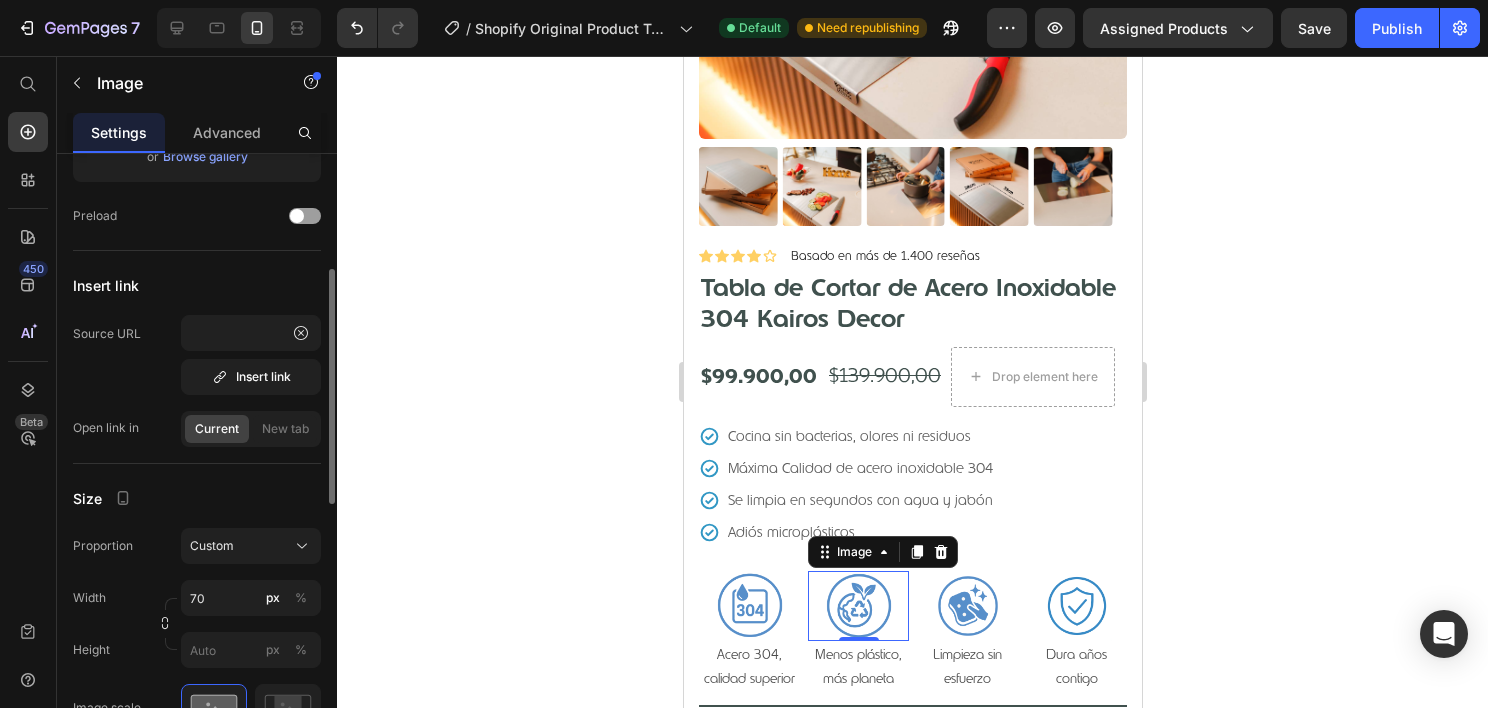 scroll, scrollTop: 0, scrollLeft: 0, axis: both 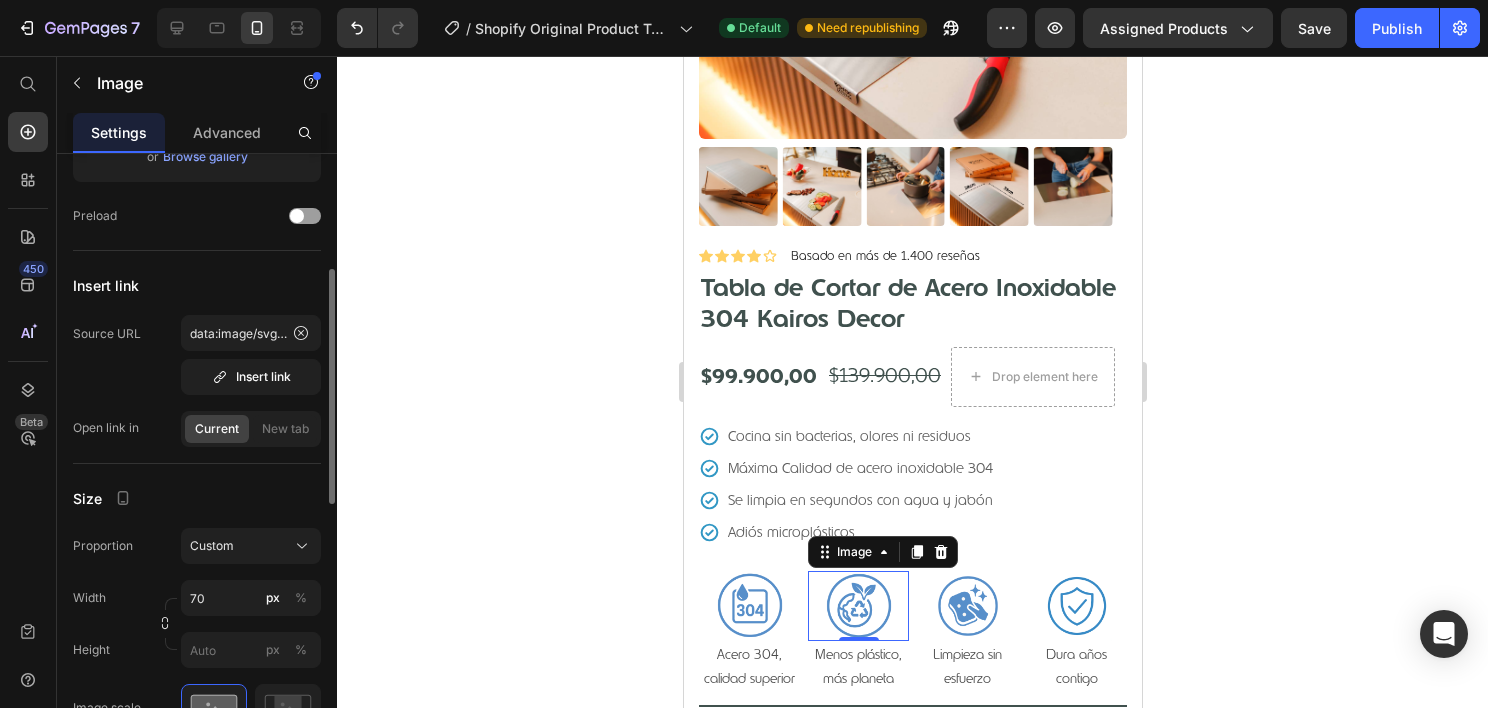 click on "Insert link" at bounding box center [197, 285] 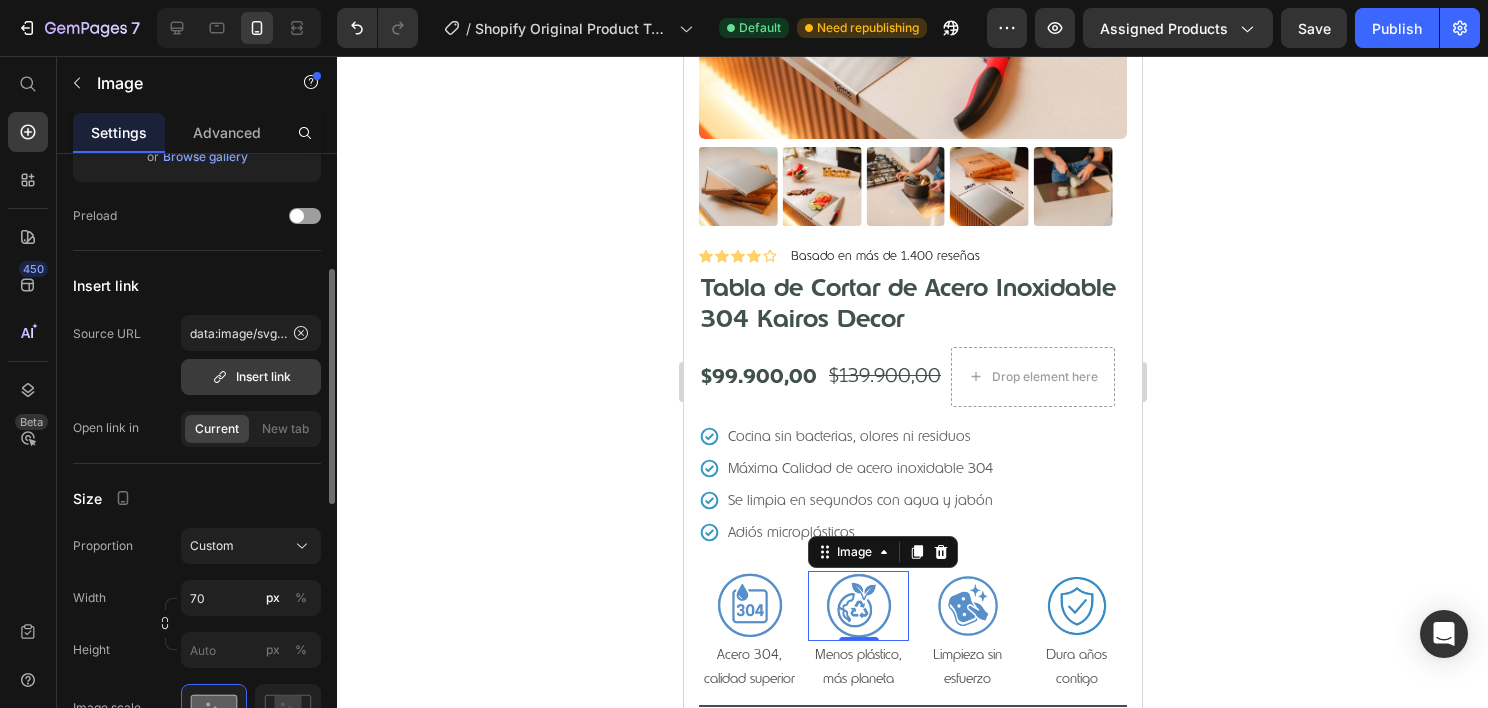 click on "Insert link" at bounding box center [251, 377] 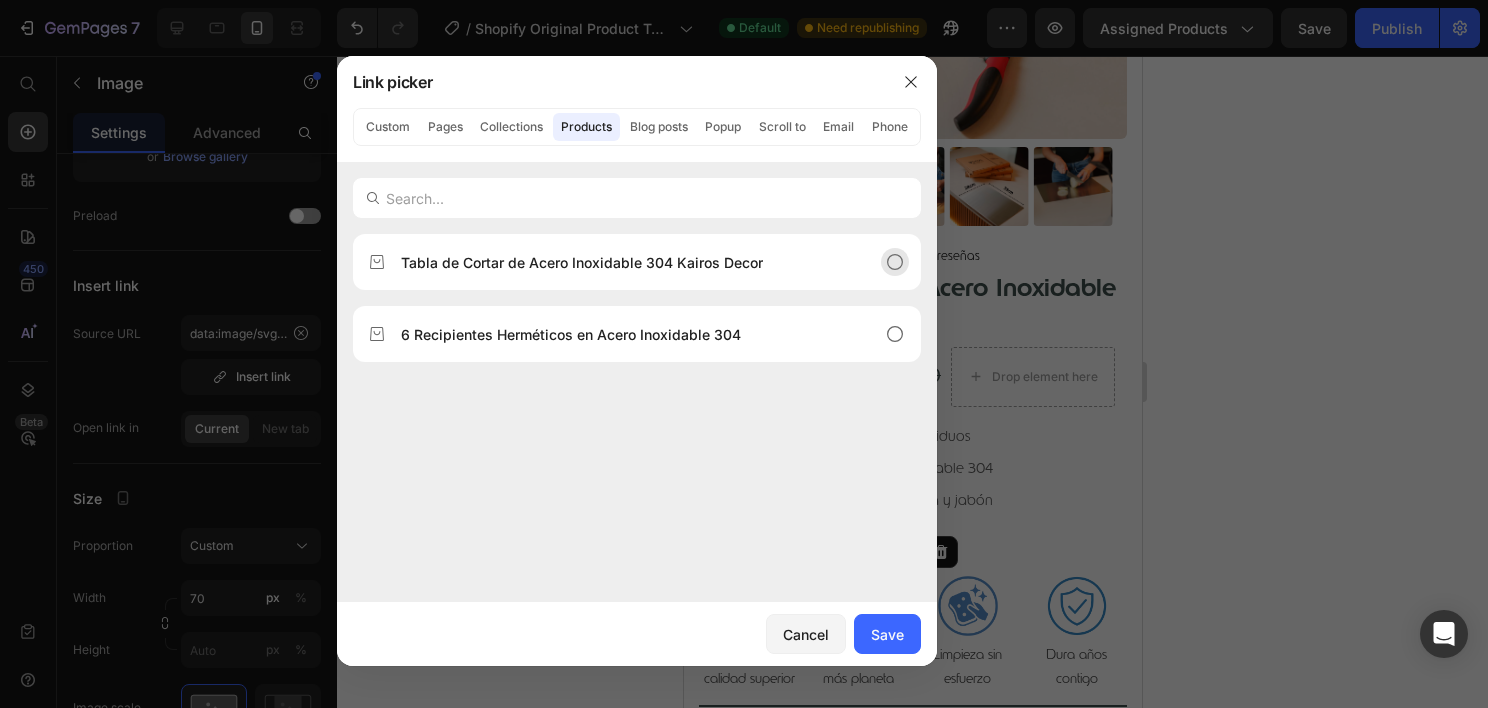 type on "data:image/svg+xml;base64,PHN2ZyB4bWxucz0iaHR0cDovL3d3dy53My5vcmcvMjAwMC9zdmciIHdpZHRoPSIyNCIgaGVpZ2h0PSIyNCIgdmlld0JveD0iMCAwIDI0IDI0IiBmaWxsPSJub25lIiBzdHJva2U9ImN1cnJlbnRDb2xvciIgc3Ryb2tlLXdpZHRoPSIyIiBzdHJva2UtbGluZWNhcD0icm91bmQiIHN0cm9rZS1saW5lam9pbj0icm91bmQiIGNsYXNzPSJsdWNpZGUgbHVjaWRlLWhlYXJ0LWhhbmRzaGFrZS1pY29uIGx1Y2lkZS1oZWFydC1oYW5kc2hha2UiPjxwYXRoIGQ9Ik0xOSAxNGMxLjQ5LTEuNDYgMy0zLjIxIDMtNS41QTUuNSA1LjUgMCAwIDAgMTYuNSAzYy0xLjc2IDAtMyAuNS00LjUgMi0xLjUtMS41LTIuNzQtMi00LjUtMkE1LjUgNS41IDAgMCAwIDIgOC41YzAgMi4zIDEuNSA0LjA1IDMgNS41bDcgN1oiLz48cGF0aCBkPSJNMTIgNSA5LjA0IDcuOTZhMi4xNyAyLjE3IDAgMCAwIDAgMy4wOGMuODIuODIgMi4xMy44NSAzIC4wN2wyLjA3LTEuOWEyLjgyIDIuODIgMCAwIDEgMy43OSAwbDIuOTYgMi42NiIvPjxwYXRoIGQ9Im0xOCAxNS0yLTIiLz48cGF0aCBkPSJtMTUgMTgtMi0yIi8+PC9zdmc+" 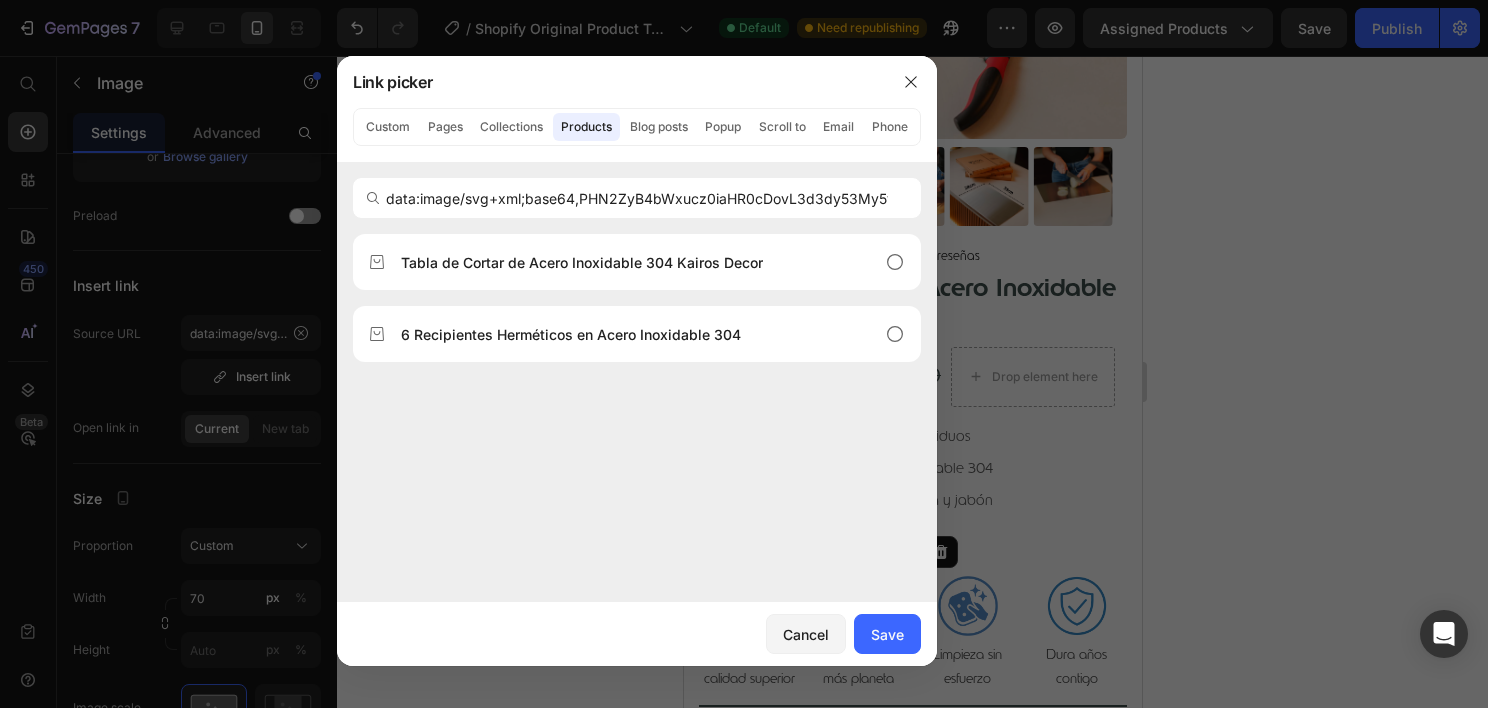 scroll, scrollTop: 0, scrollLeft: 5906, axis: horizontal 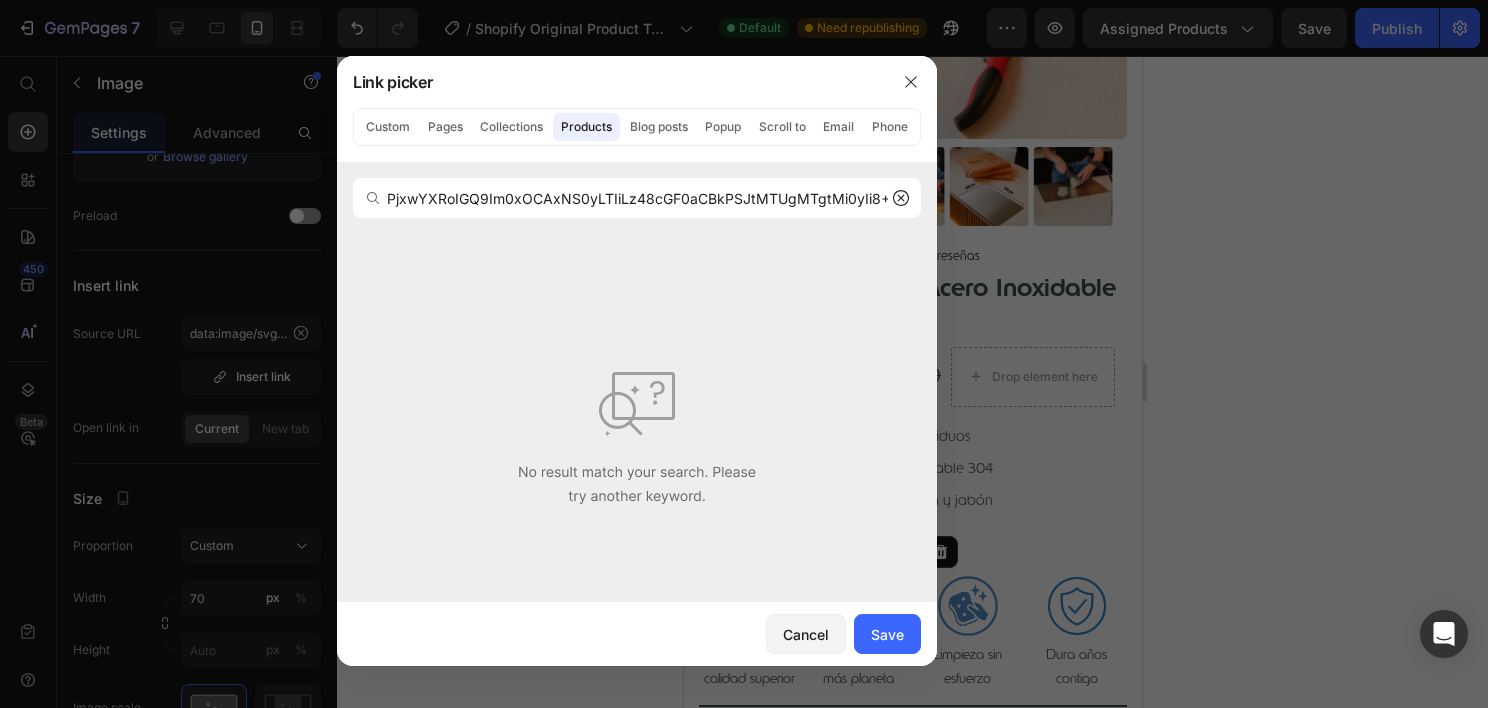 type 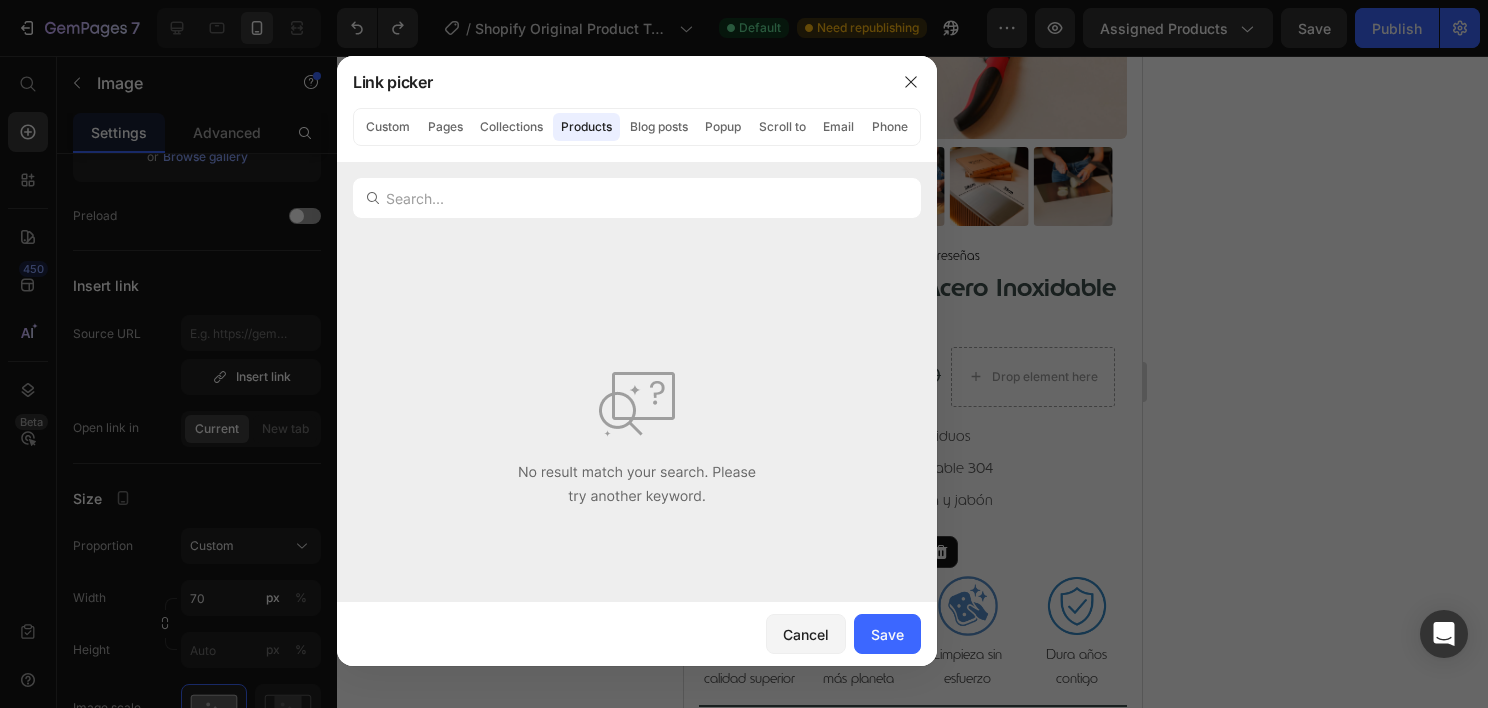 scroll, scrollTop: 0, scrollLeft: 0, axis: both 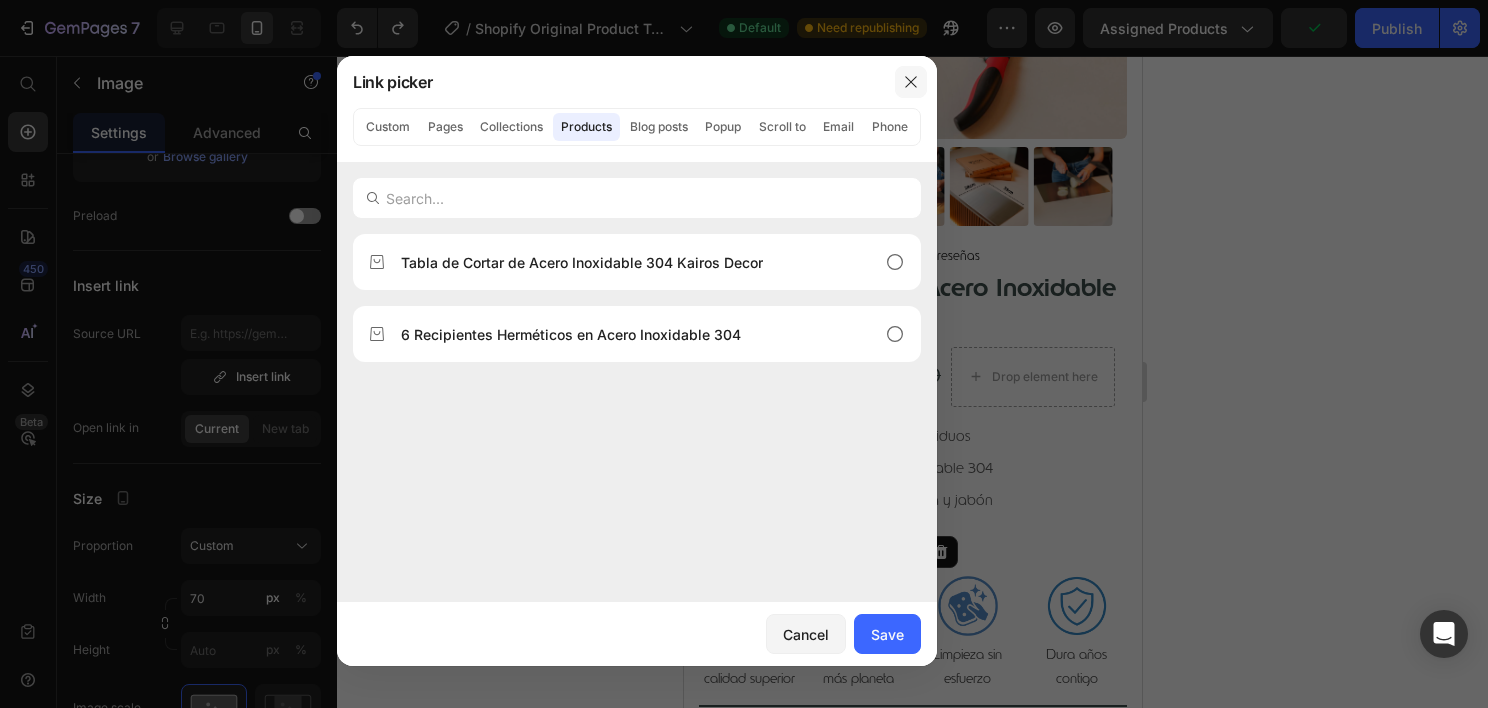 click 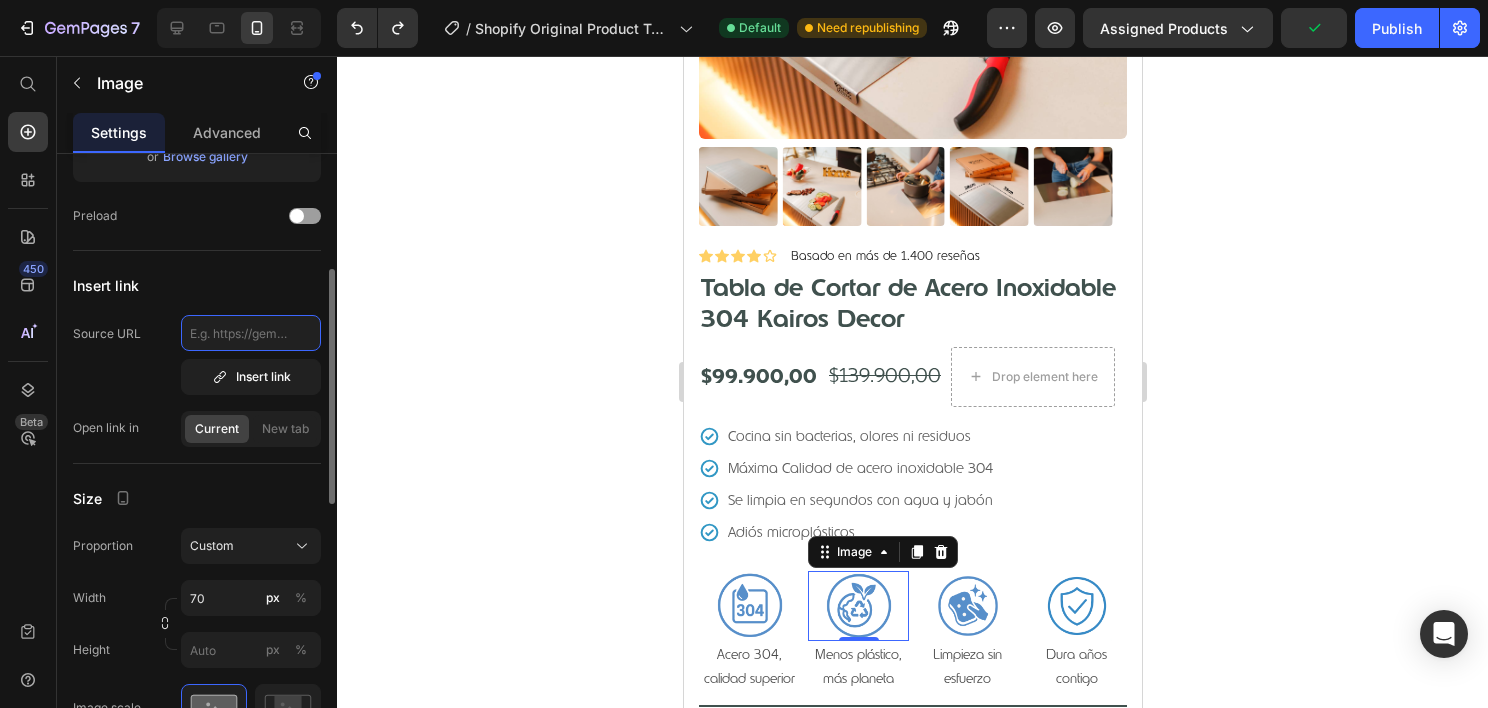 click 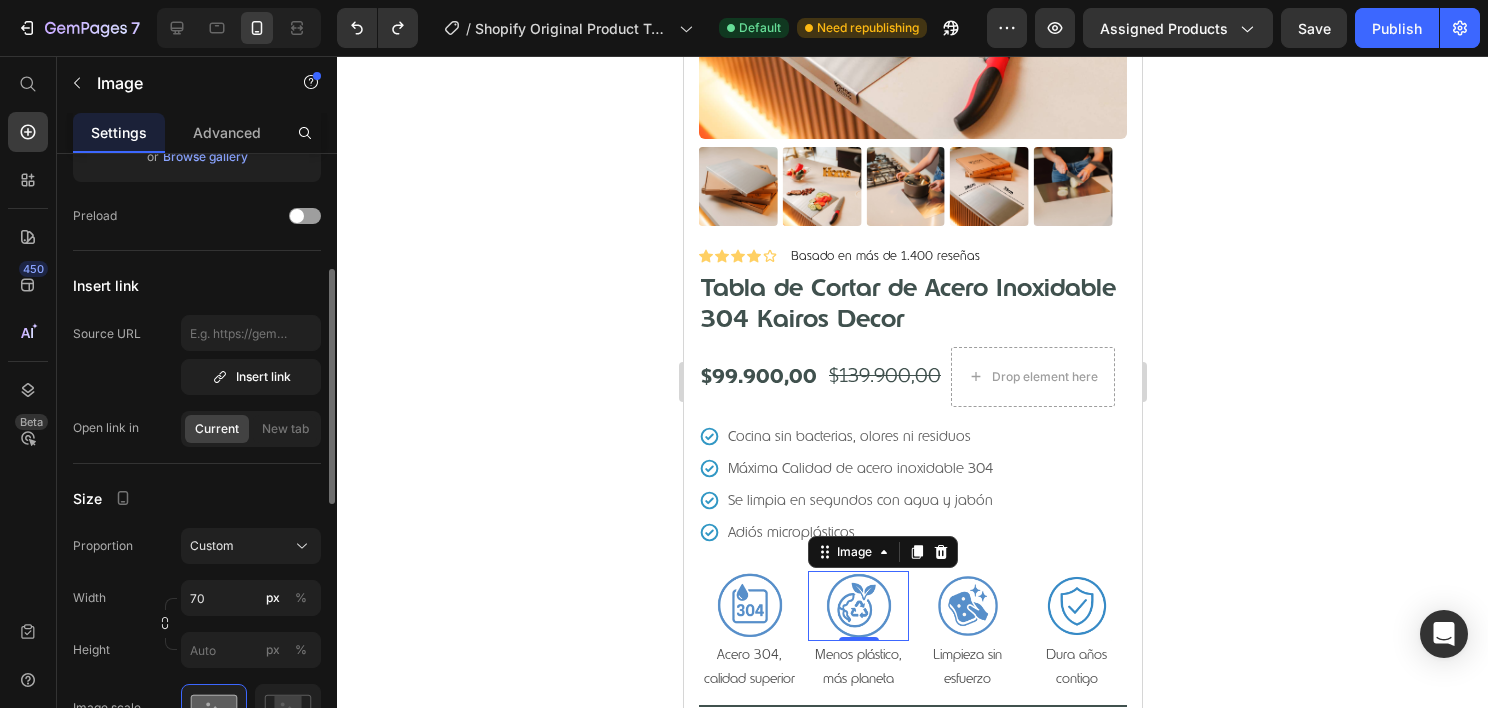 click on "Insert link" at bounding box center [197, 285] 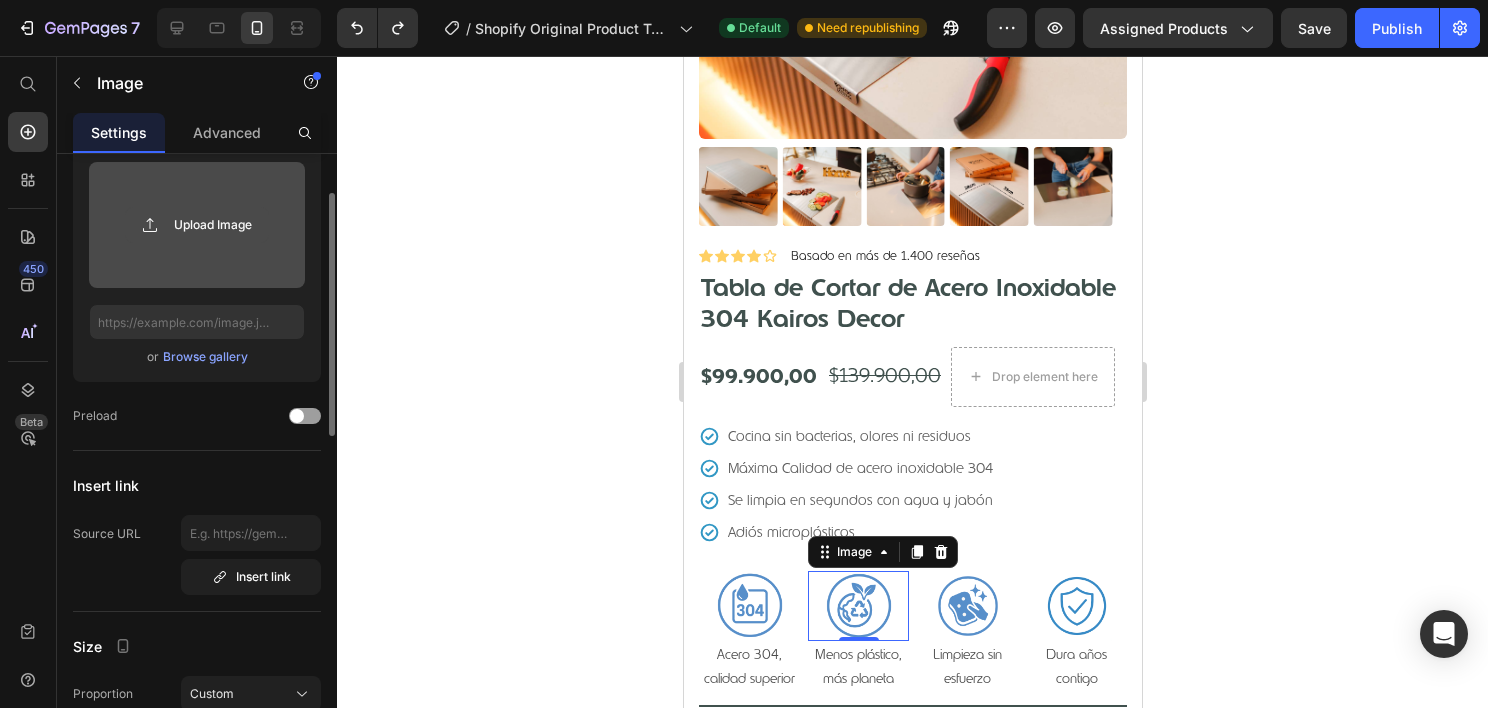 scroll, scrollTop: 0, scrollLeft: 0, axis: both 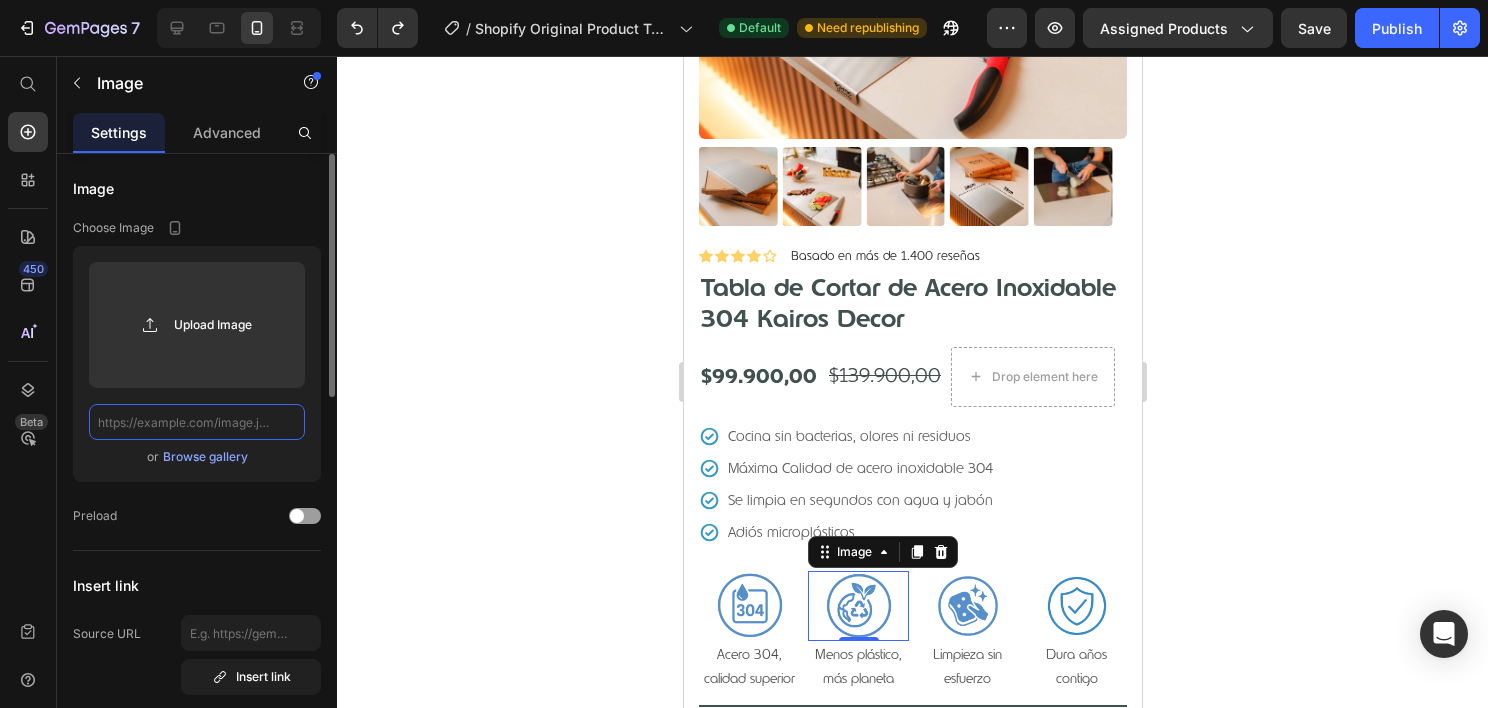 click 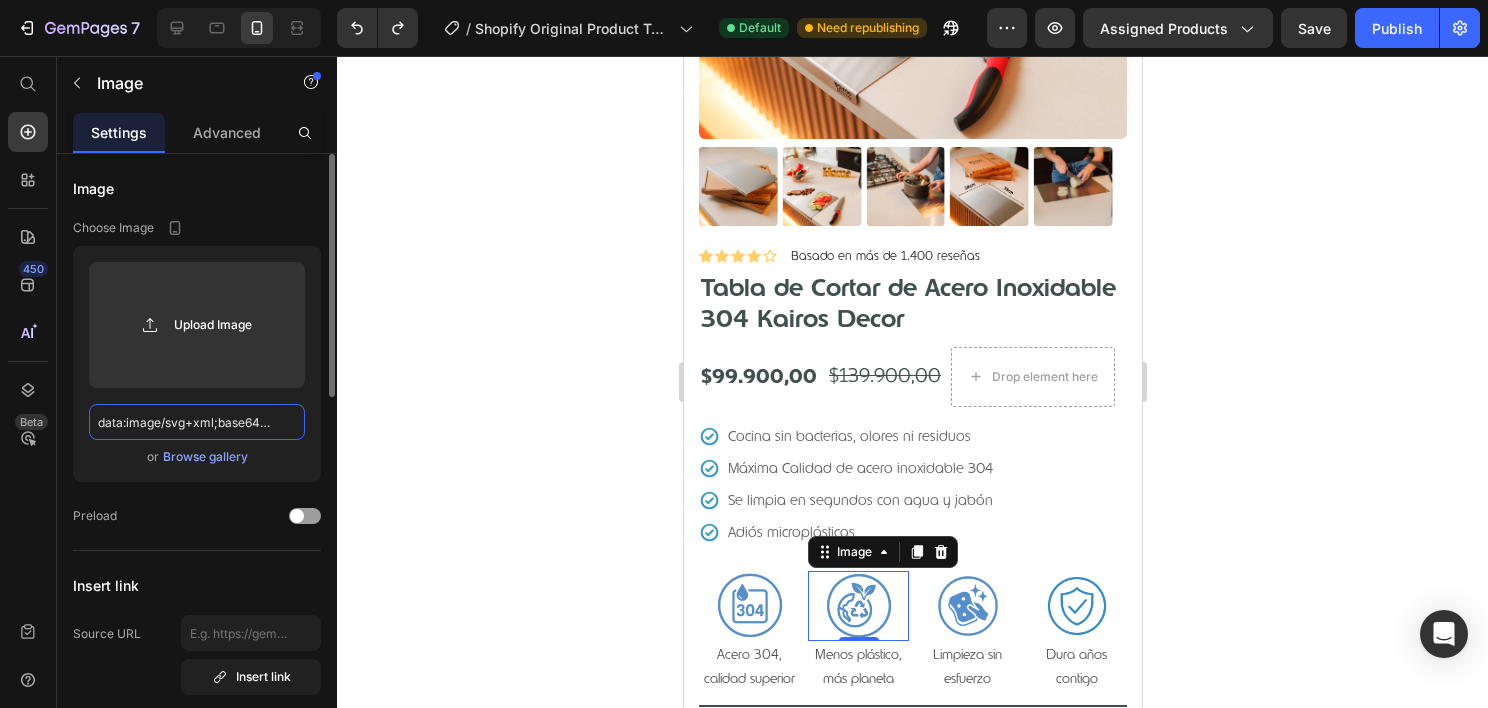 scroll, scrollTop: 0, scrollLeft: 5319, axis: horizontal 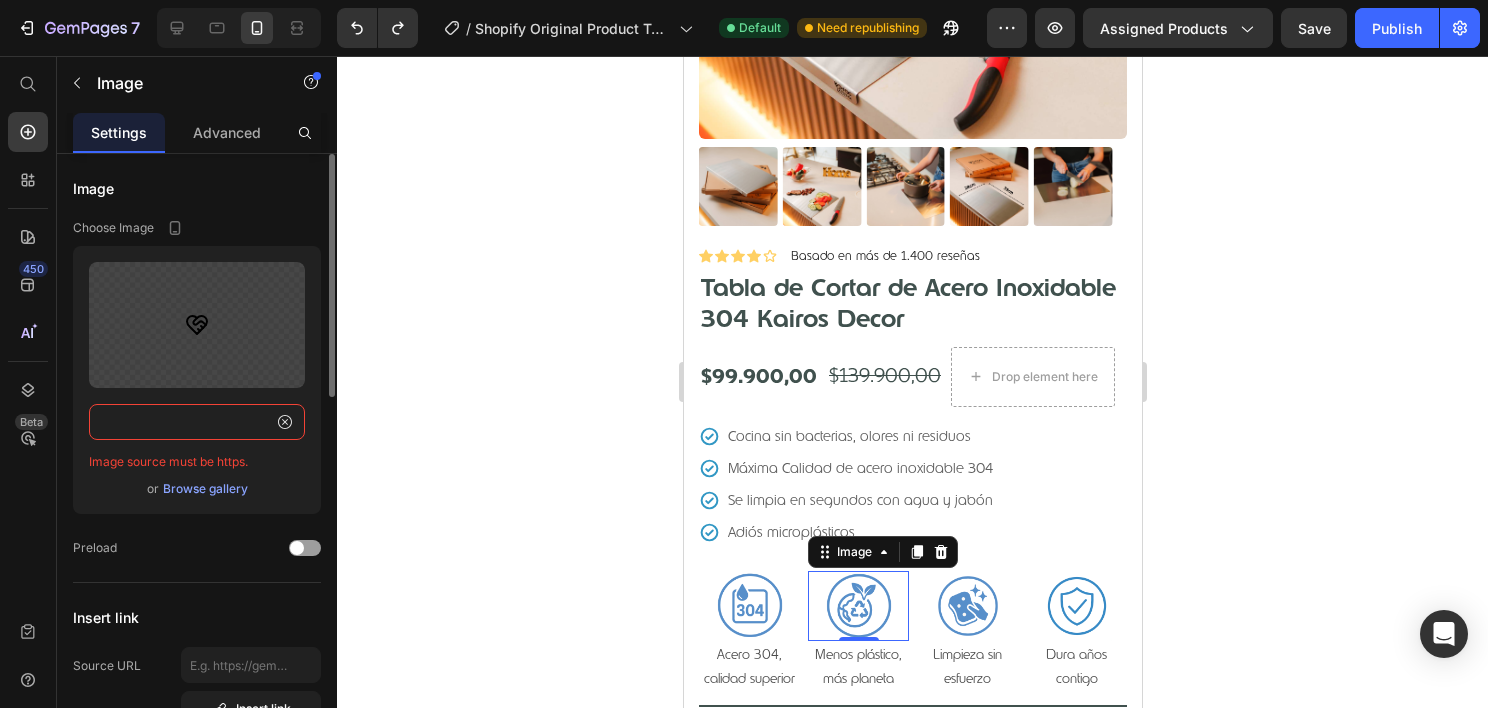 type 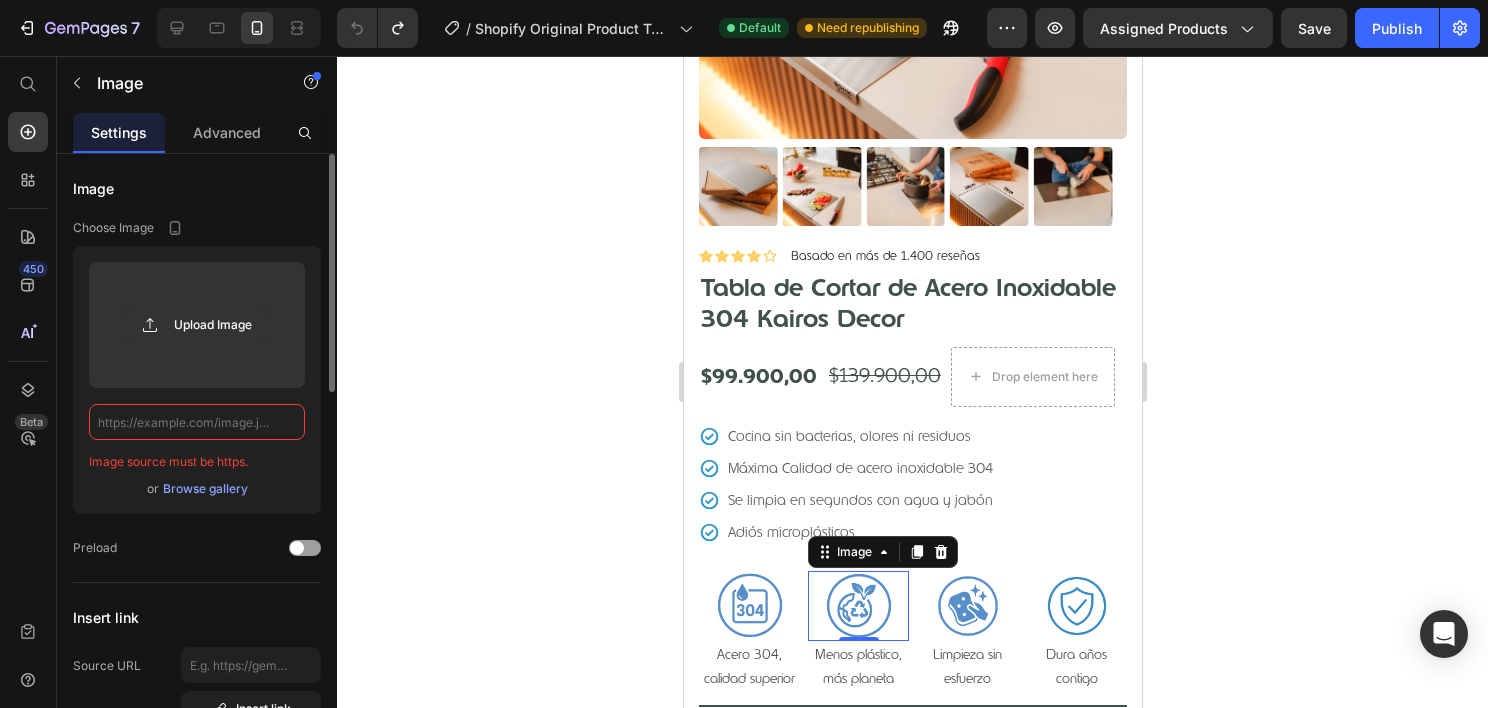 scroll, scrollTop: 0, scrollLeft: 0, axis: both 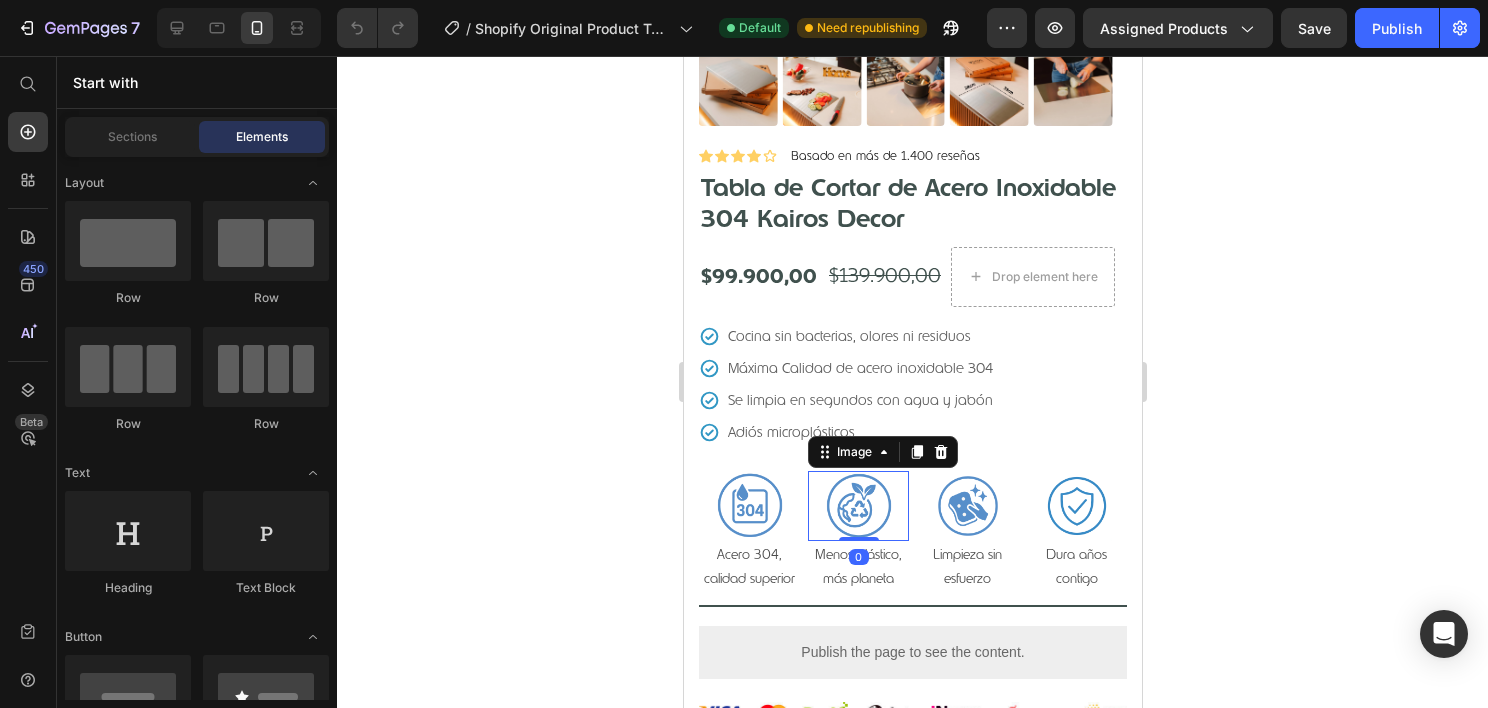 click at bounding box center (857, 506) 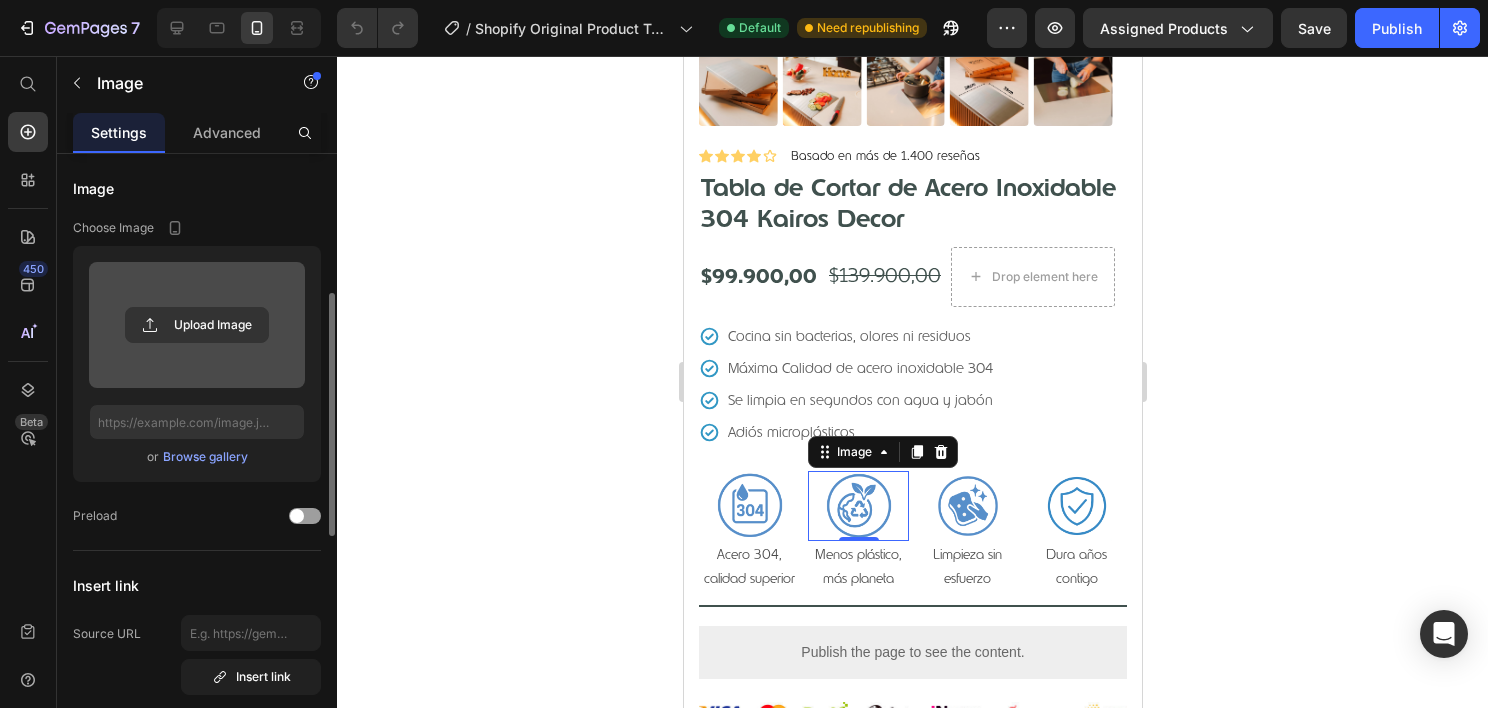 scroll, scrollTop: 200, scrollLeft: 0, axis: vertical 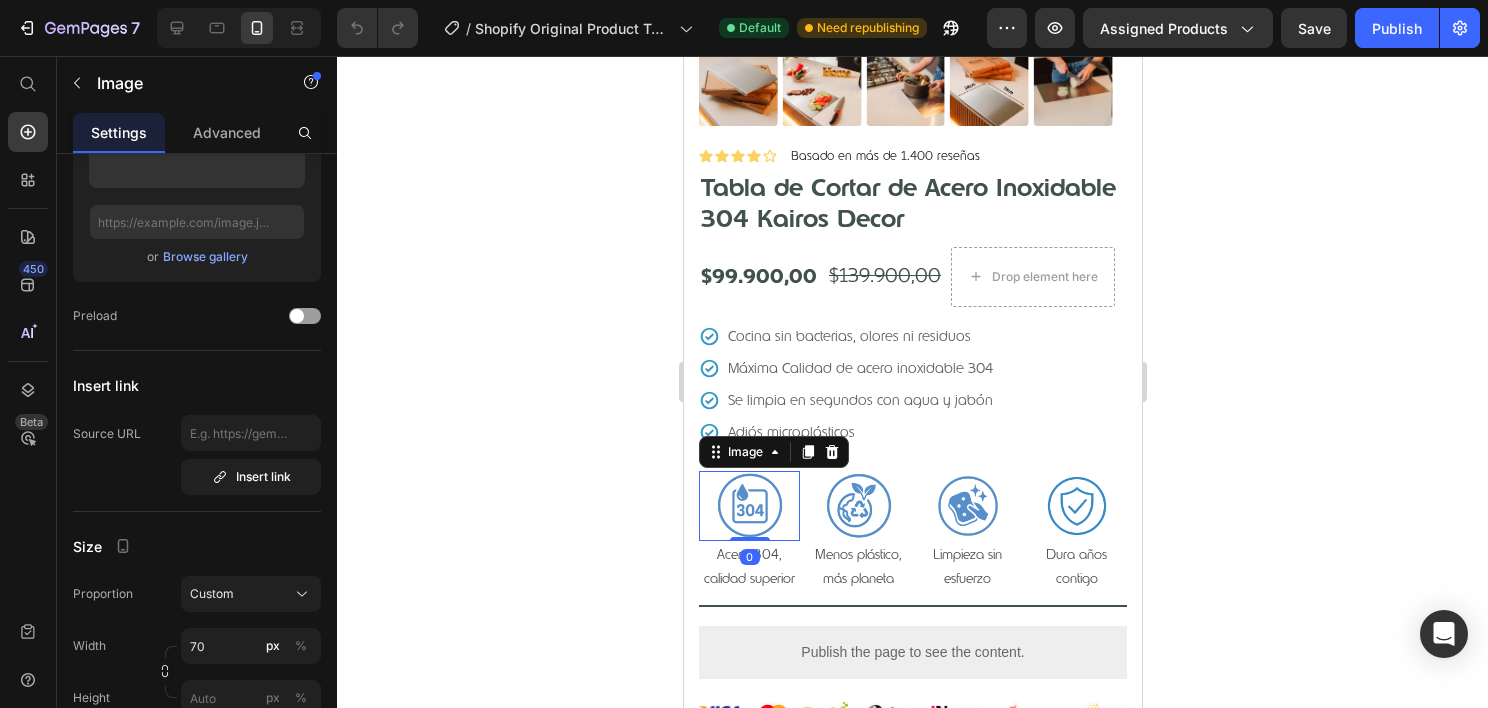 click at bounding box center [748, 506] 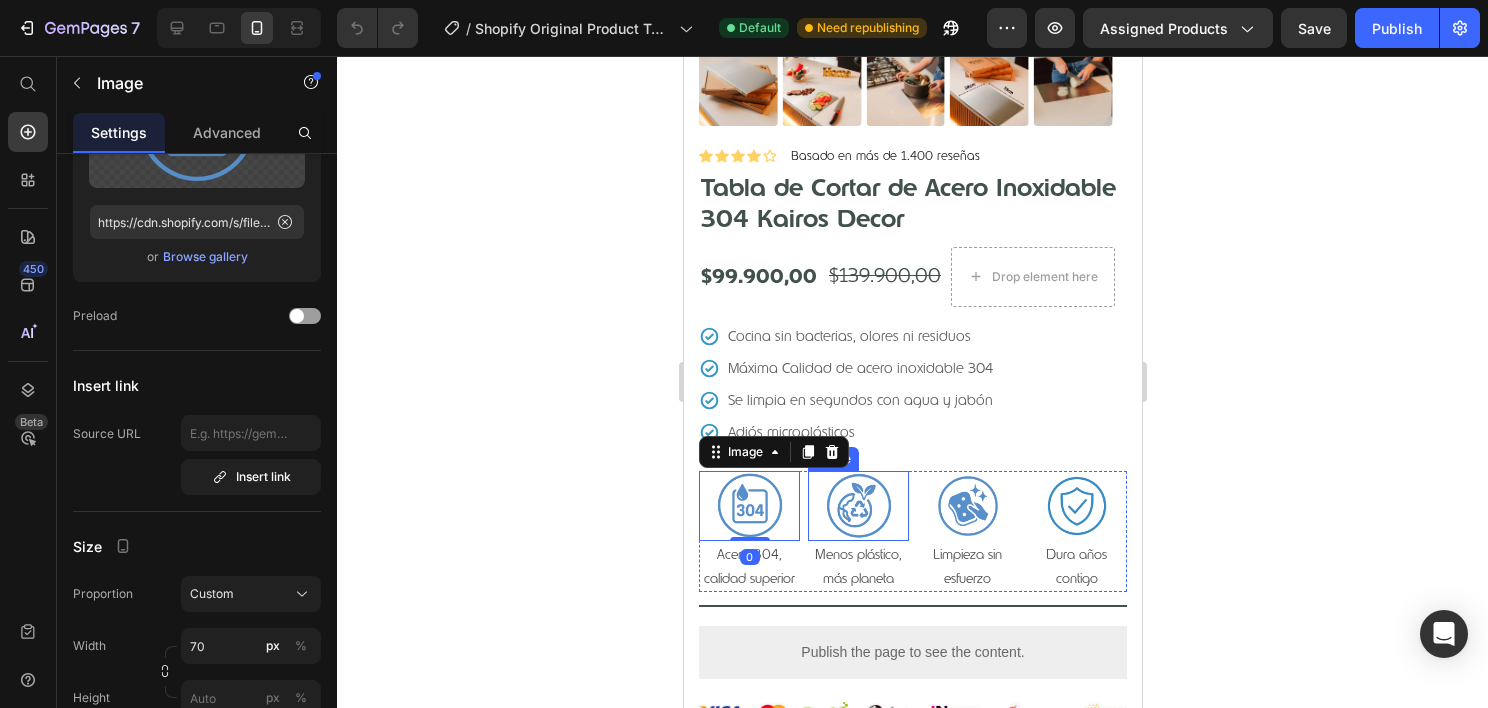click at bounding box center (857, 506) 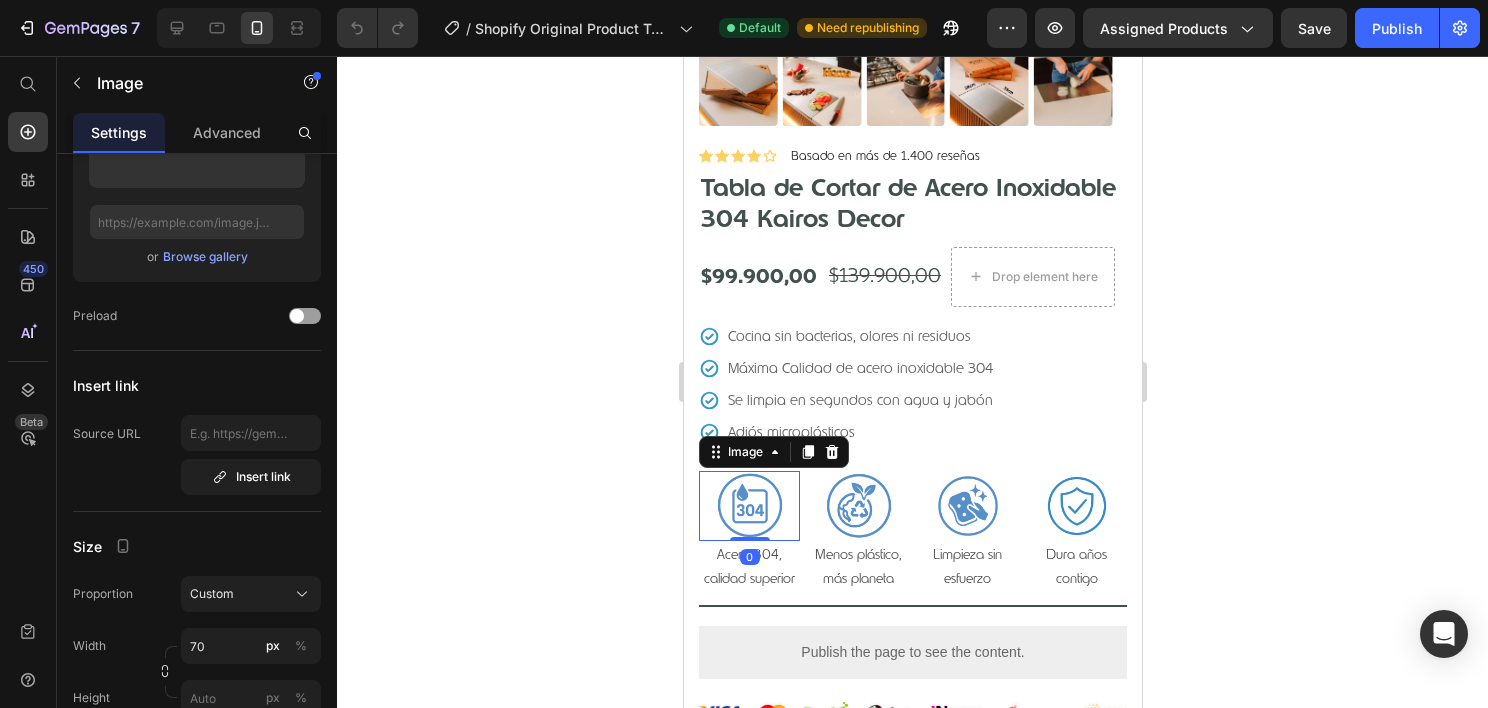 click at bounding box center [748, 506] 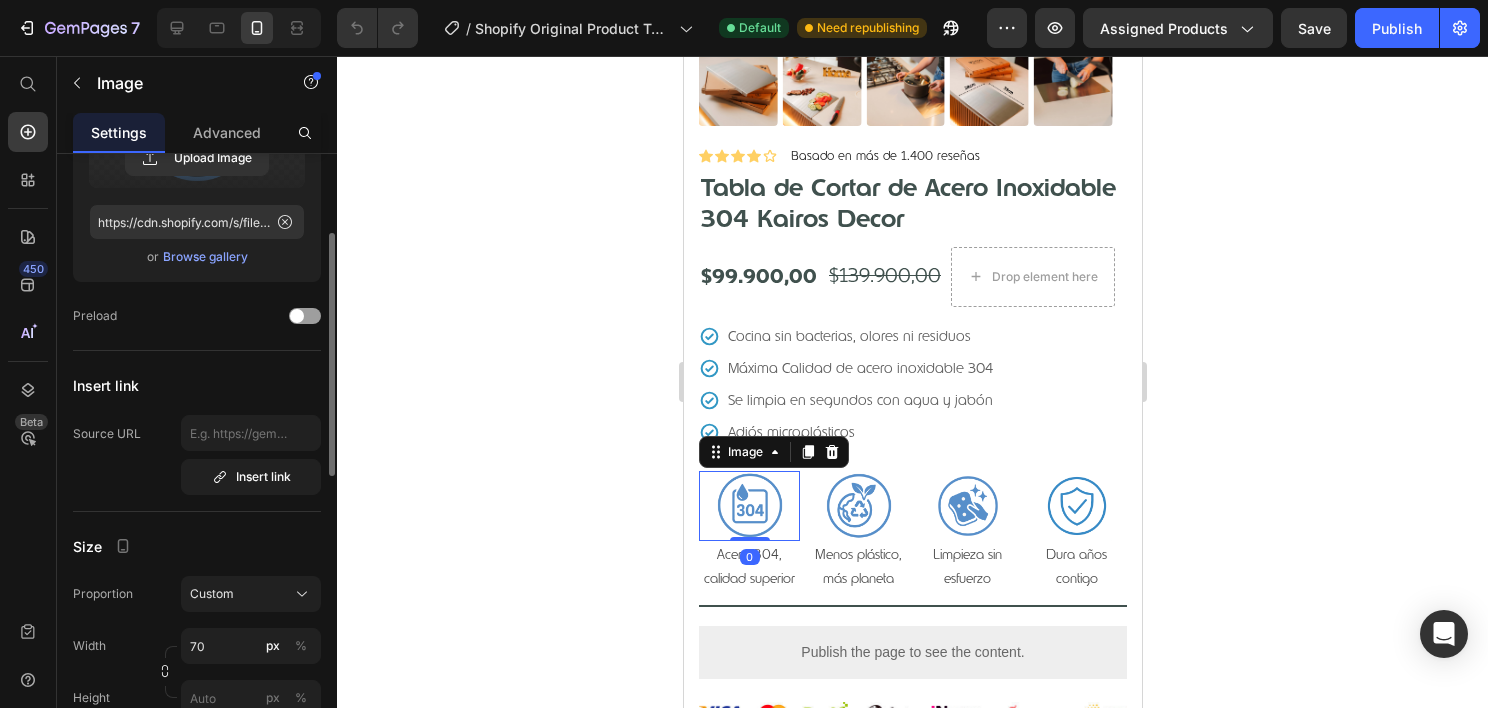 scroll, scrollTop: 0, scrollLeft: 0, axis: both 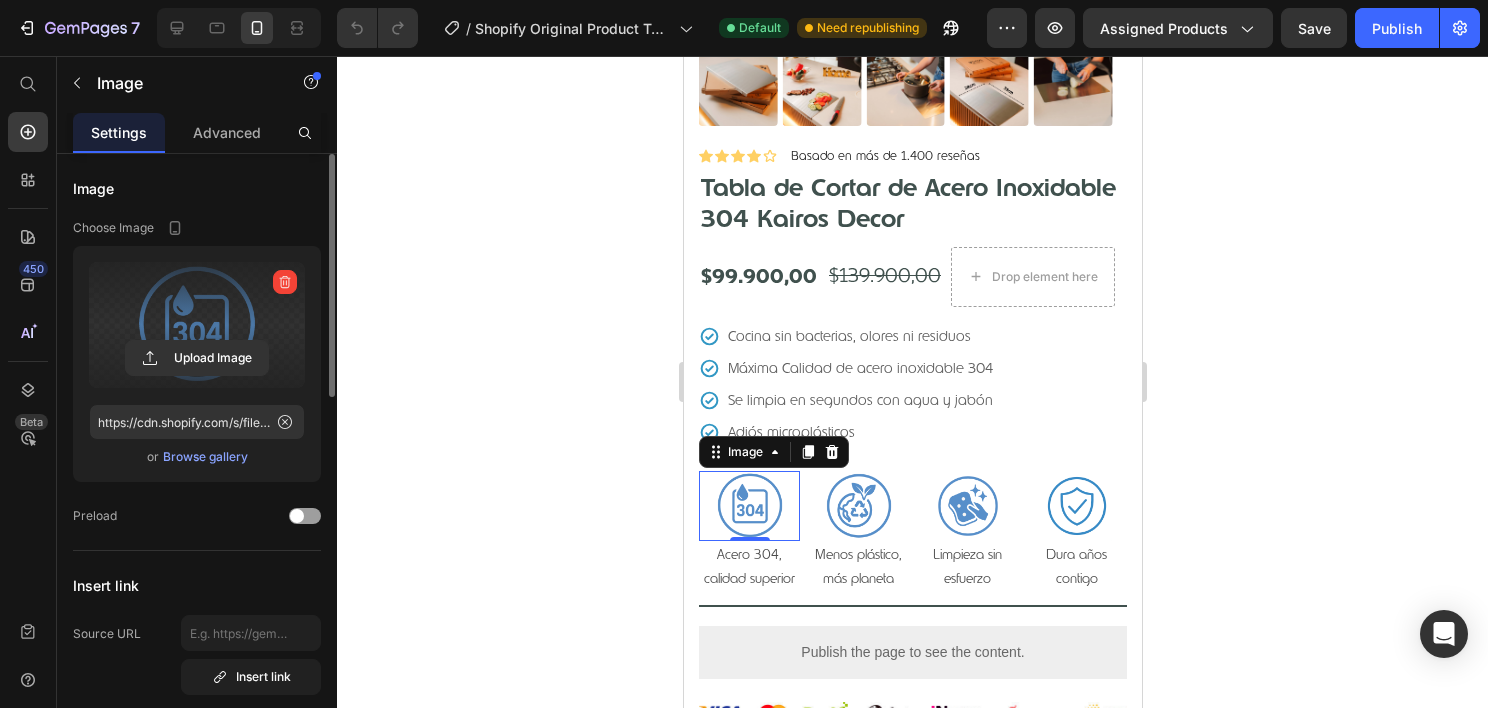 click at bounding box center (197, 325) 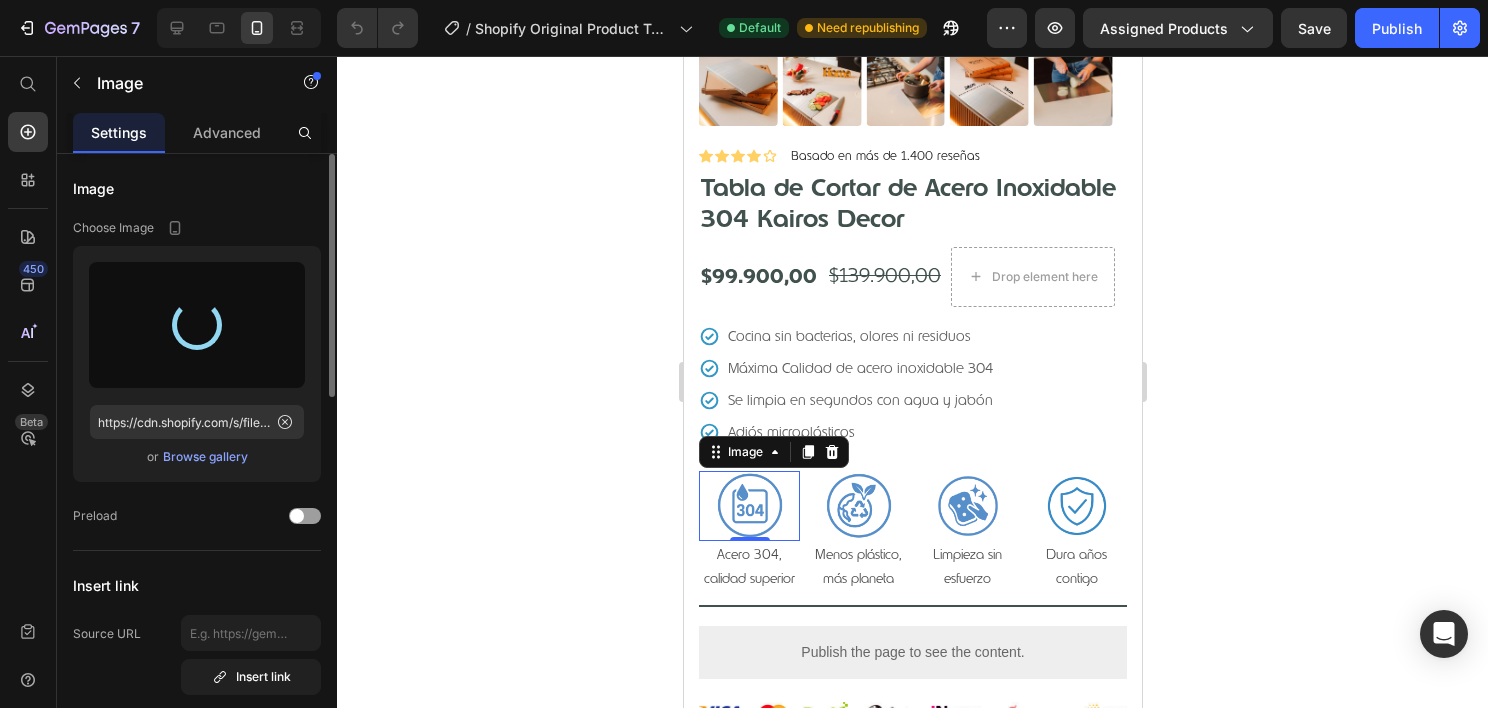 type on "https://cdn.shopify.com/s/files/1/0740/9634/5304/files/gempages_557593175317808121-9d4ea923-1a32-4ff0-ad18-4f953dcf415f.webp" 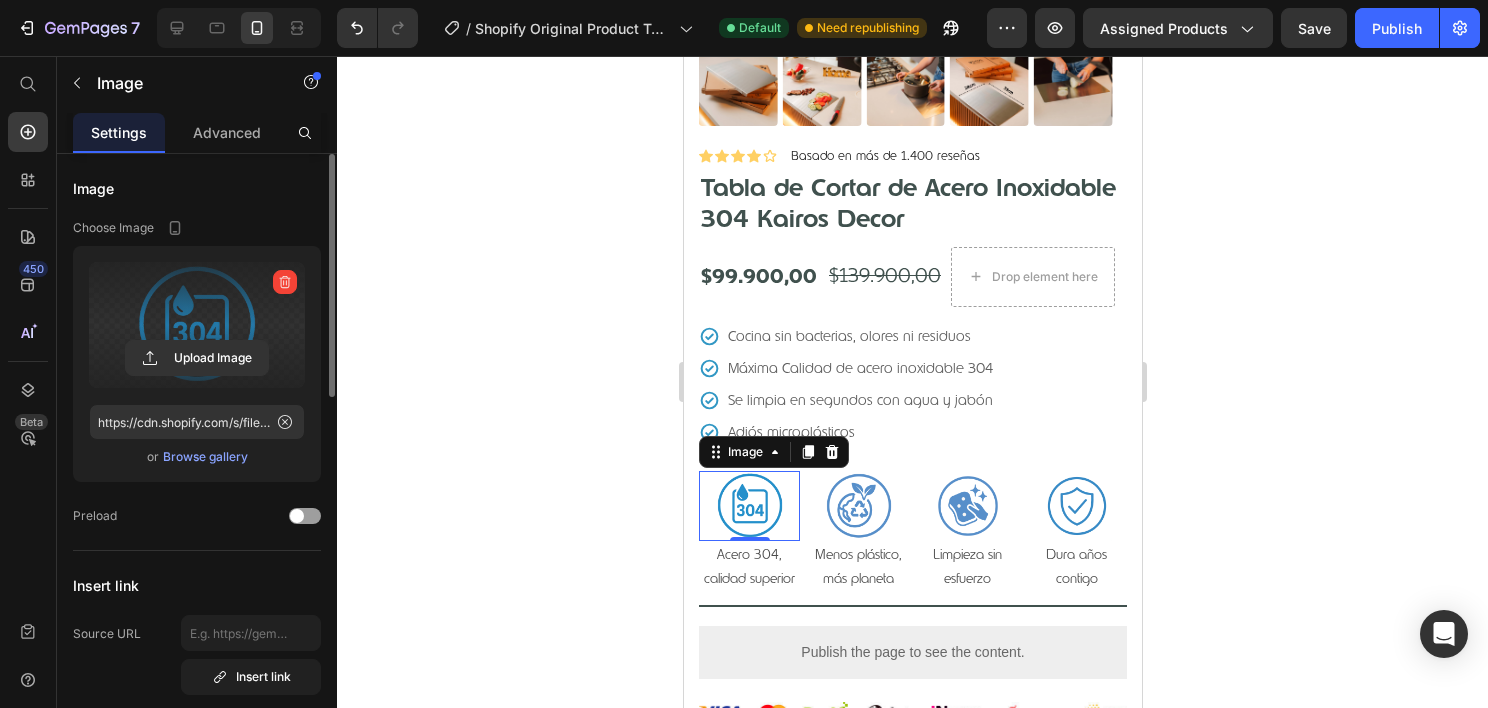 click 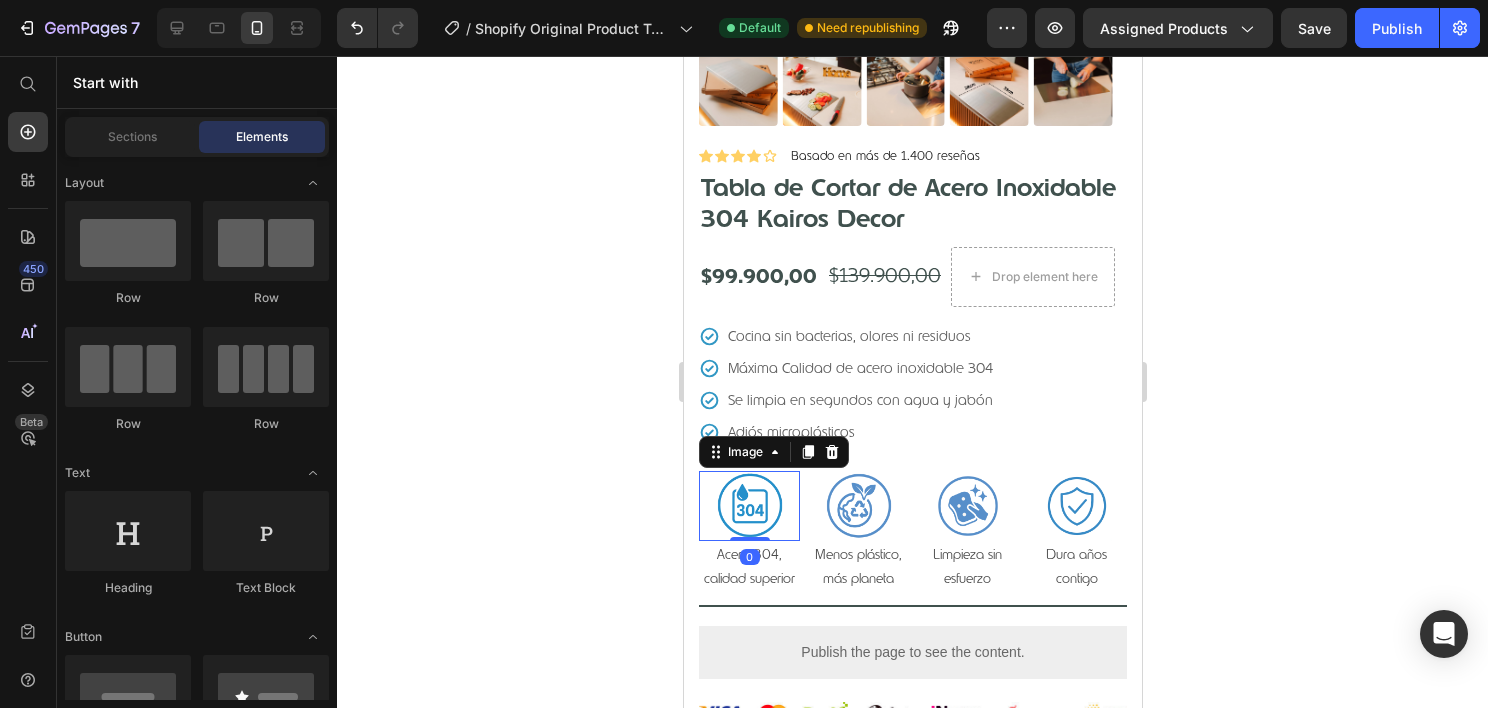click at bounding box center (748, 506) 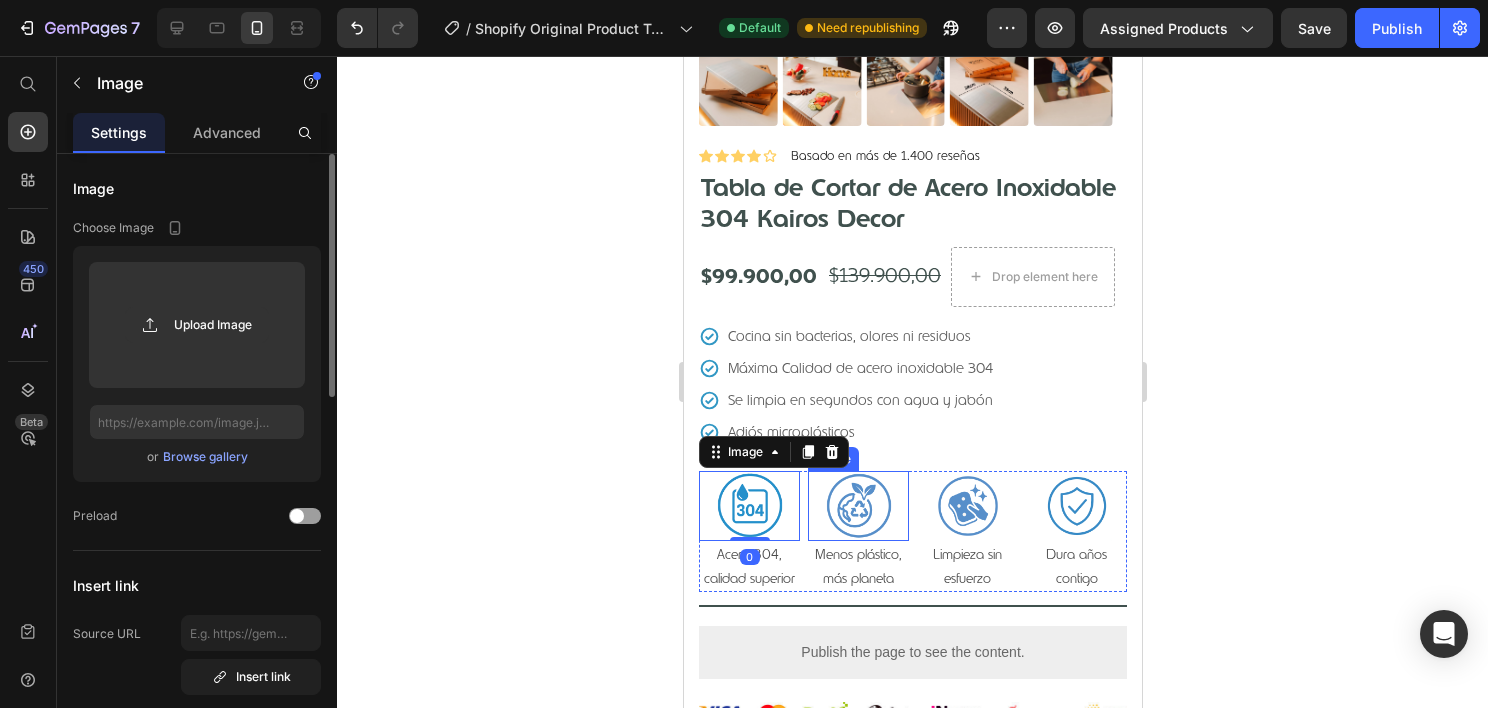 click at bounding box center (857, 506) 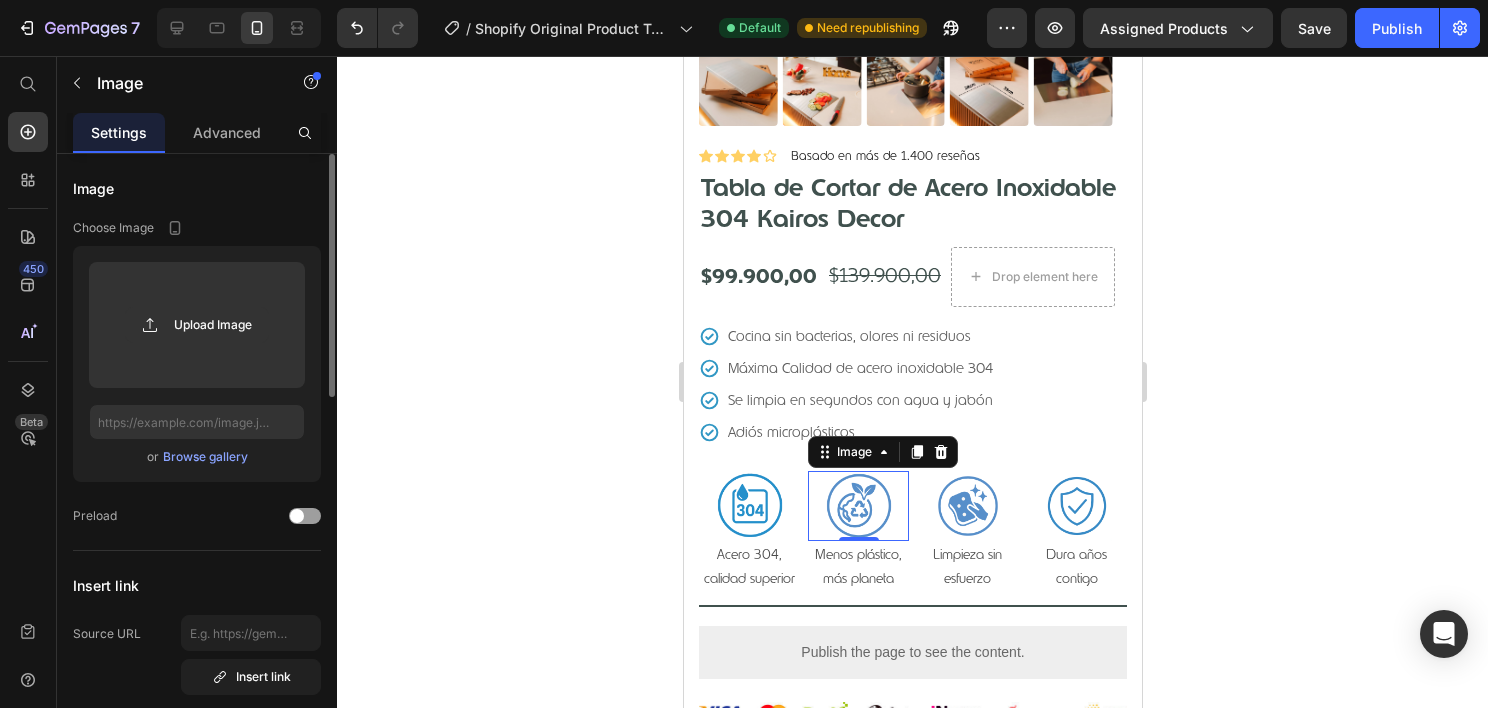 click at bounding box center (857, 506) 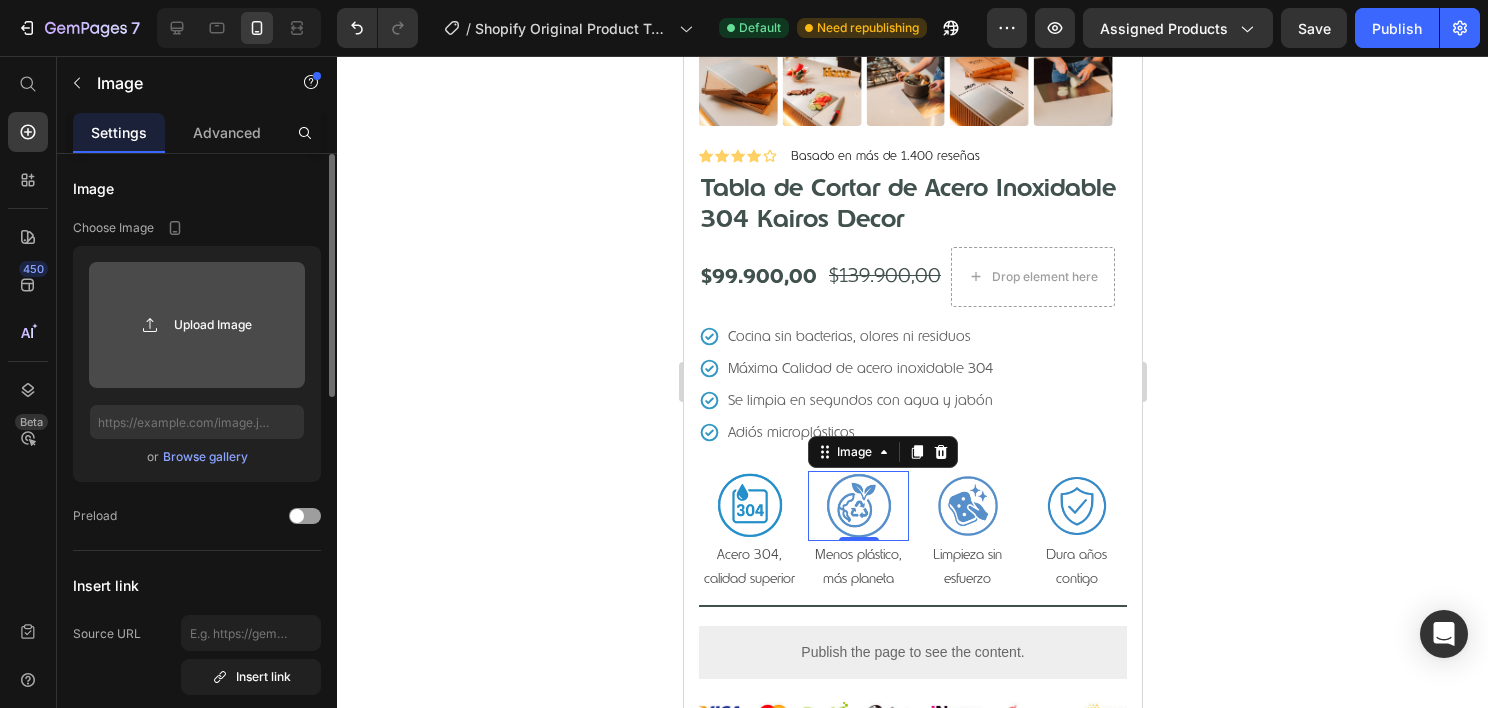 click 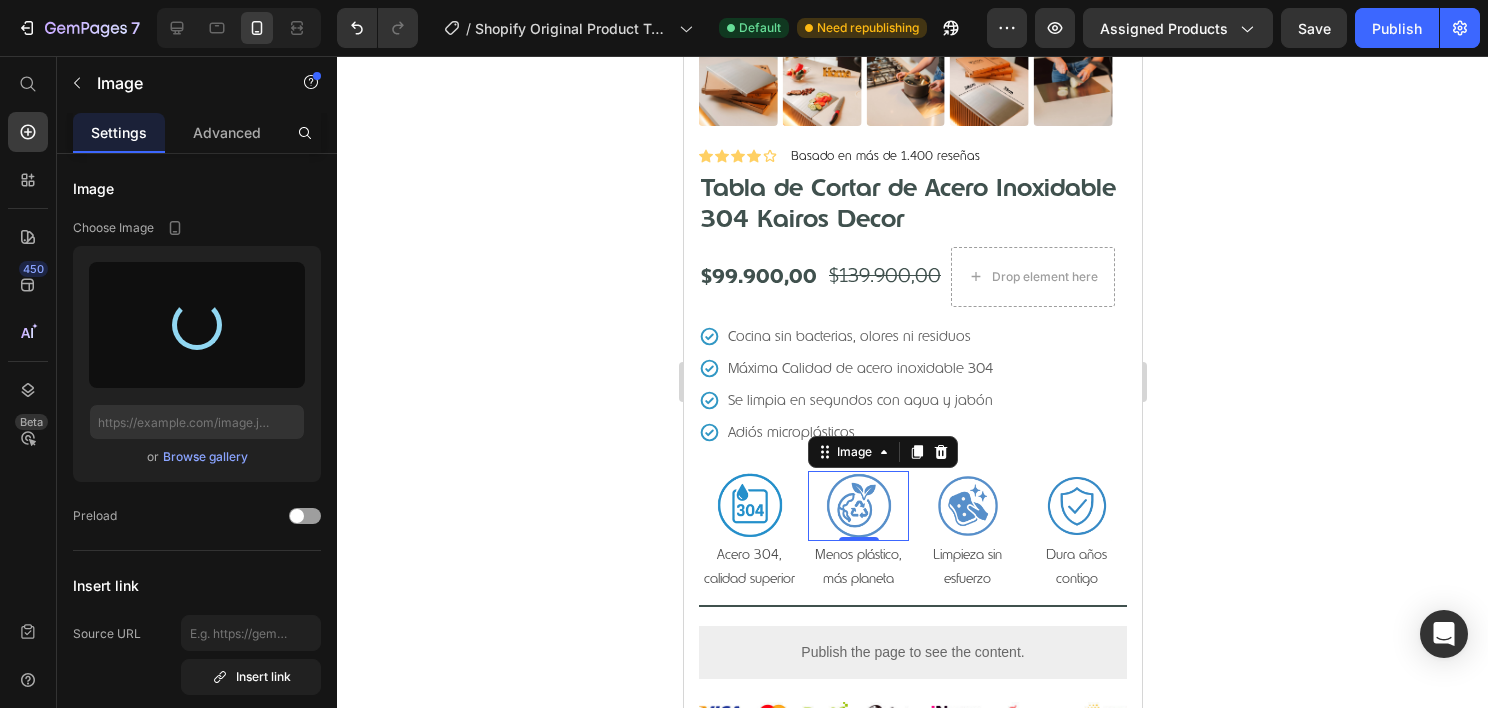 type on "https://cdn.shopify.com/s/files/1/0740/9634/5304/files/gempages_557593175317808121-80648c1c-23d8-4512-bb74-6645669286e2.webp" 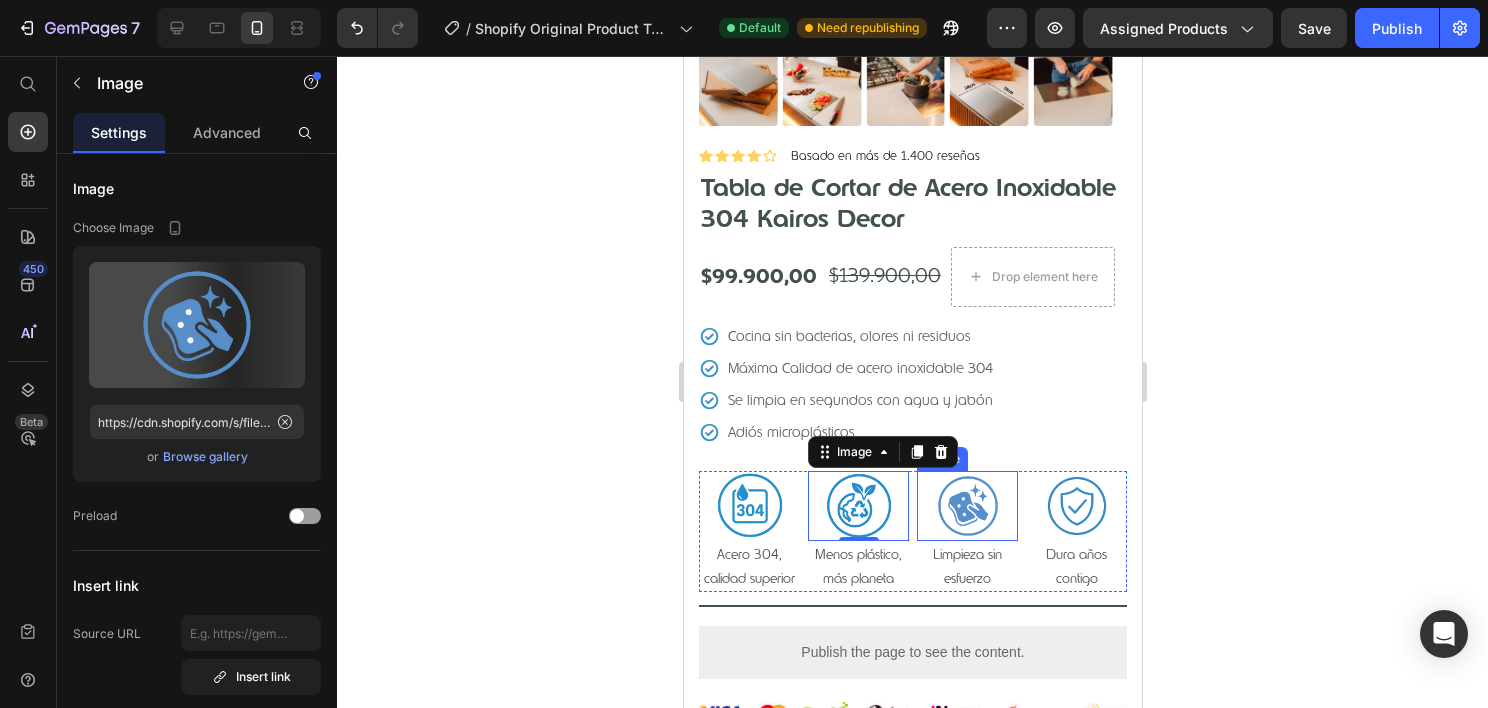 click at bounding box center [966, 506] 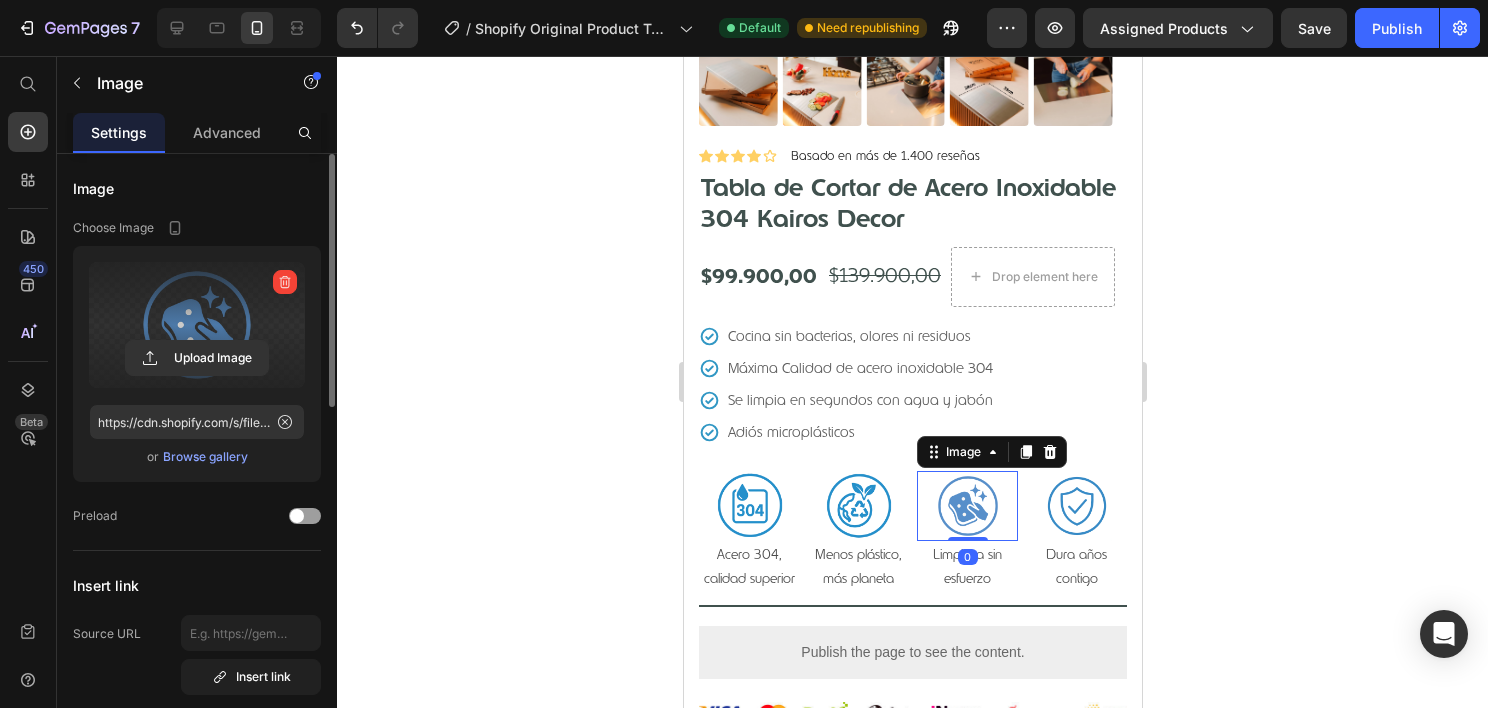 click at bounding box center (197, 325) 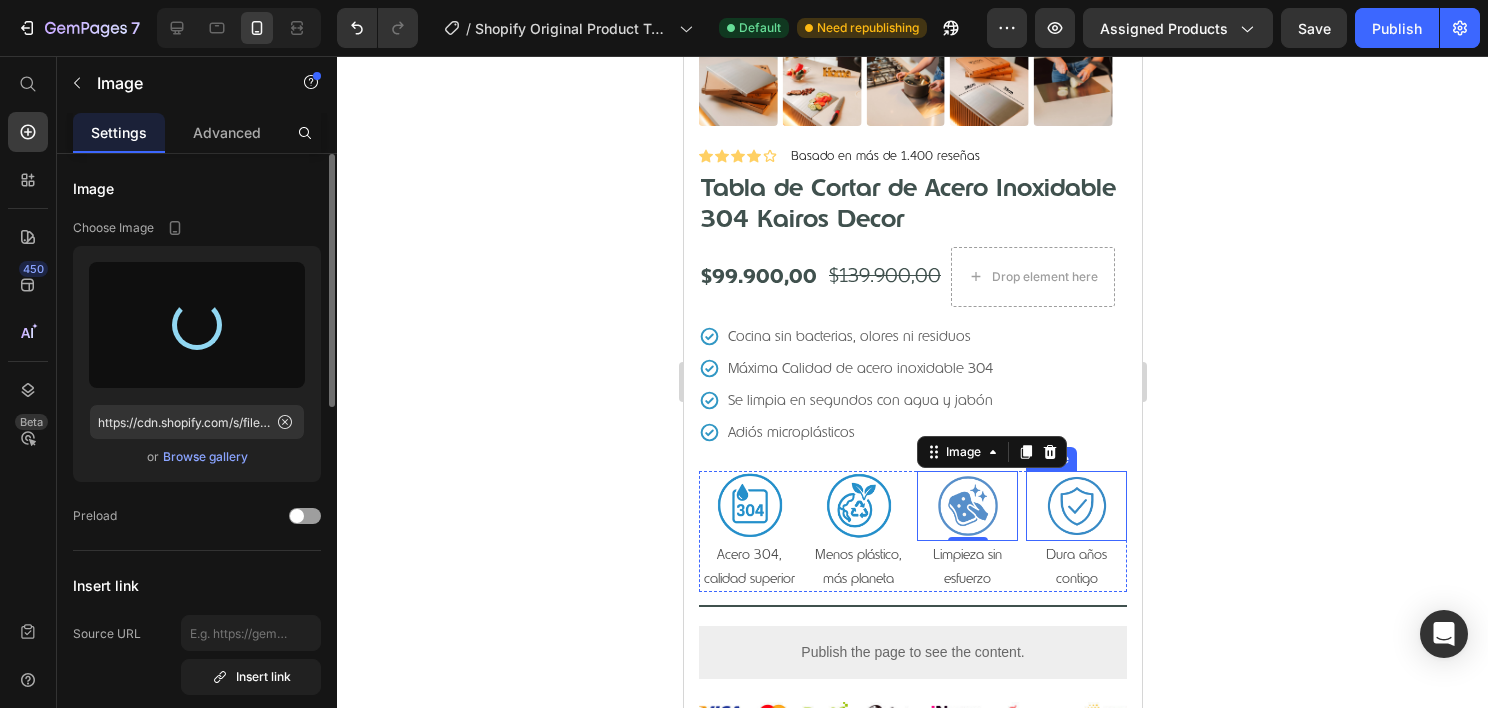 type on "https://cdn.shopify.com/s/files/1/0740/9634/5304/files/gempages_557593175317808121-f51c3e66-cdc3-466a-9192-8c49298f6db1.webp" 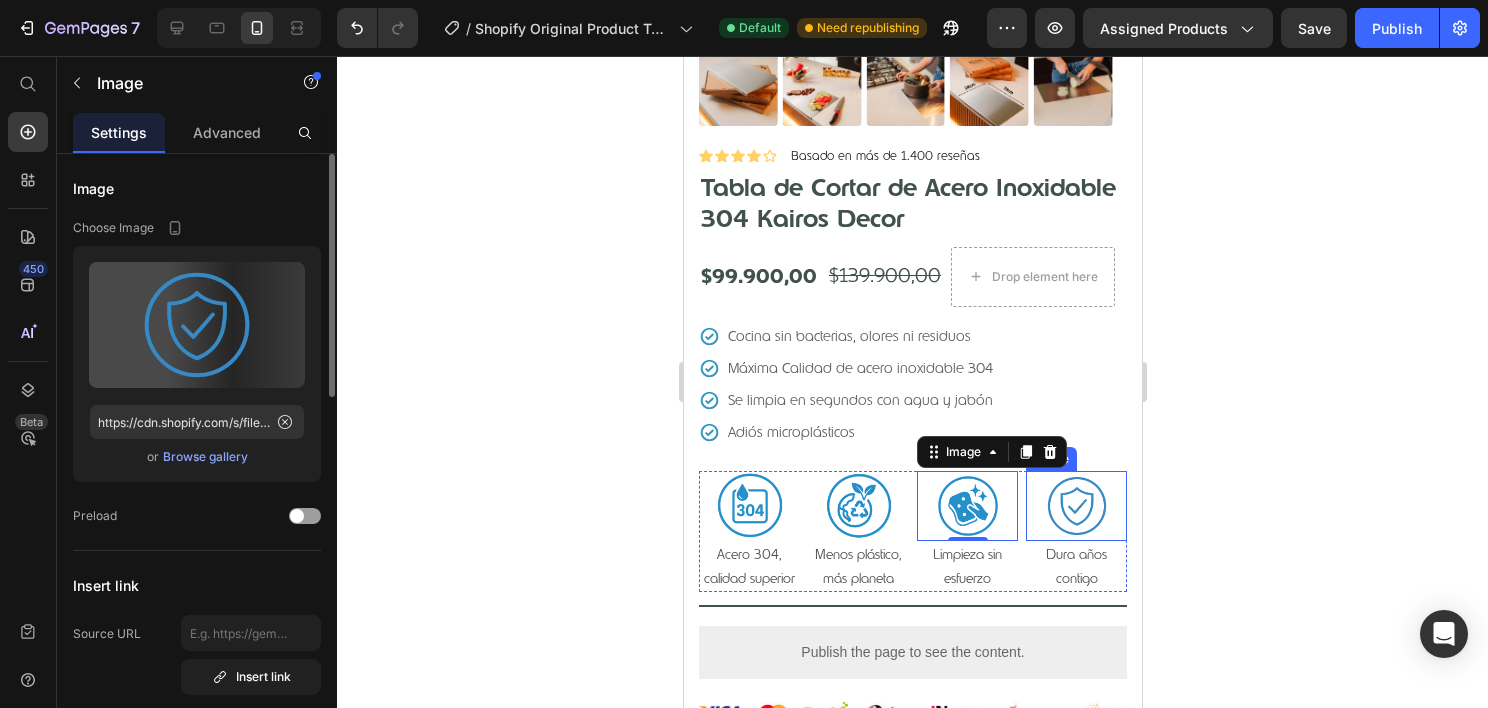 click at bounding box center (1075, 506) 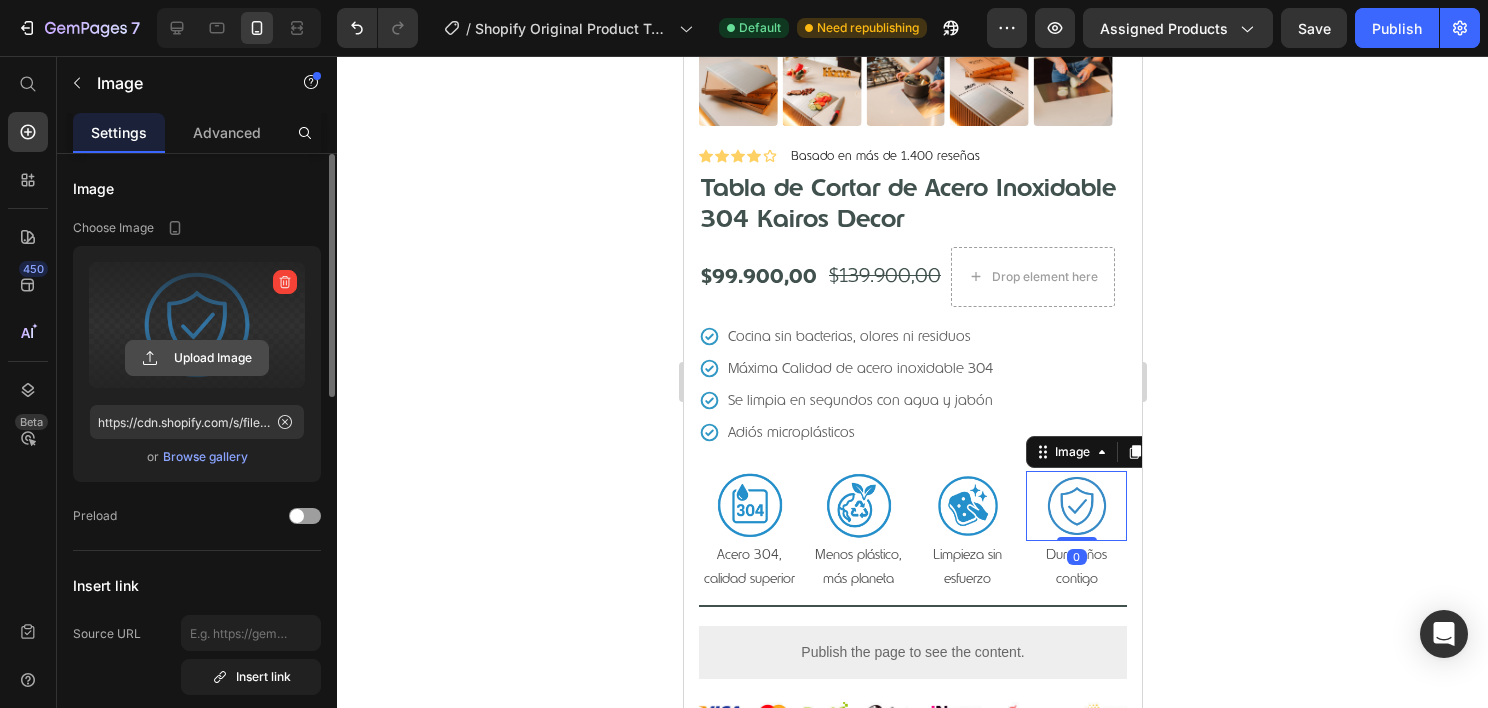 click 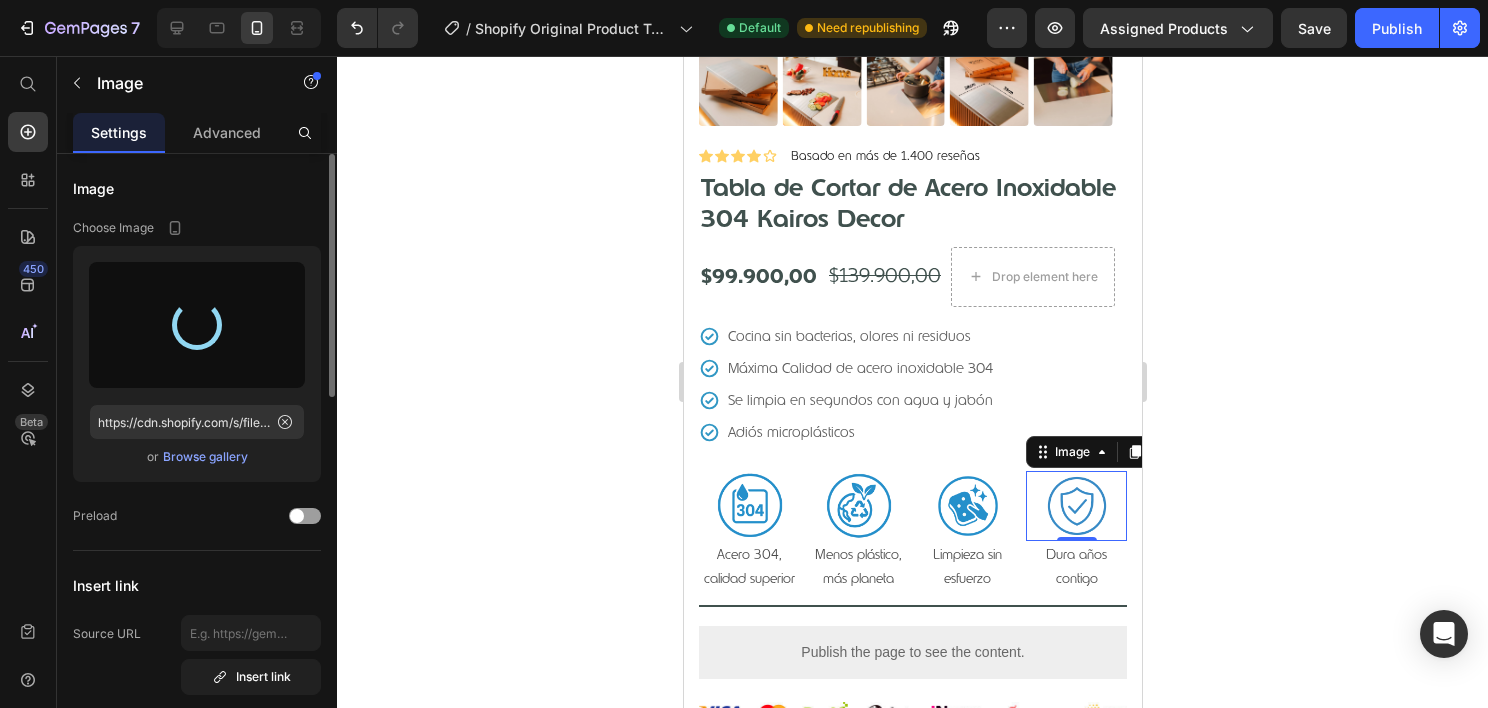type on "https://cdn.shopify.com/s/files/1/0740/9634/5304/files/gempages_557593175317808121-109418cd-1306-40e7-9985-b5ef5f8d3194.webp" 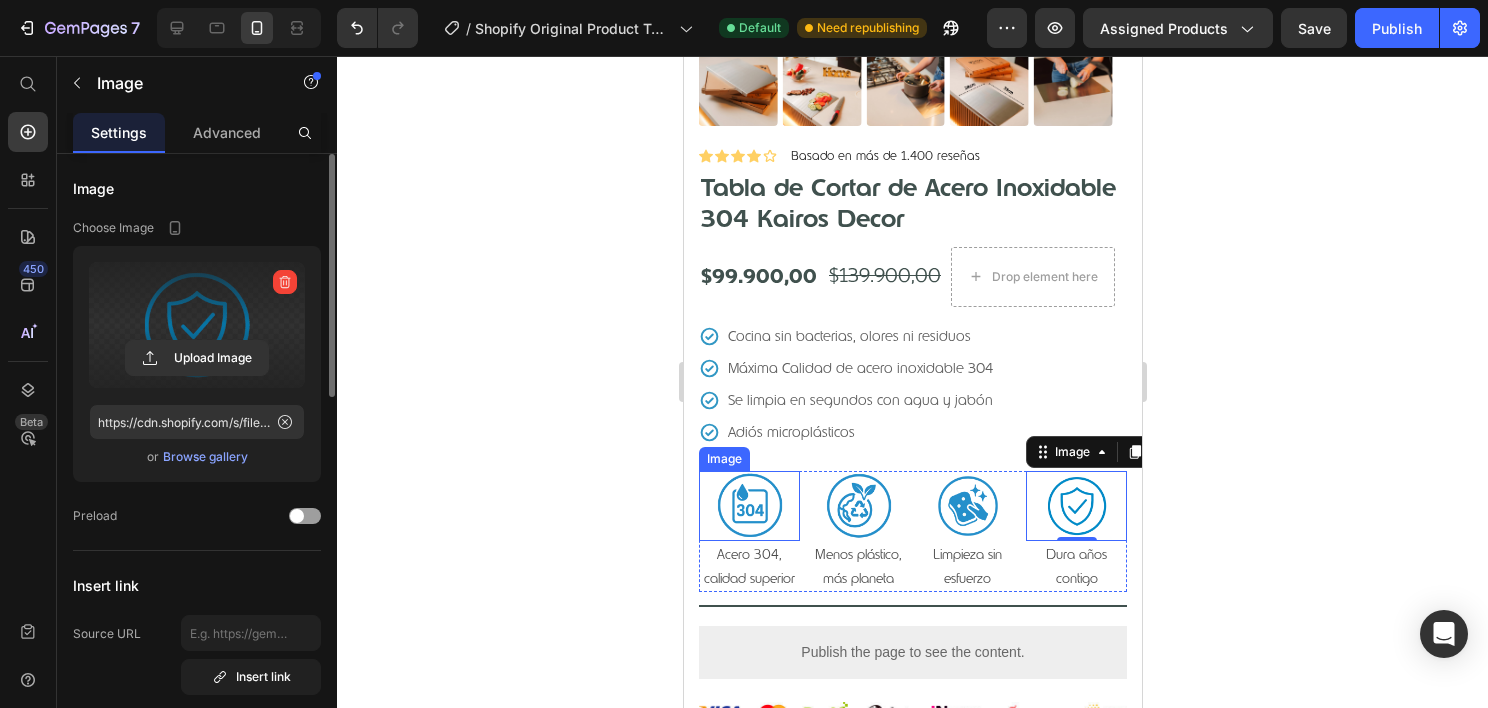 click at bounding box center [748, 506] 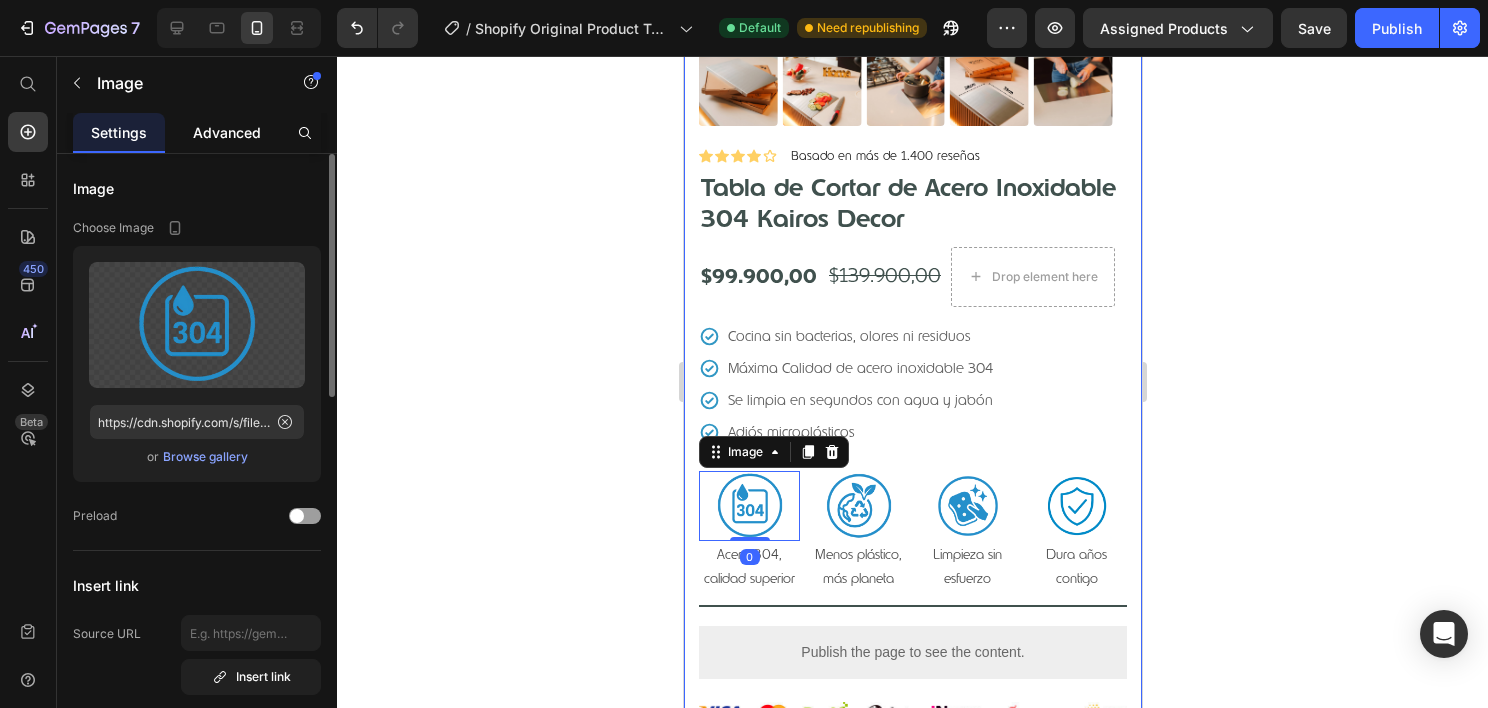 click on "Advanced" at bounding box center (227, 132) 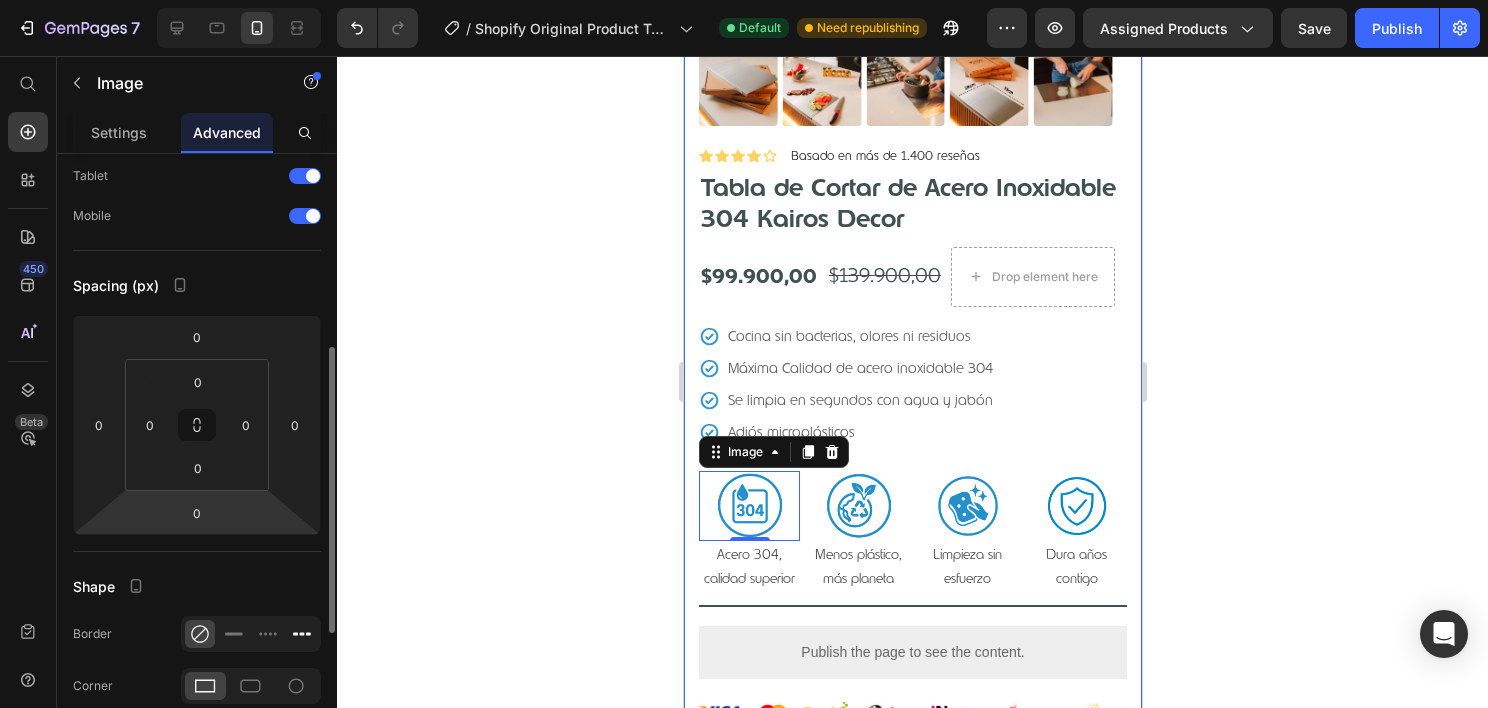 scroll, scrollTop: 0, scrollLeft: 0, axis: both 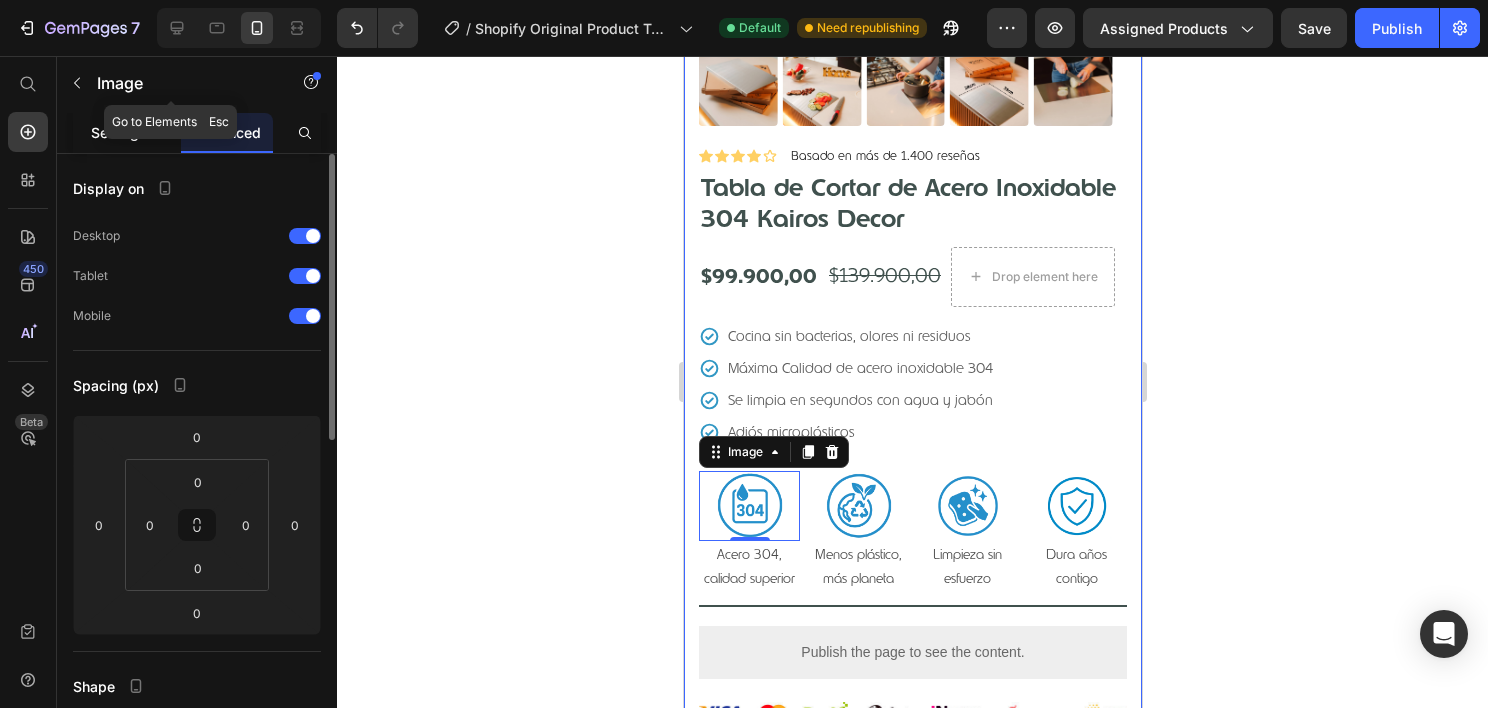 click on "Settings" 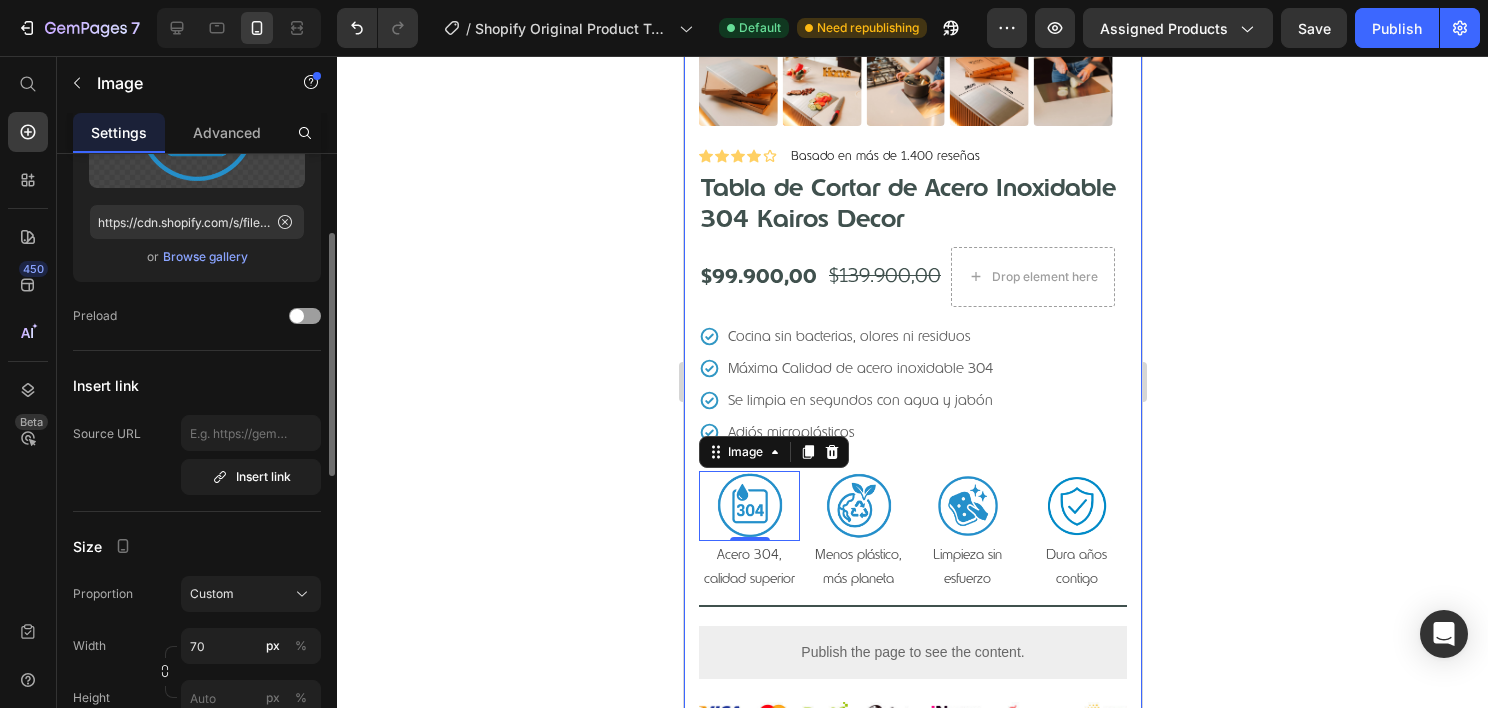 scroll, scrollTop: 500, scrollLeft: 0, axis: vertical 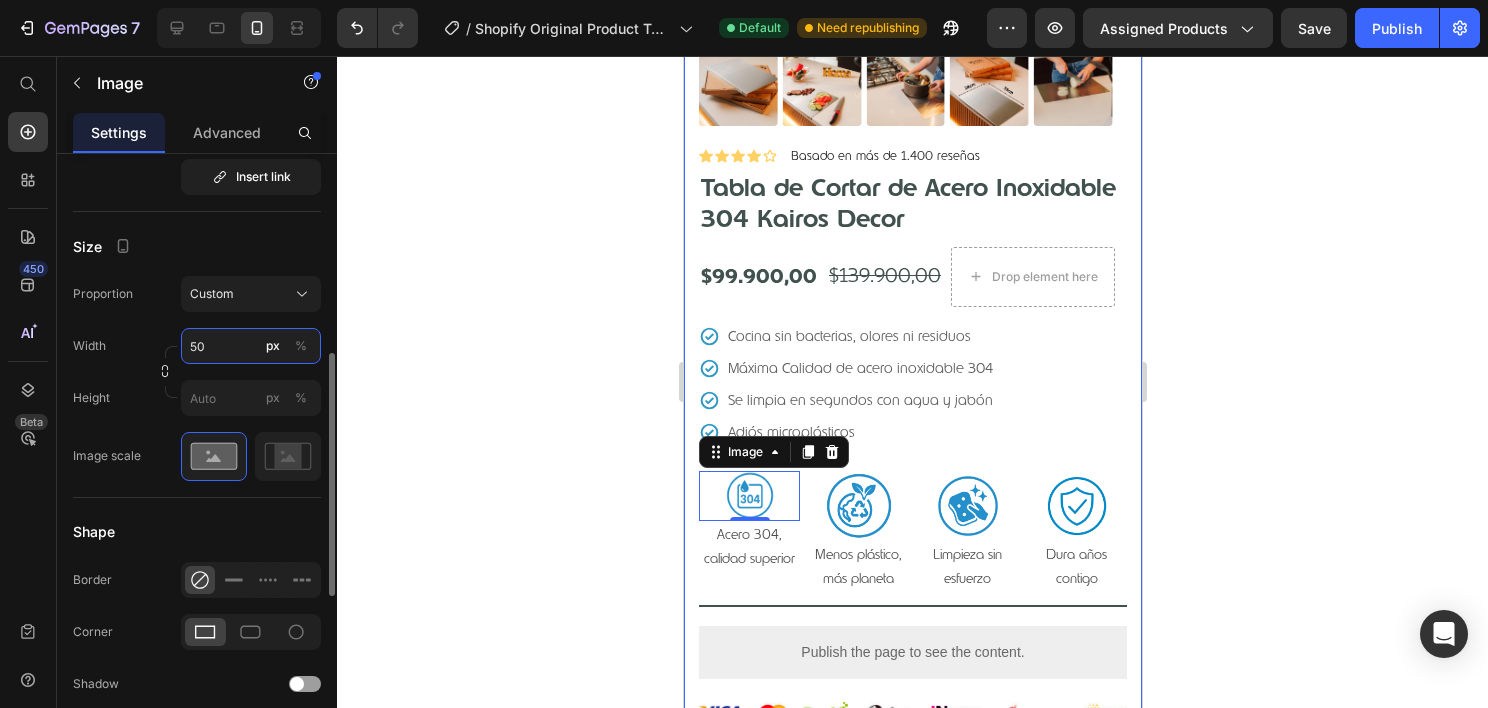 drag, startPoint x: 207, startPoint y: 338, endPoint x: 184, endPoint y: 339, distance: 23.021729 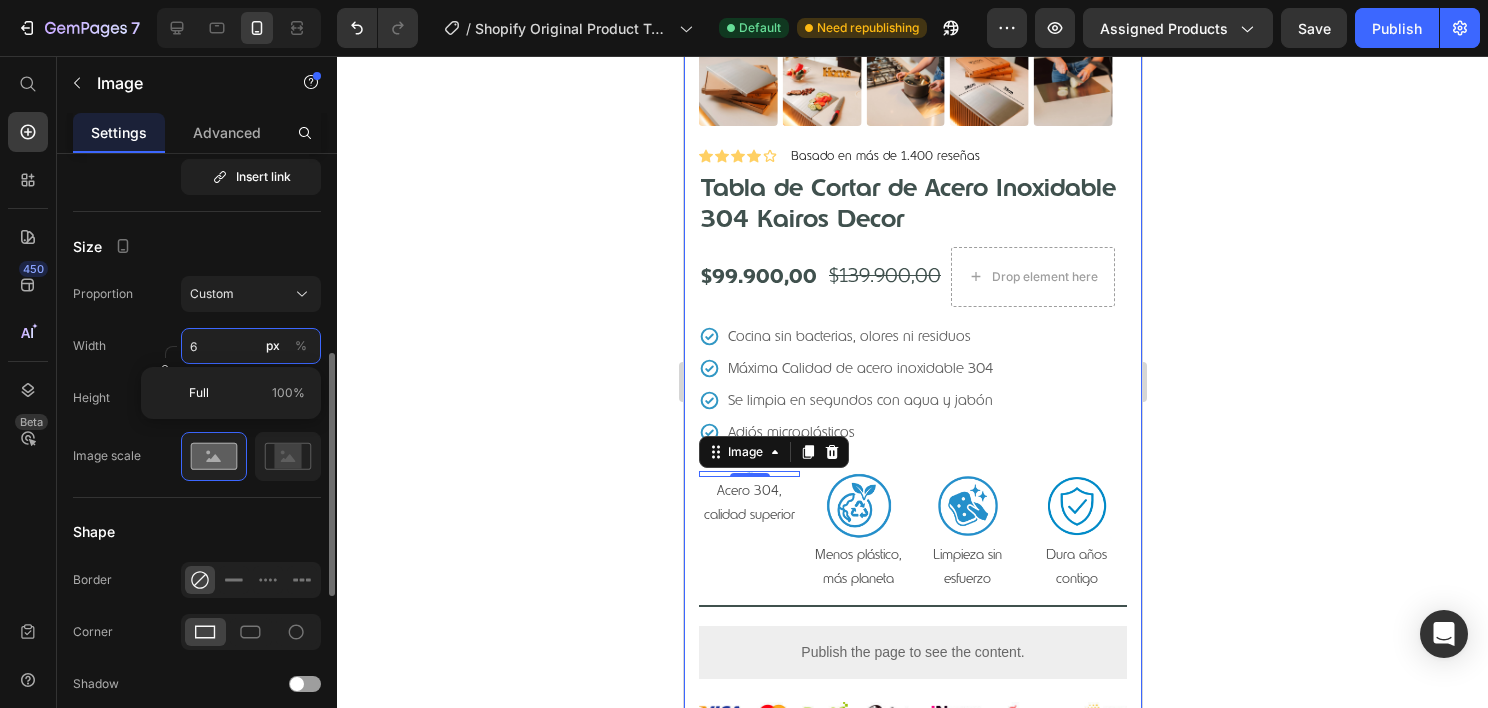 type on "60" 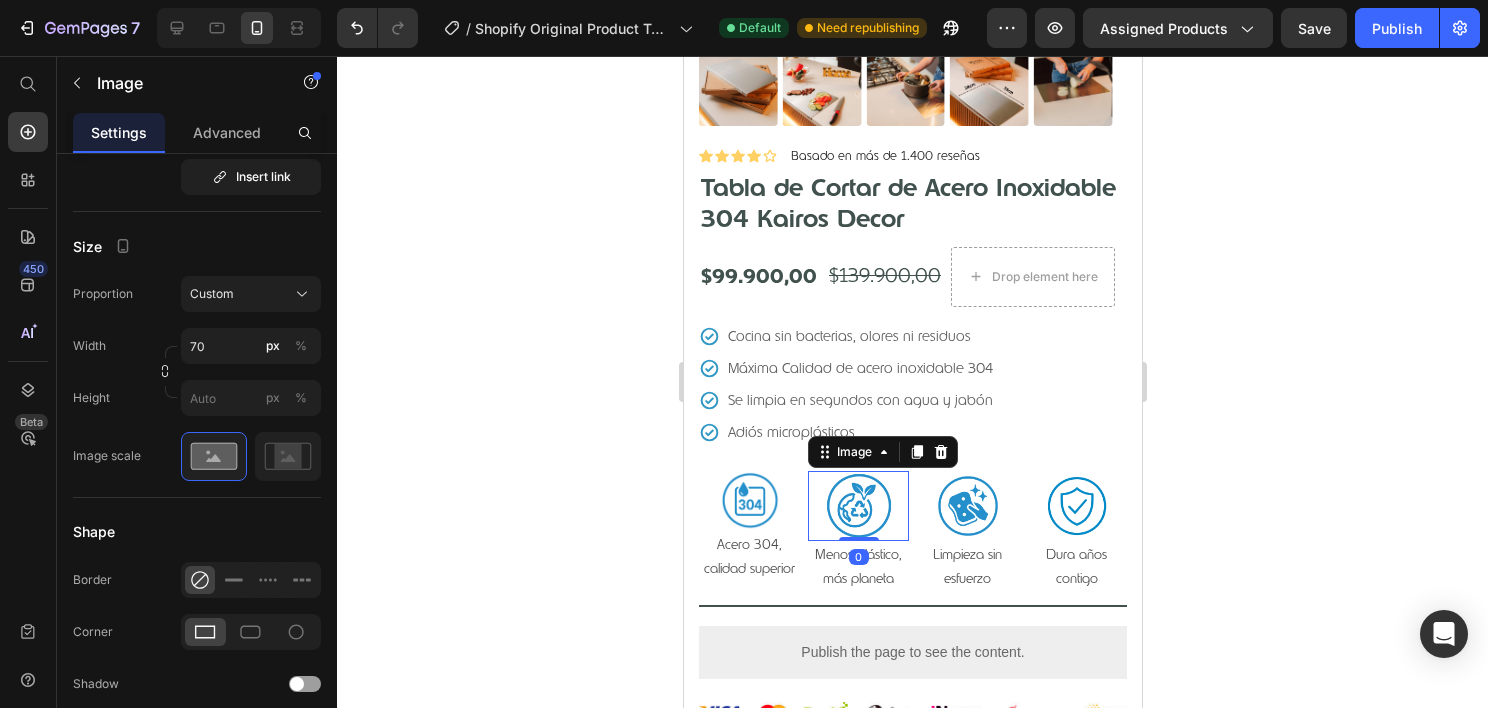 click at bounding box center (857, 506) 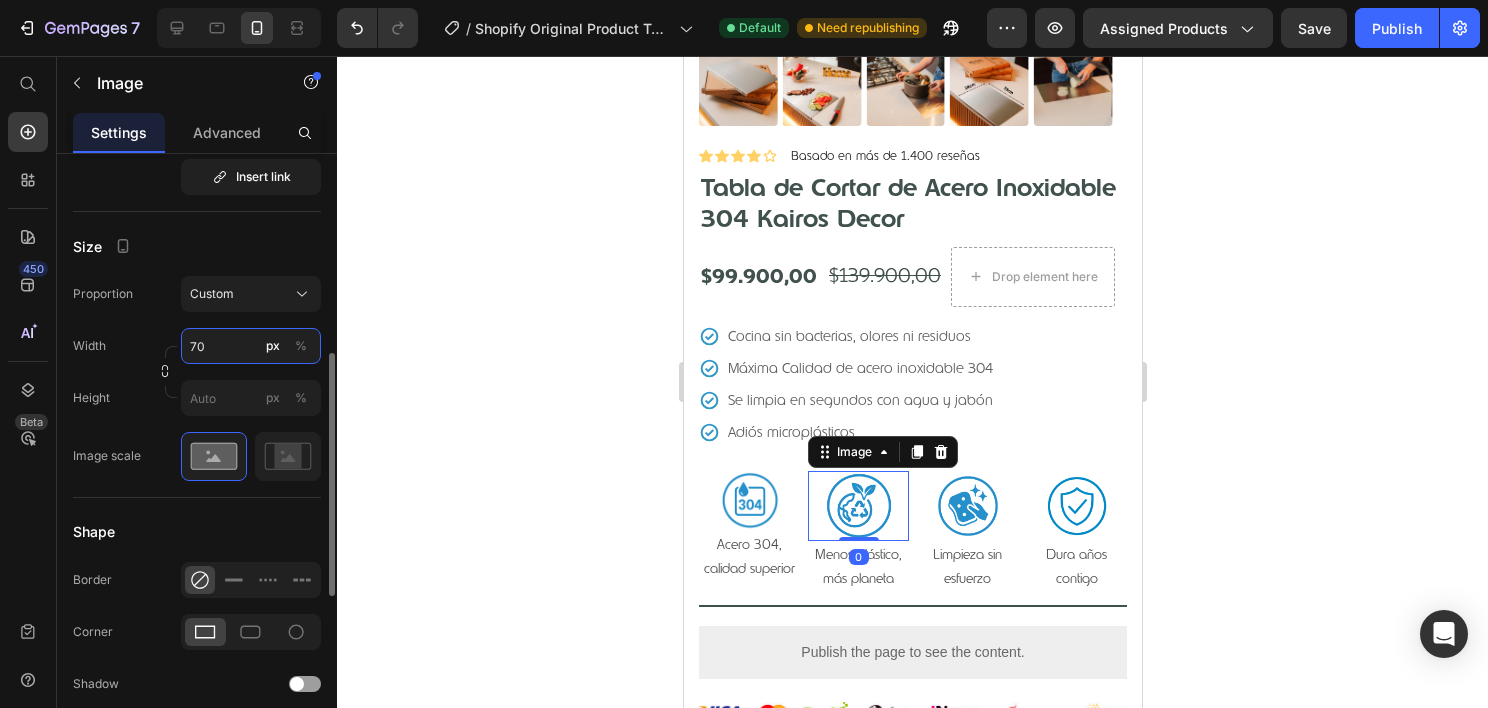 click on "70" at bounding box center (251, 346) 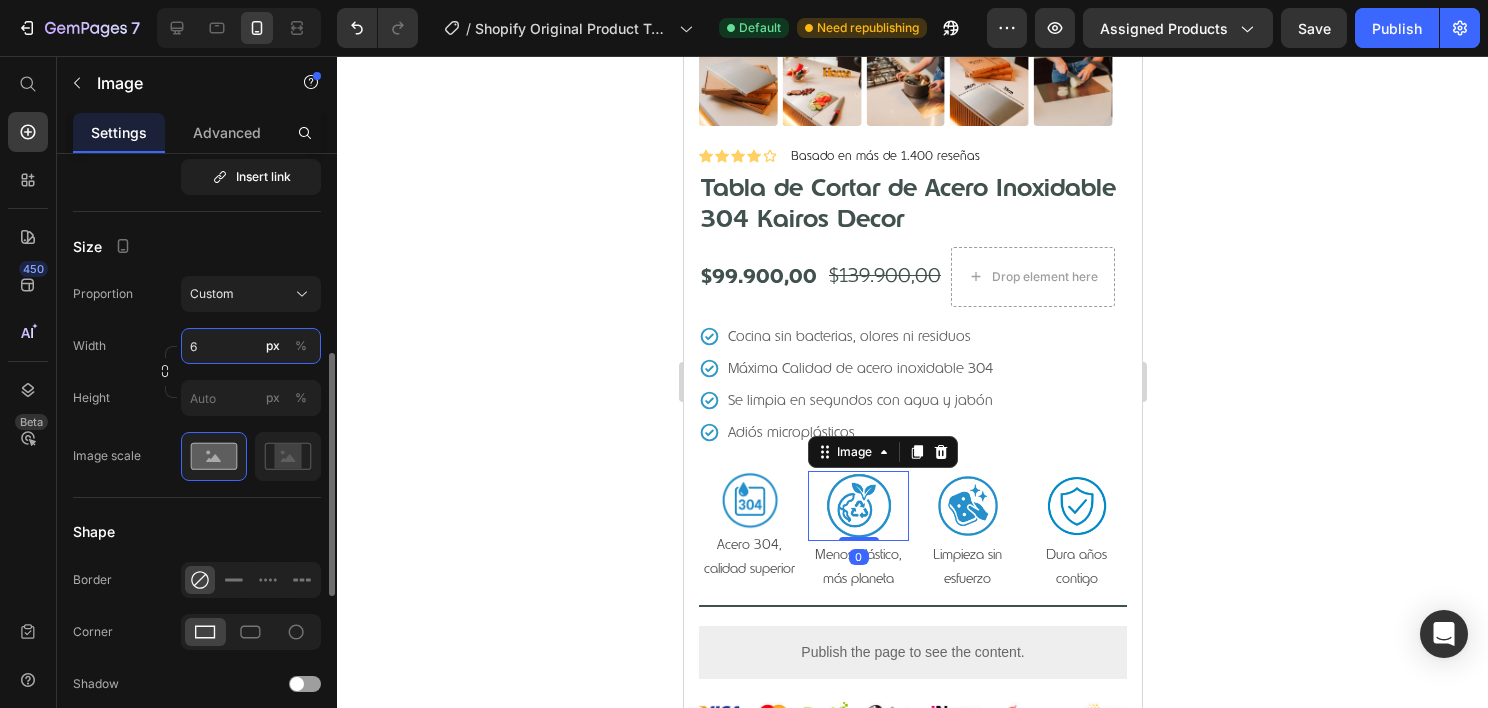 type on "60" 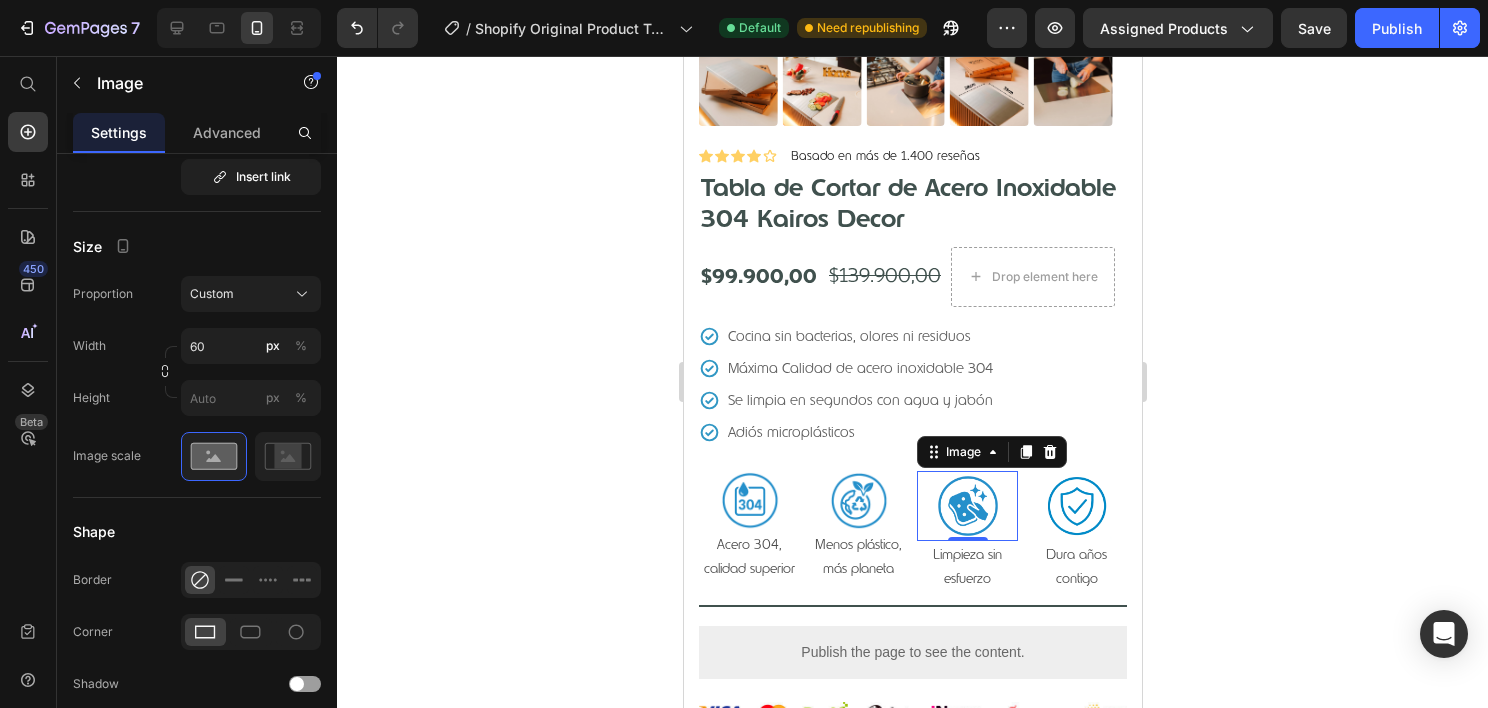 click at bounding box center [966, 506] 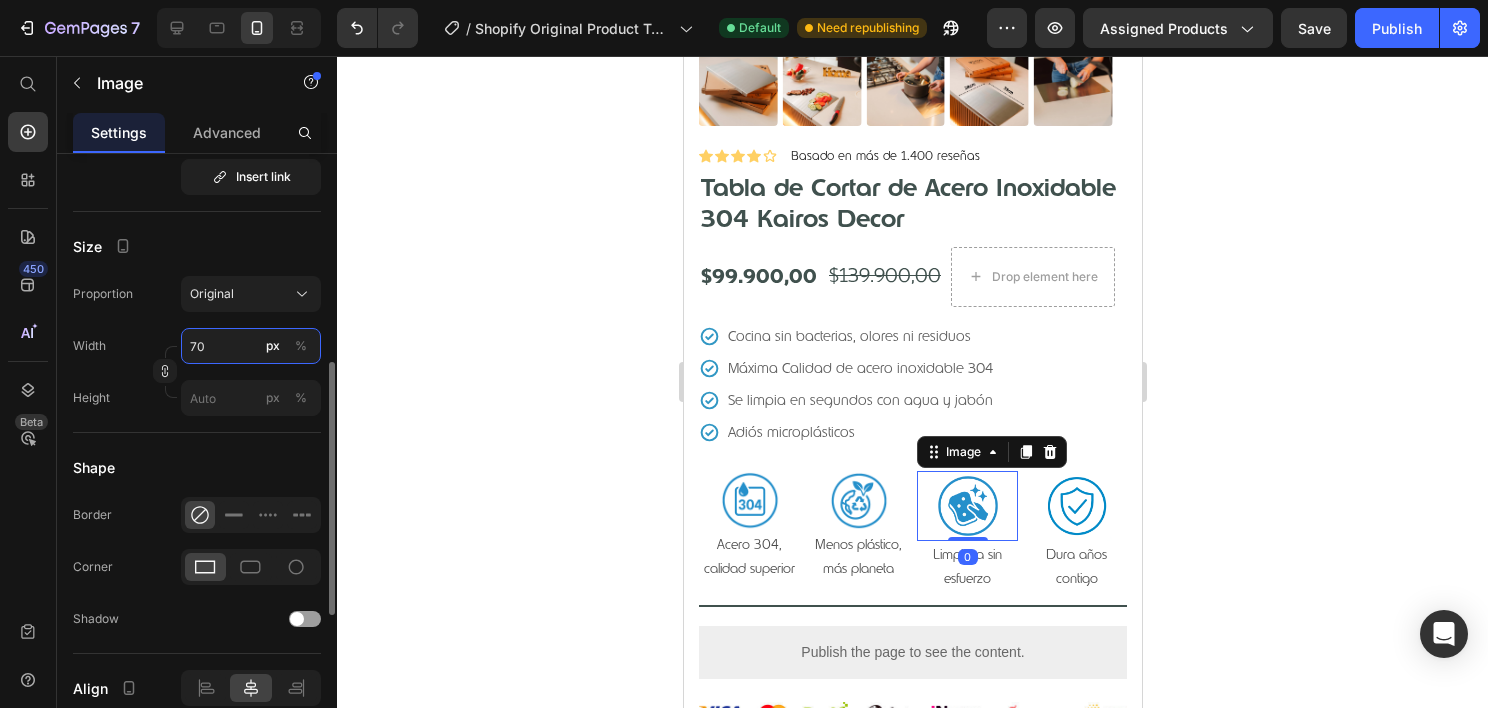 click on "70" at bounding box center [251, 346] 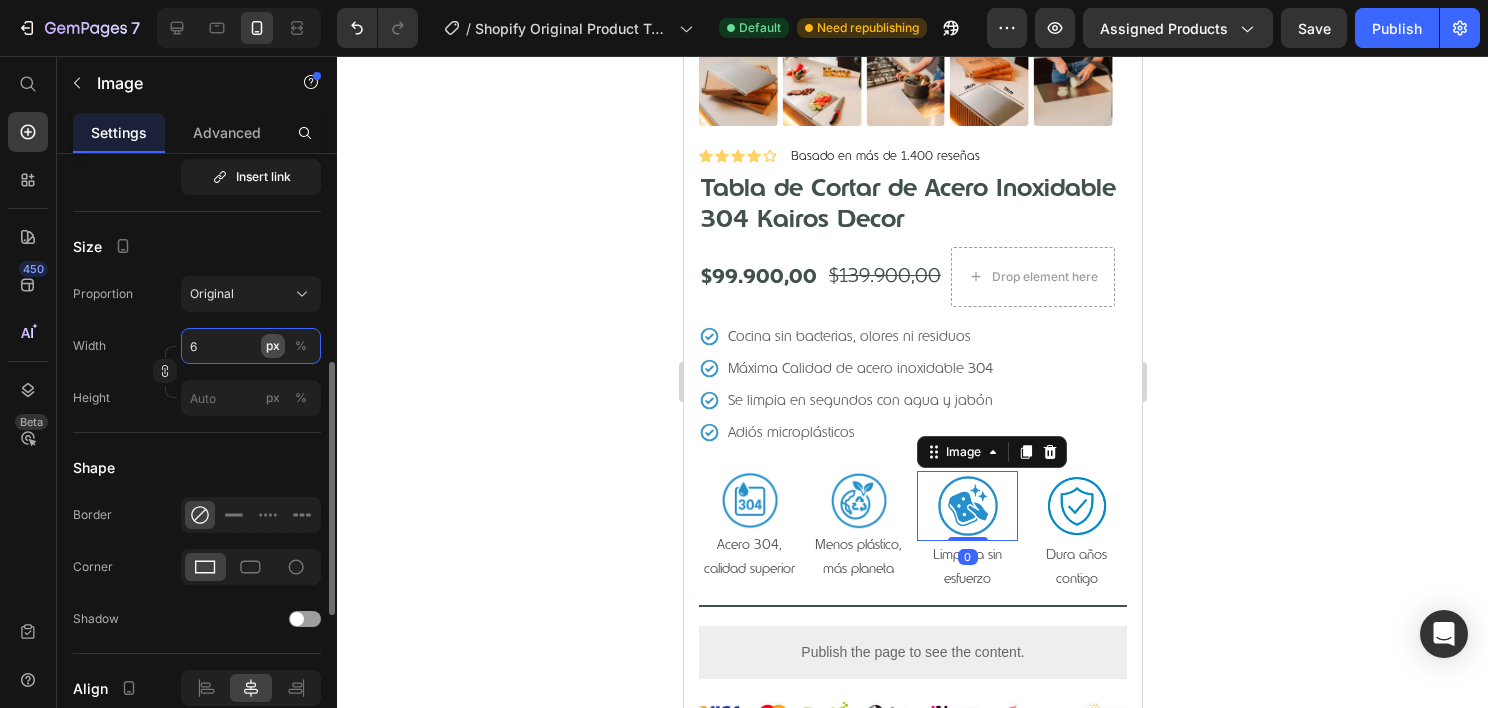type on "60" 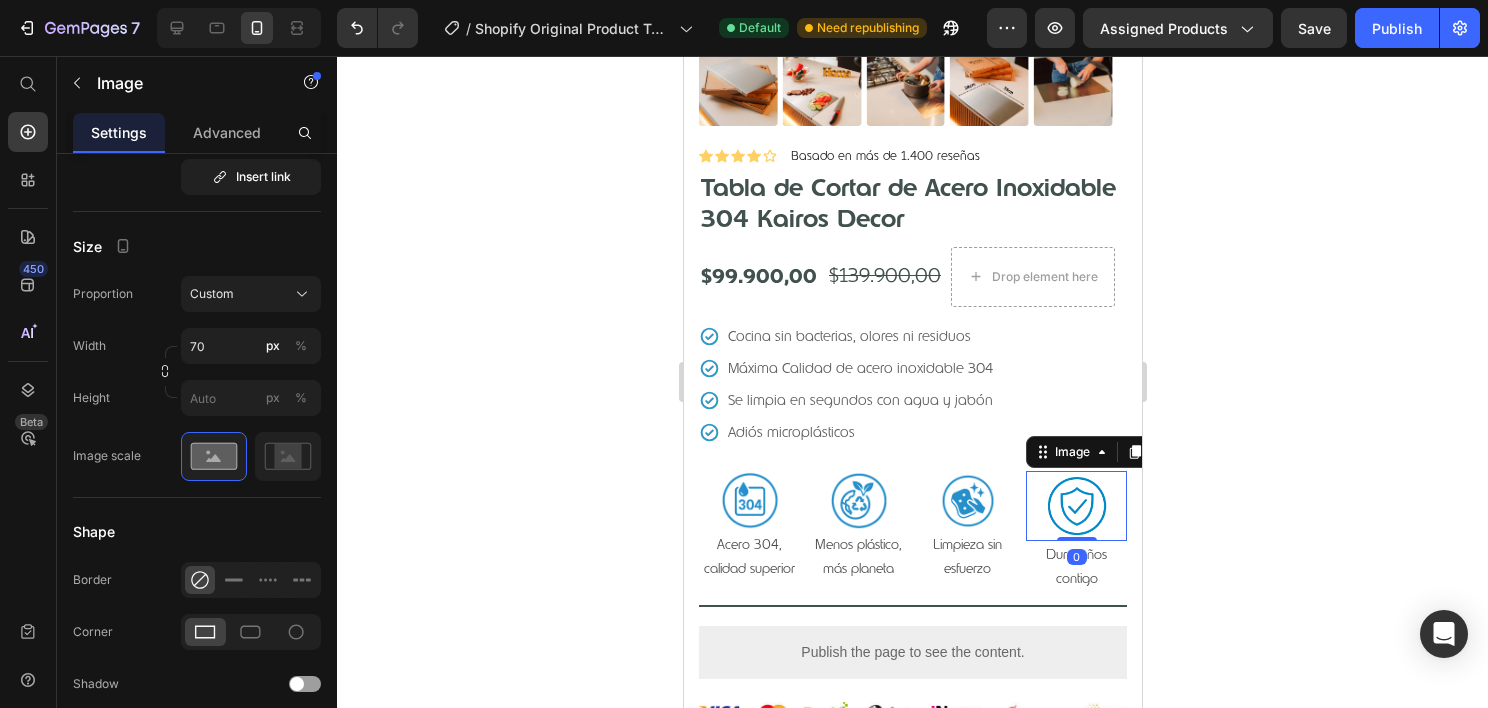 click at bounding box center [1075, 506] 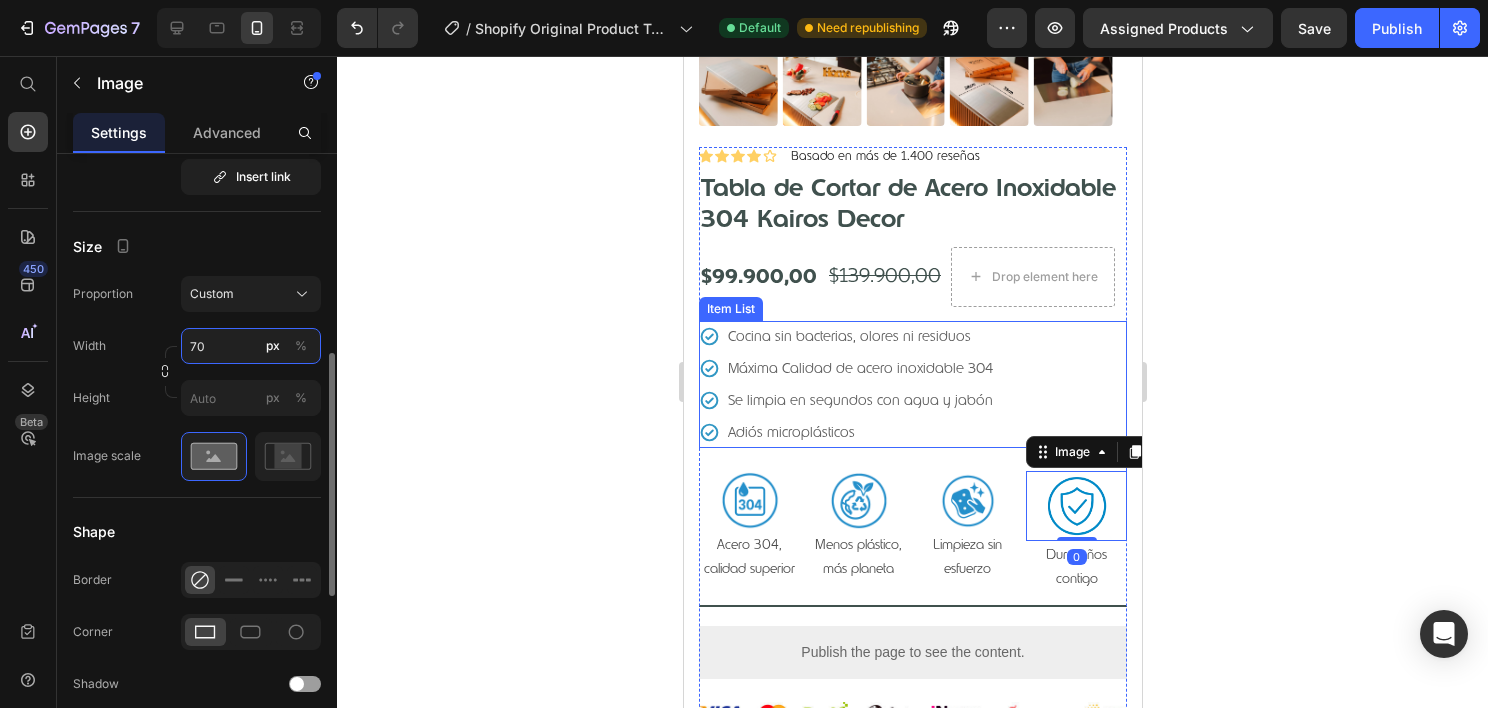 click on "70" at bounding box center (251, 346) 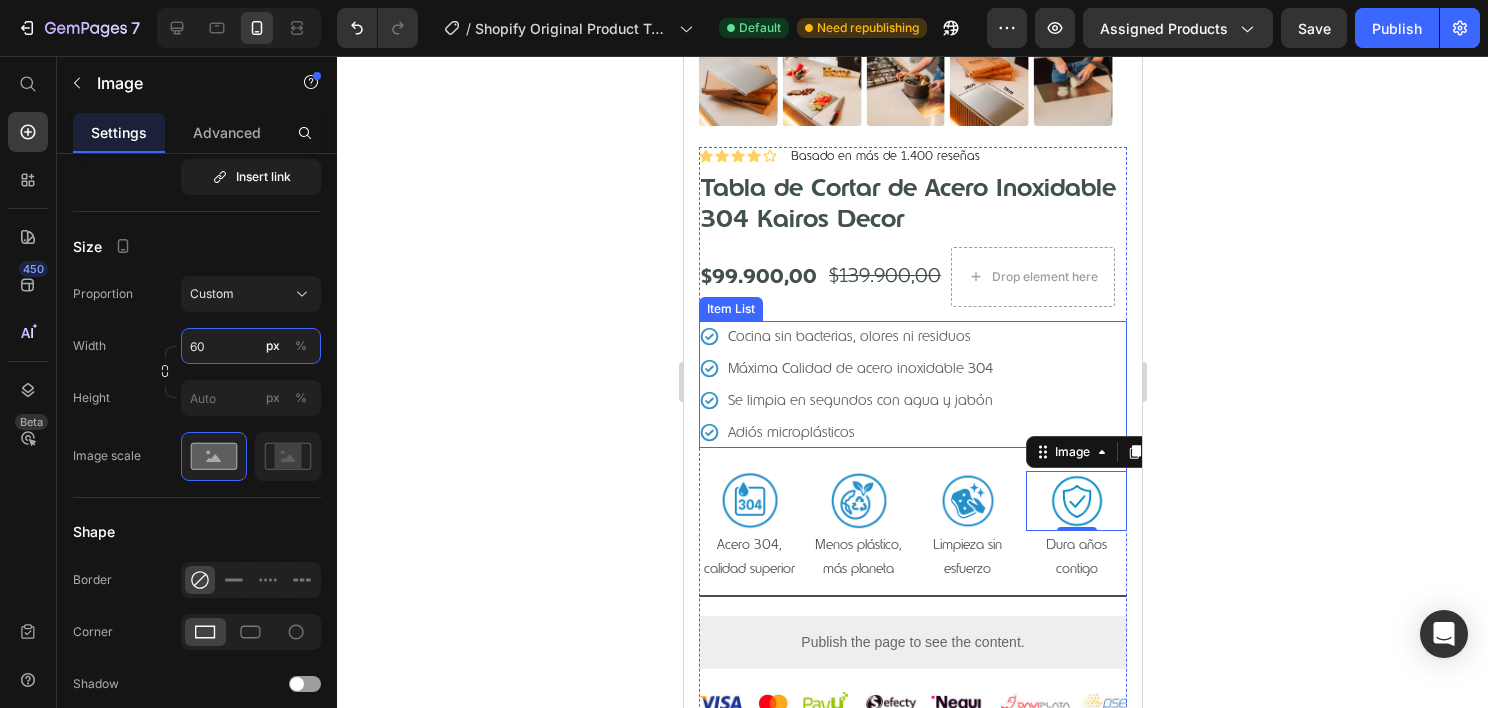 type on "60" 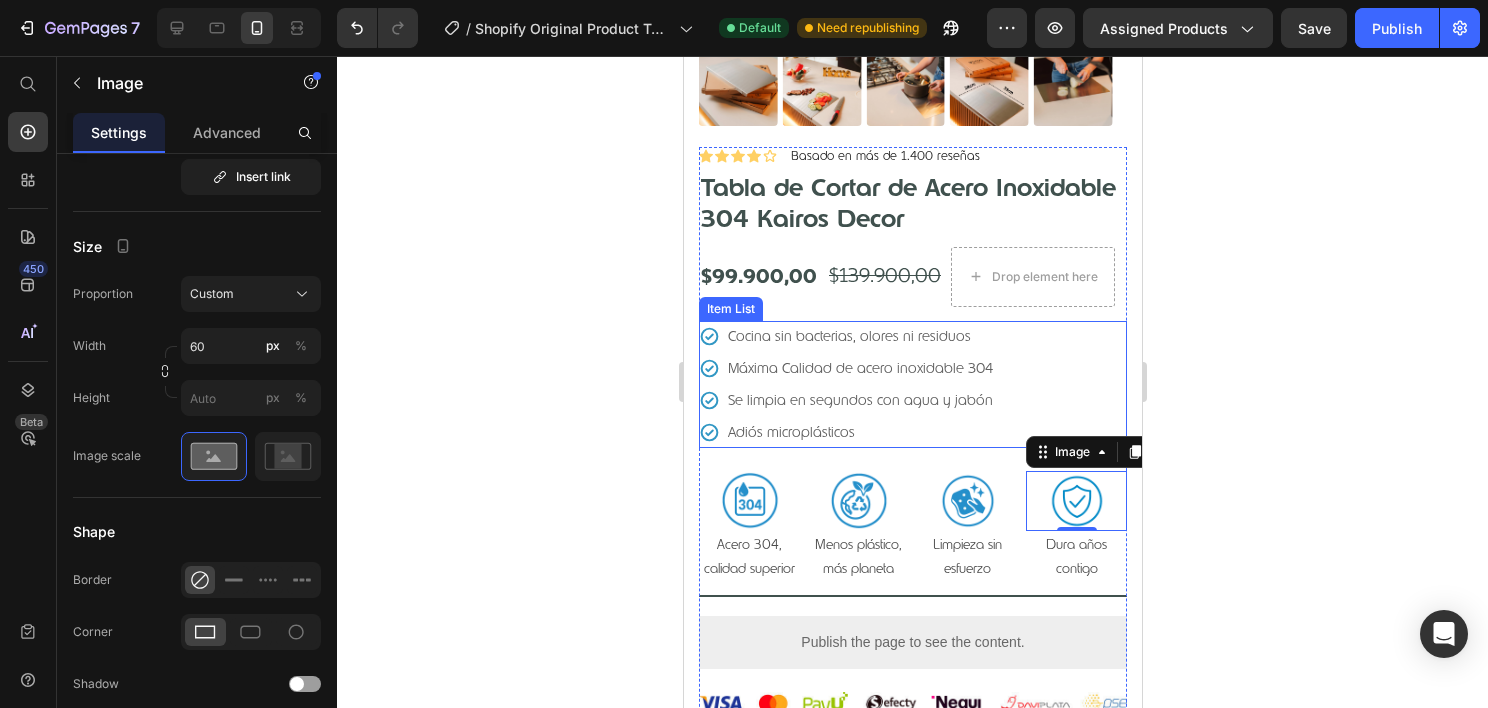 click 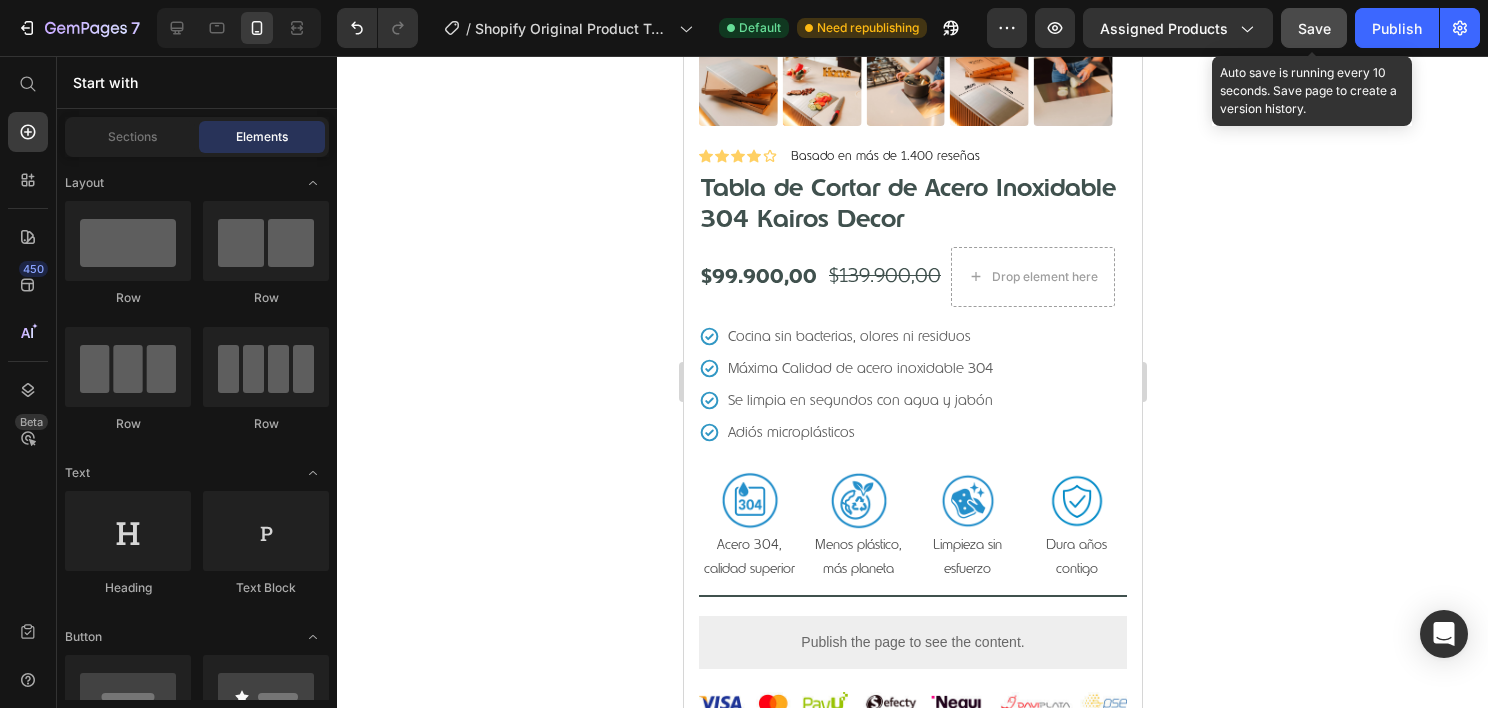click on "Save" 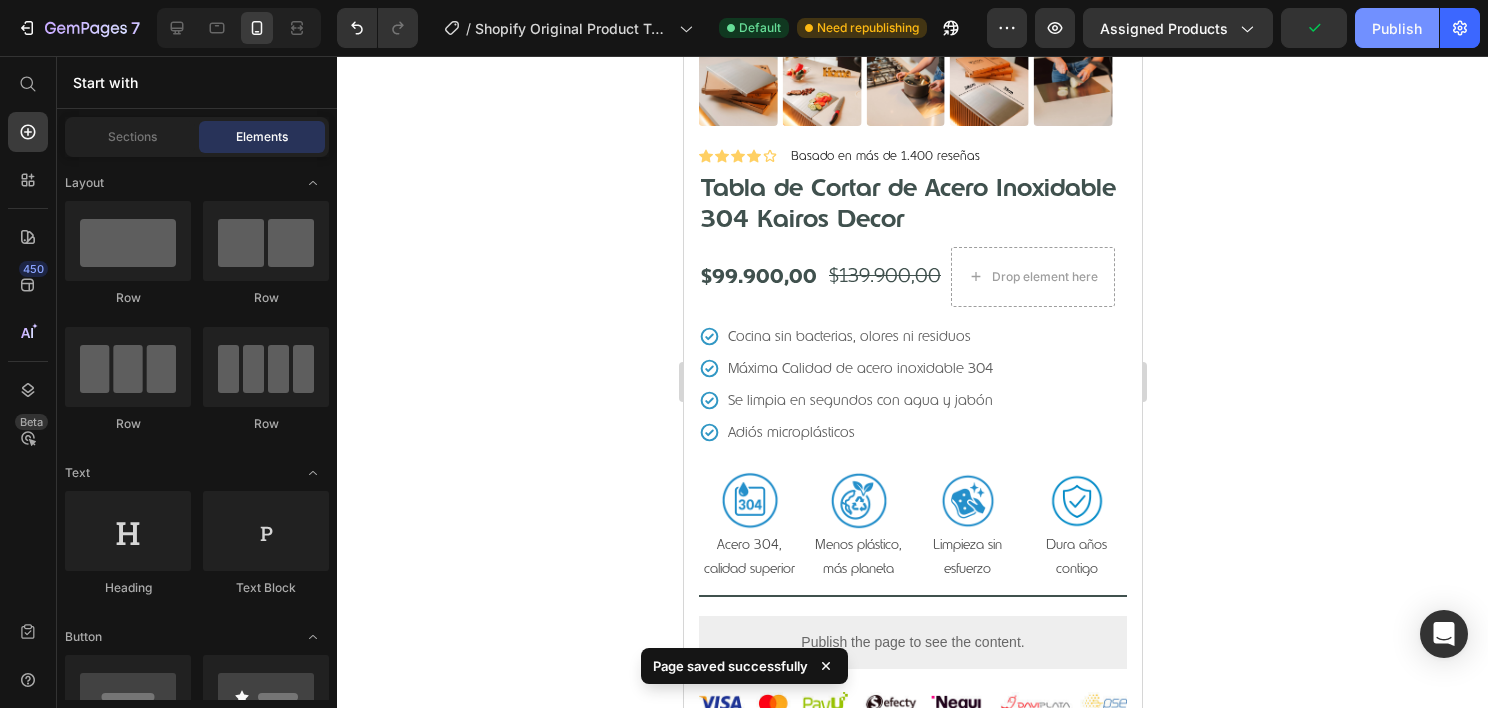 click on "Publish" at bounding box center (1397, 28) 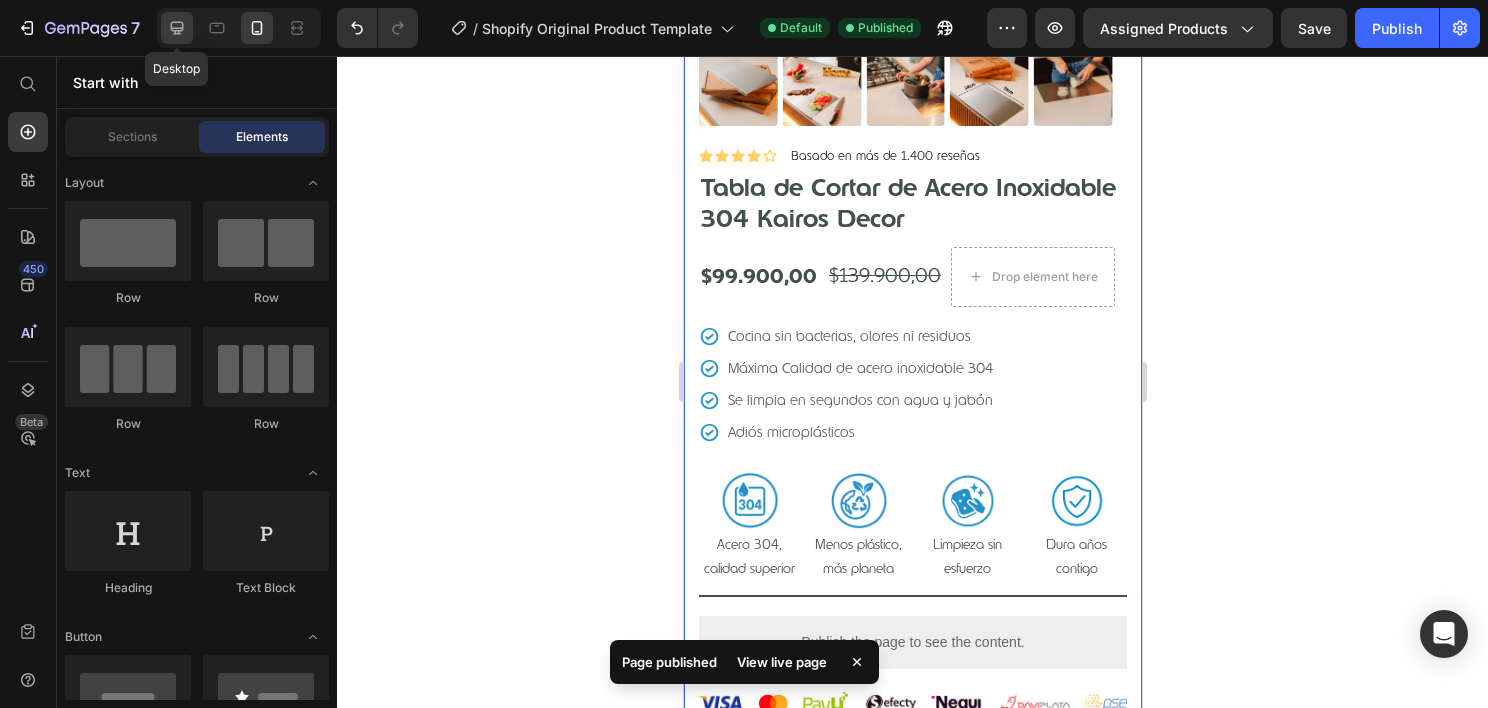 click 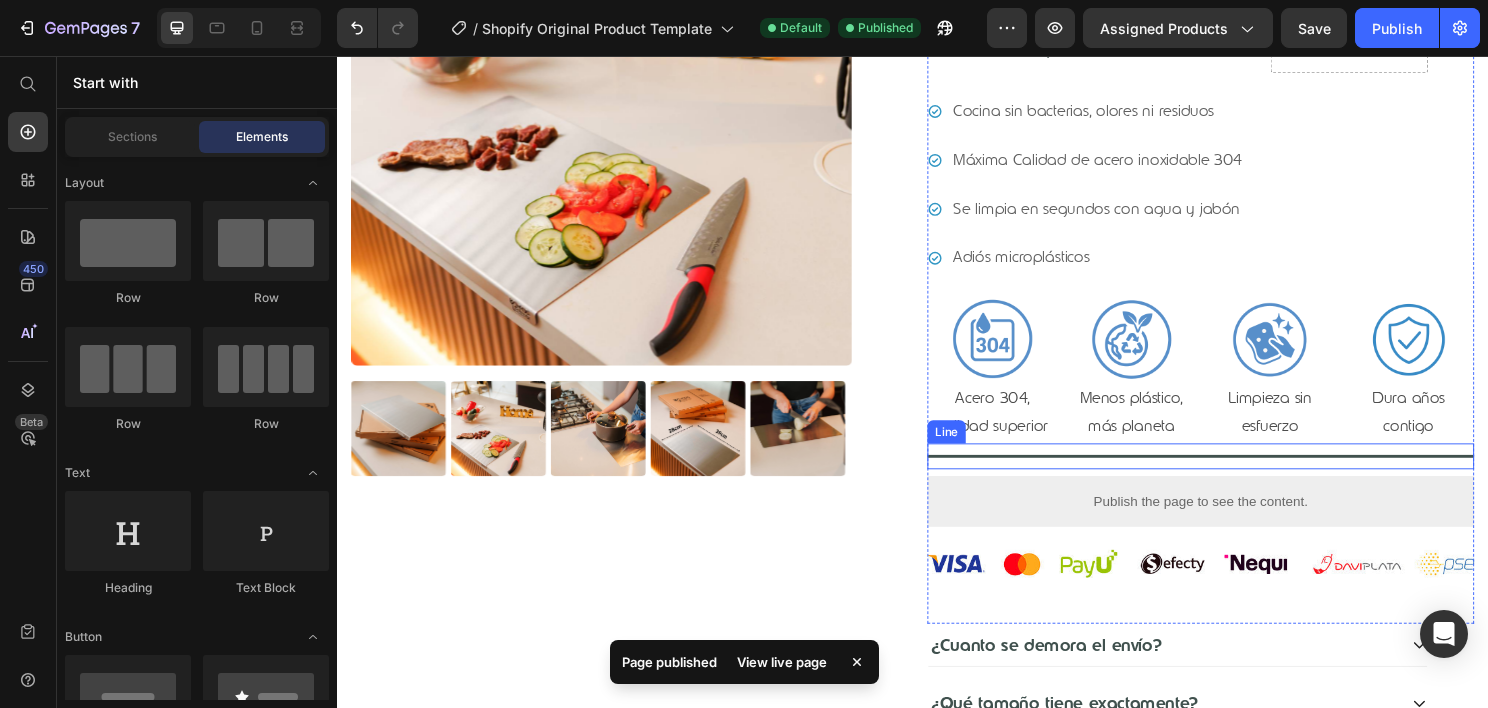 scroll, scrollTop: 300, scrollLeft: 0, axis: vertical 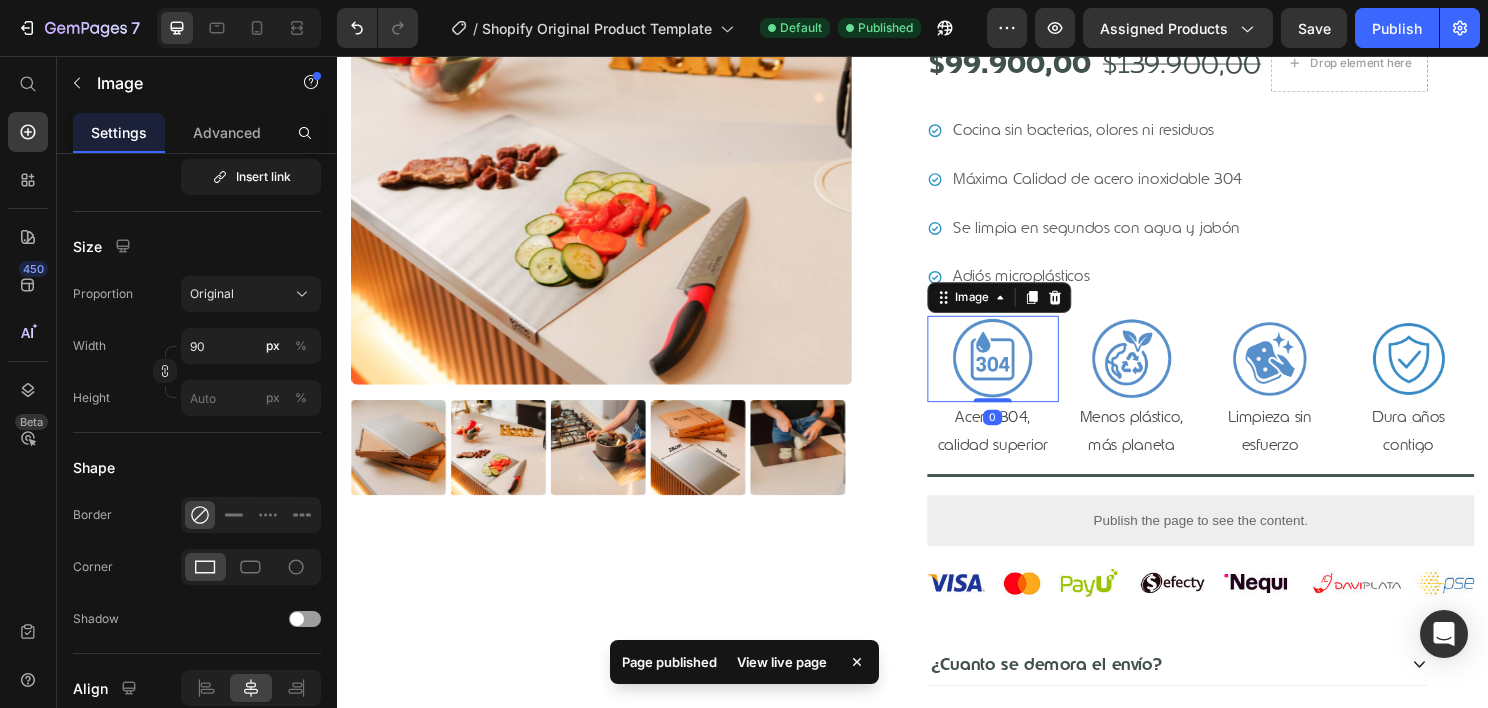 click at bounding box center [1020, 372] 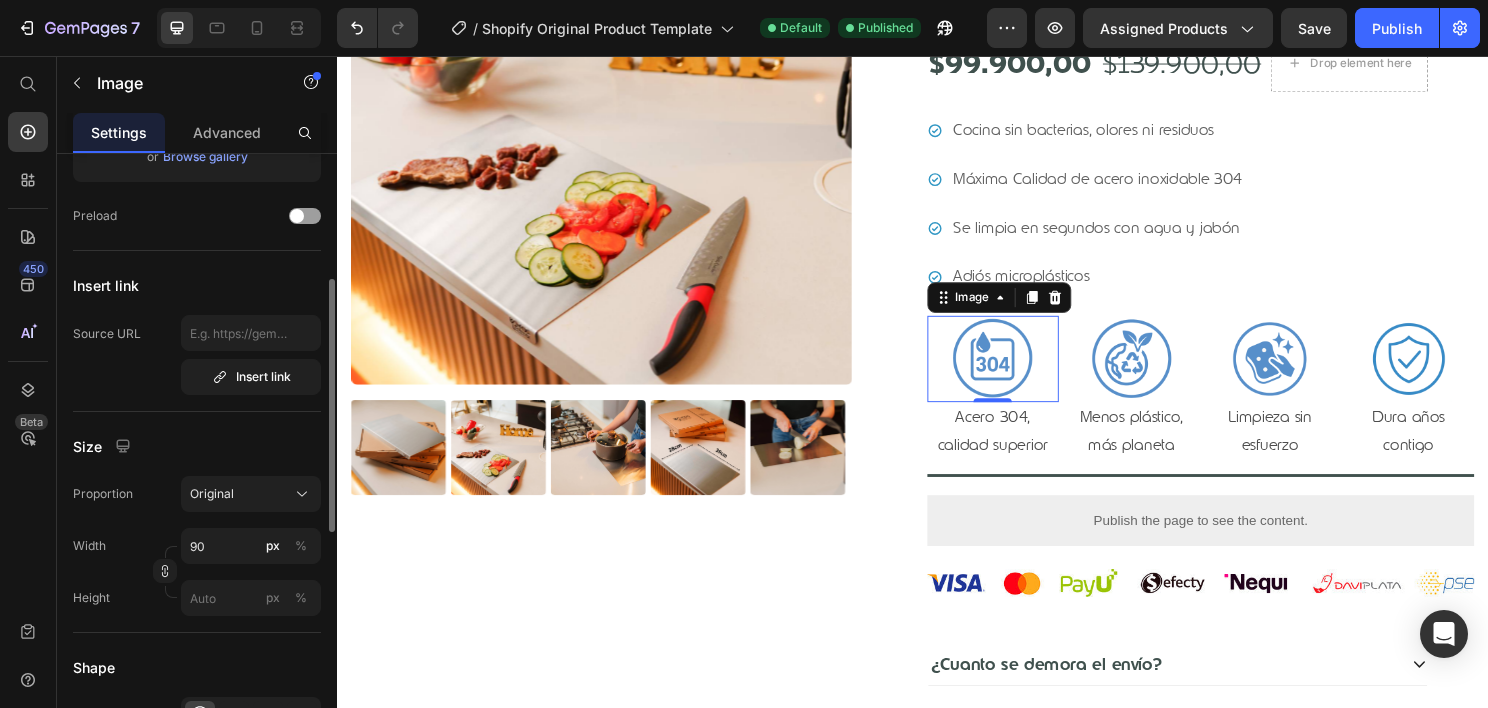 scroll, scrollTop: 0, scrollLeft: 0, axis: both 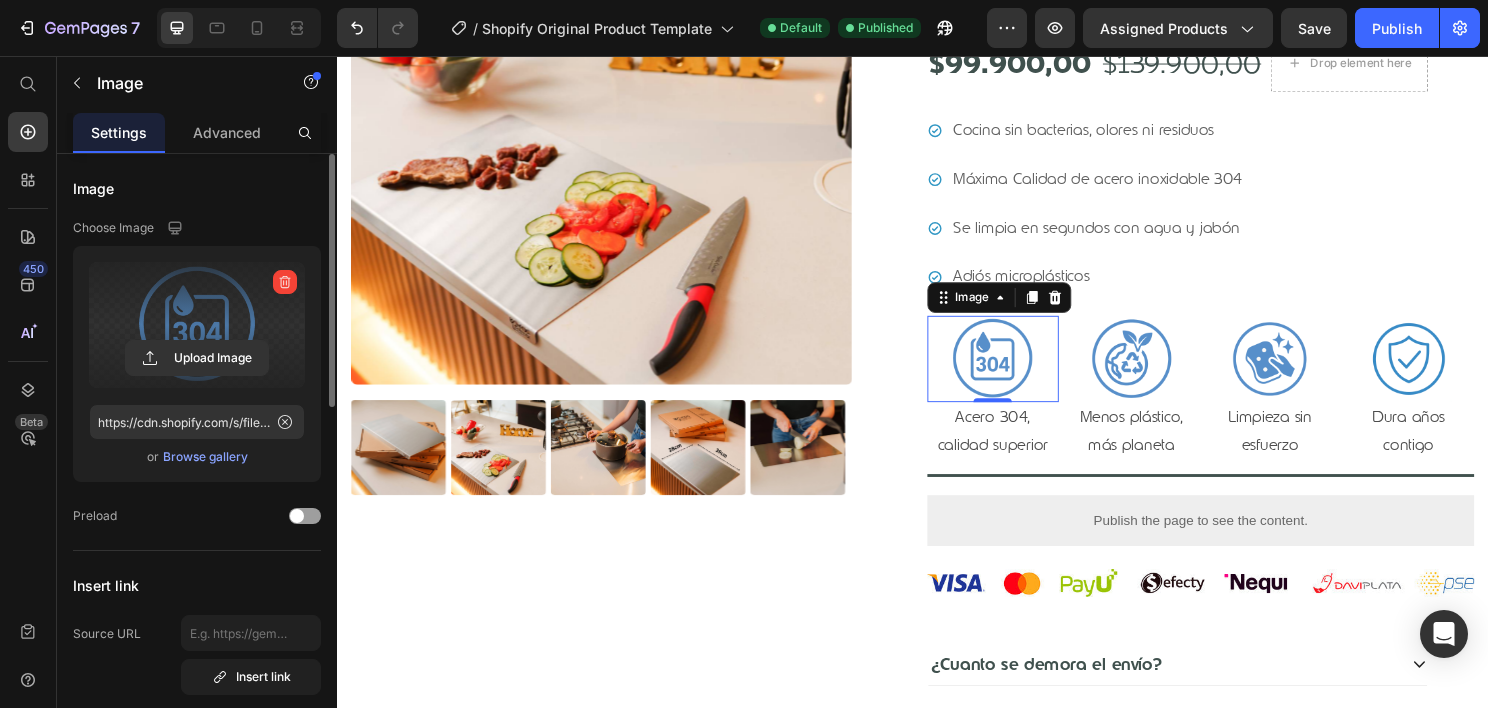 click at bounding box center [197, 325] 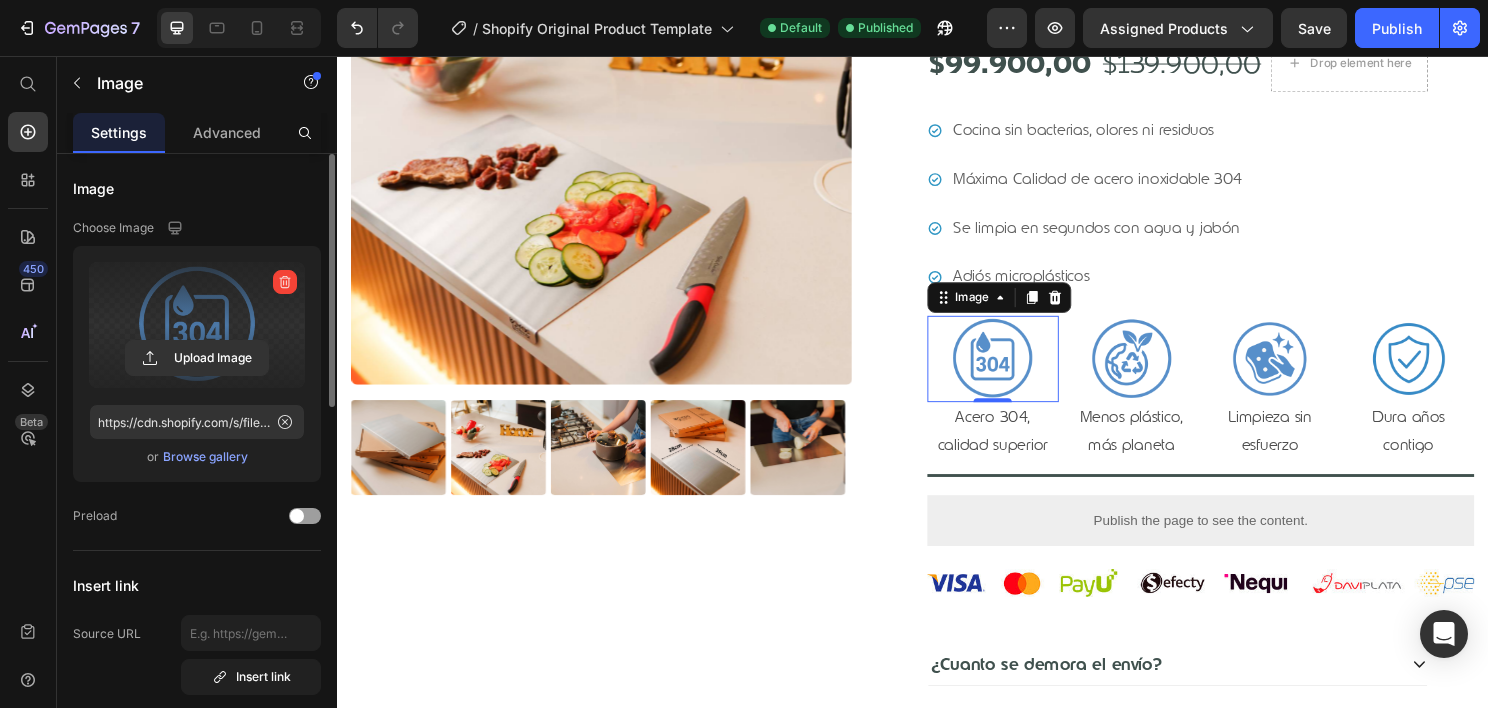 click 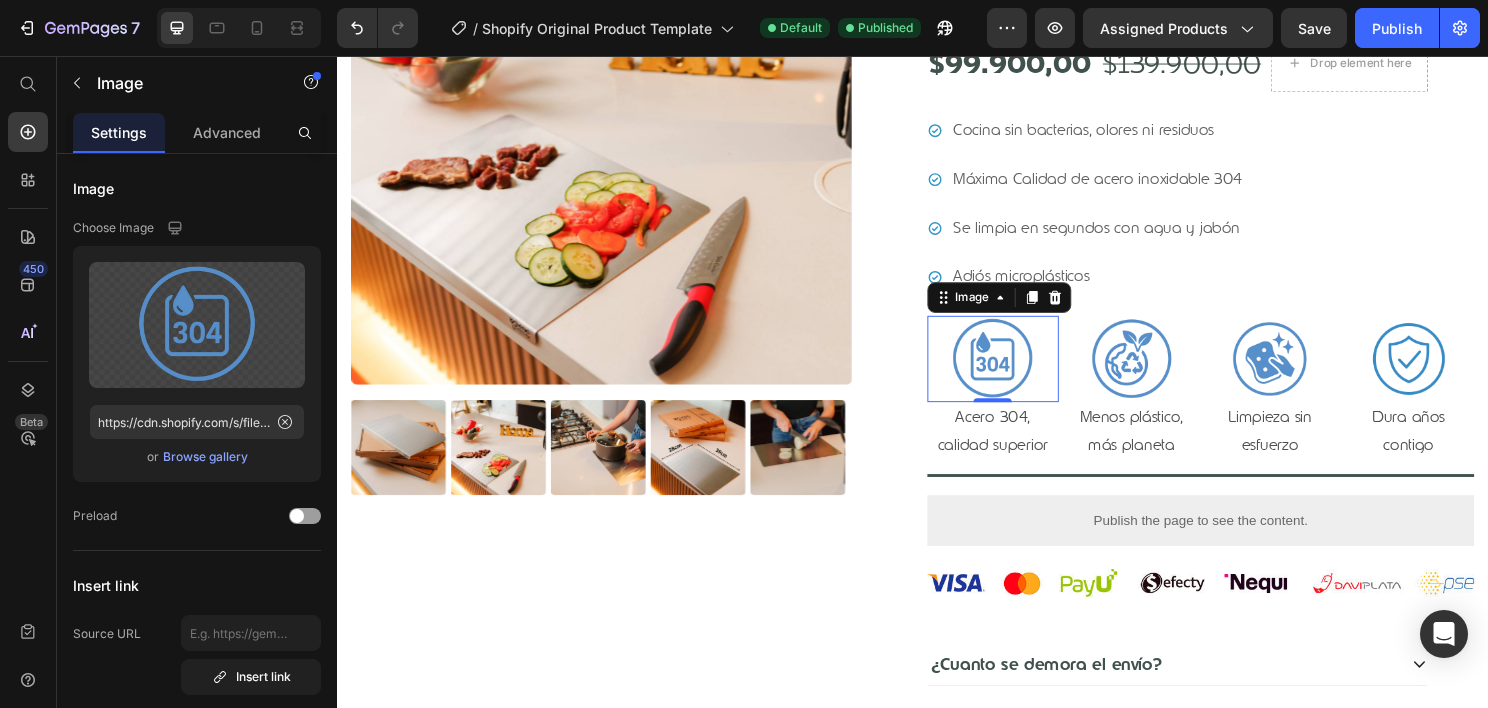 type on "https://cdn.shopify.com/s/files/1/0740/9634/5304/files/gempages_557593175317808121-9d4ea923-1a32-4ff0-ad18-4f953dcf415f.webp" 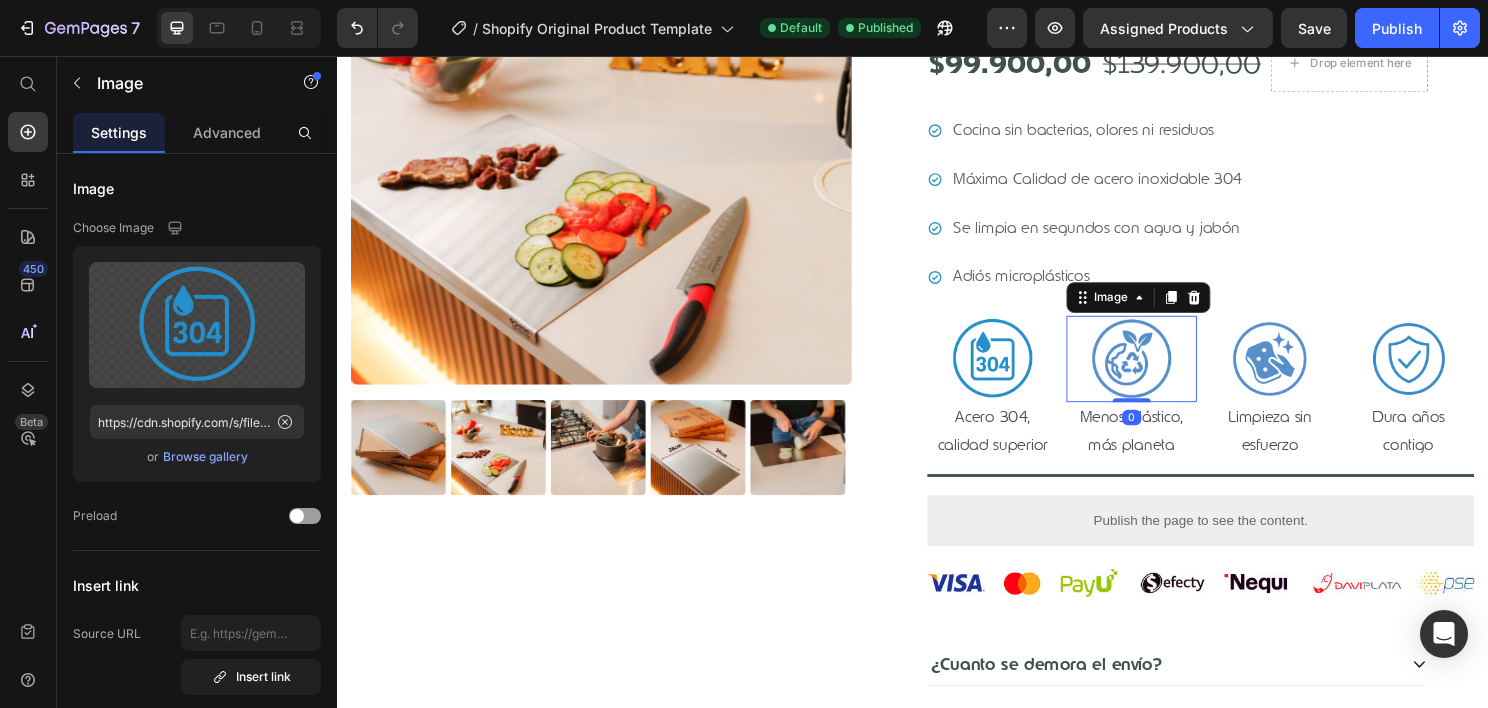 click at bounding box center (1165, 372) 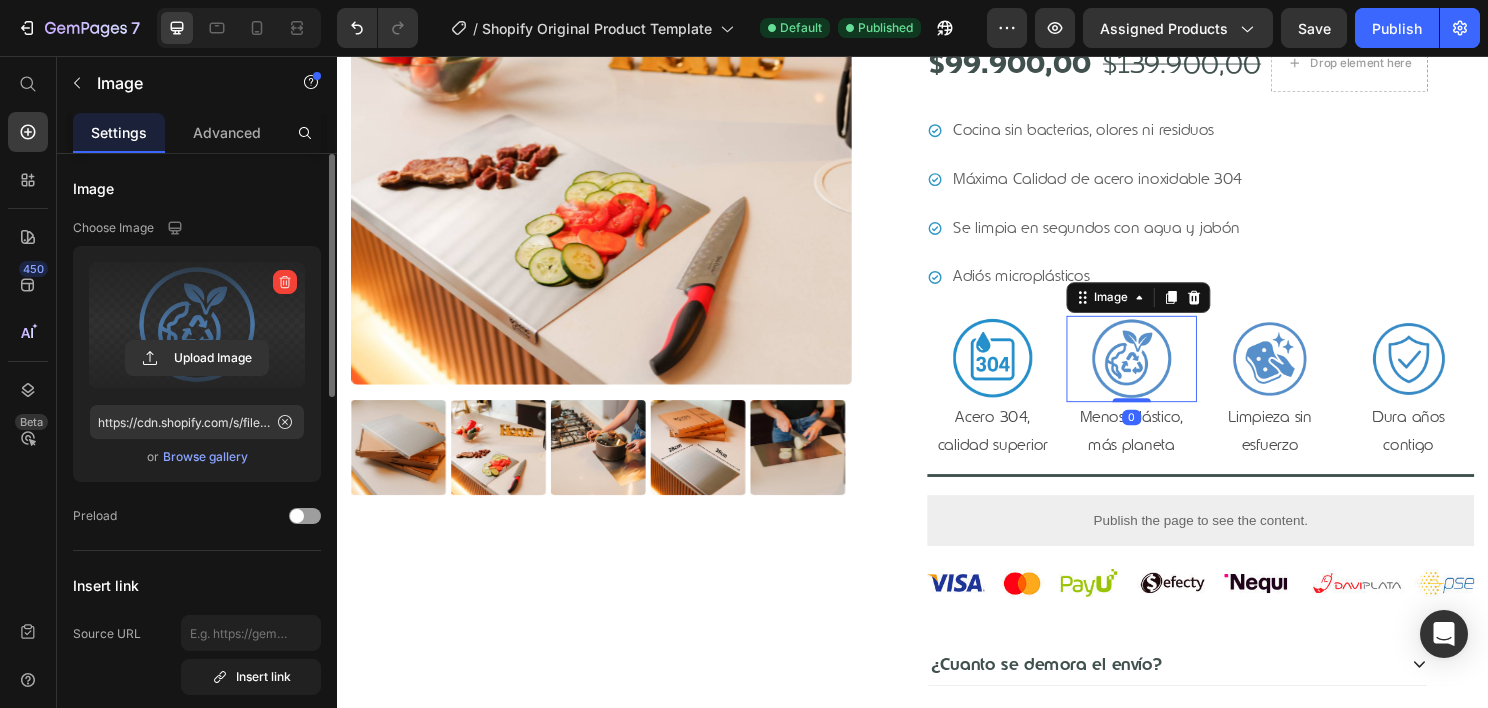 click at bounding box center [197, 325] 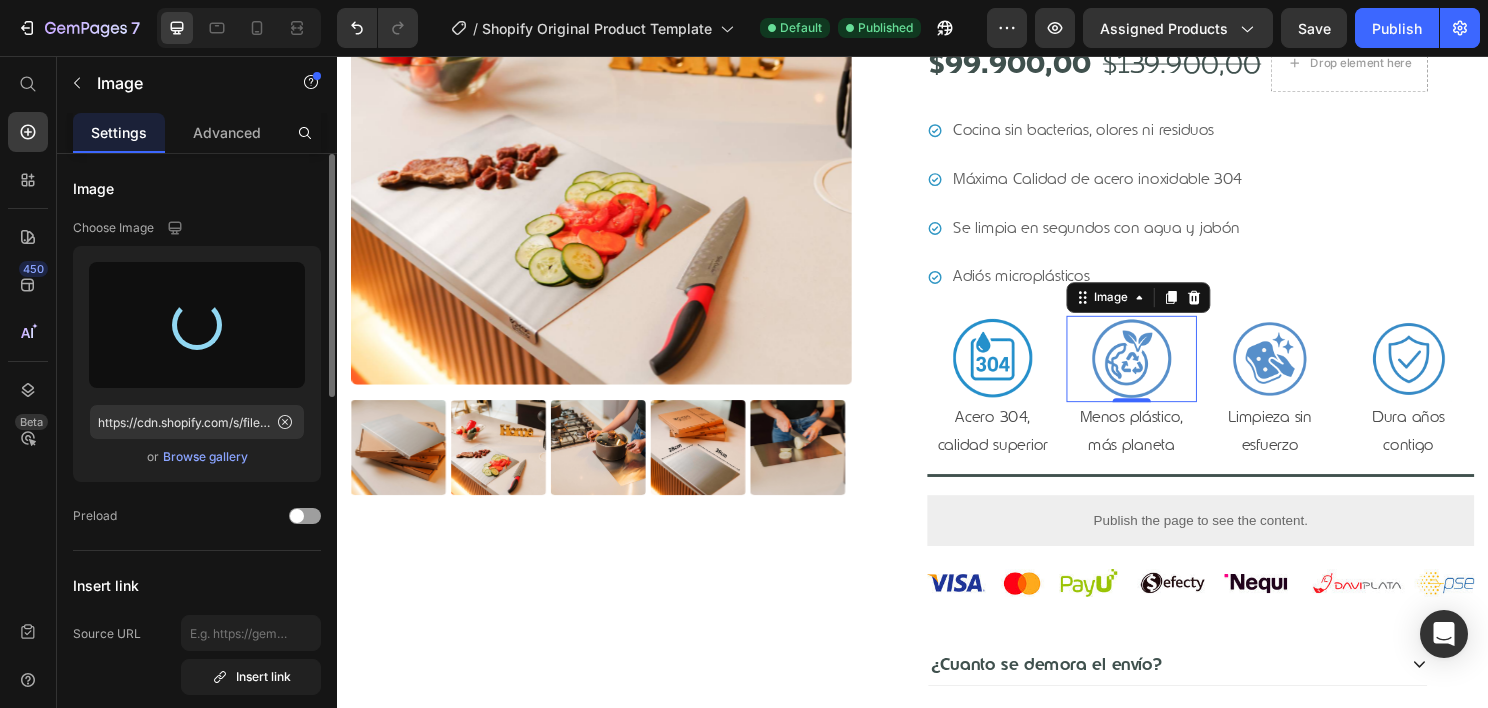 type on "https://cdn.shopify.com/s/files/1/0740/9634/5304/files/gempages_557593175317808121-80648c1c-23d8-4512-bb74-6645669286e2.webp" 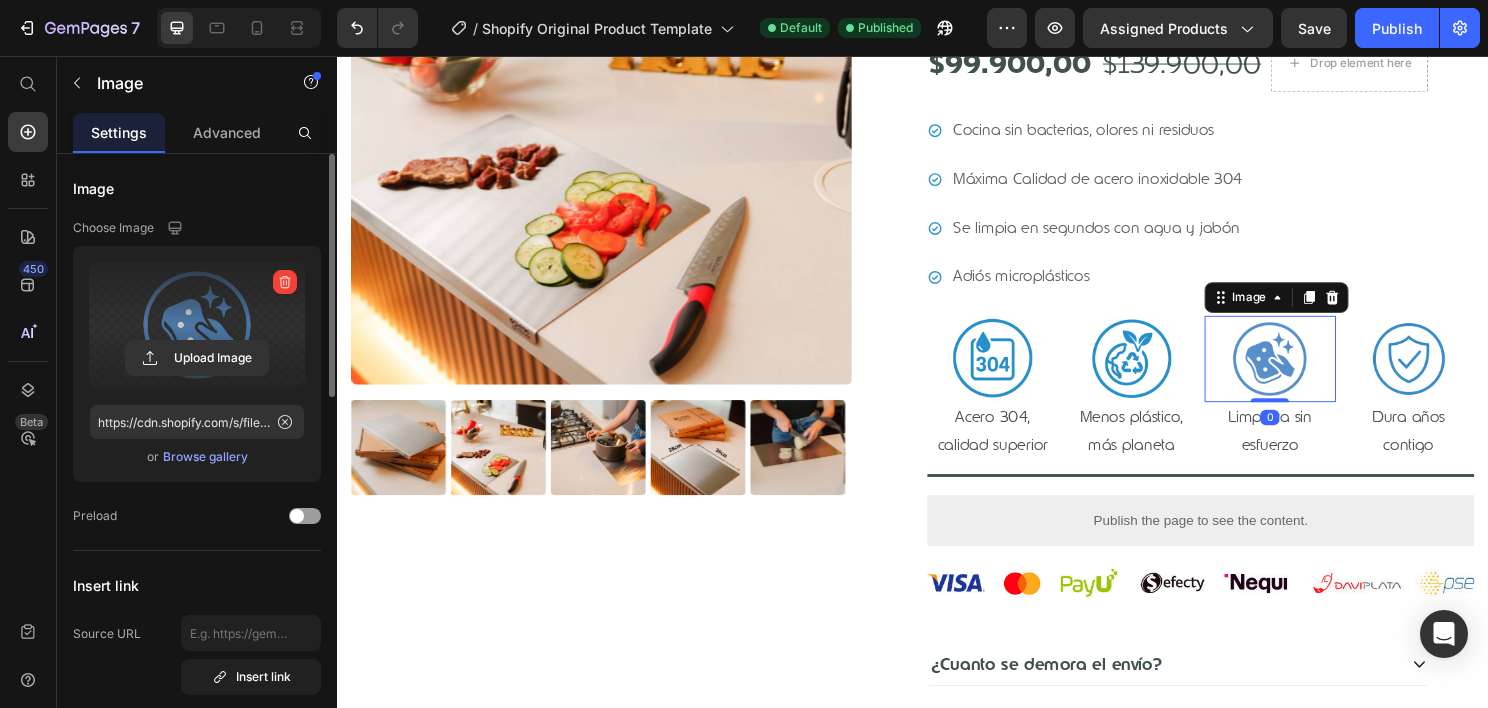 click at bounding box center [197, 325] 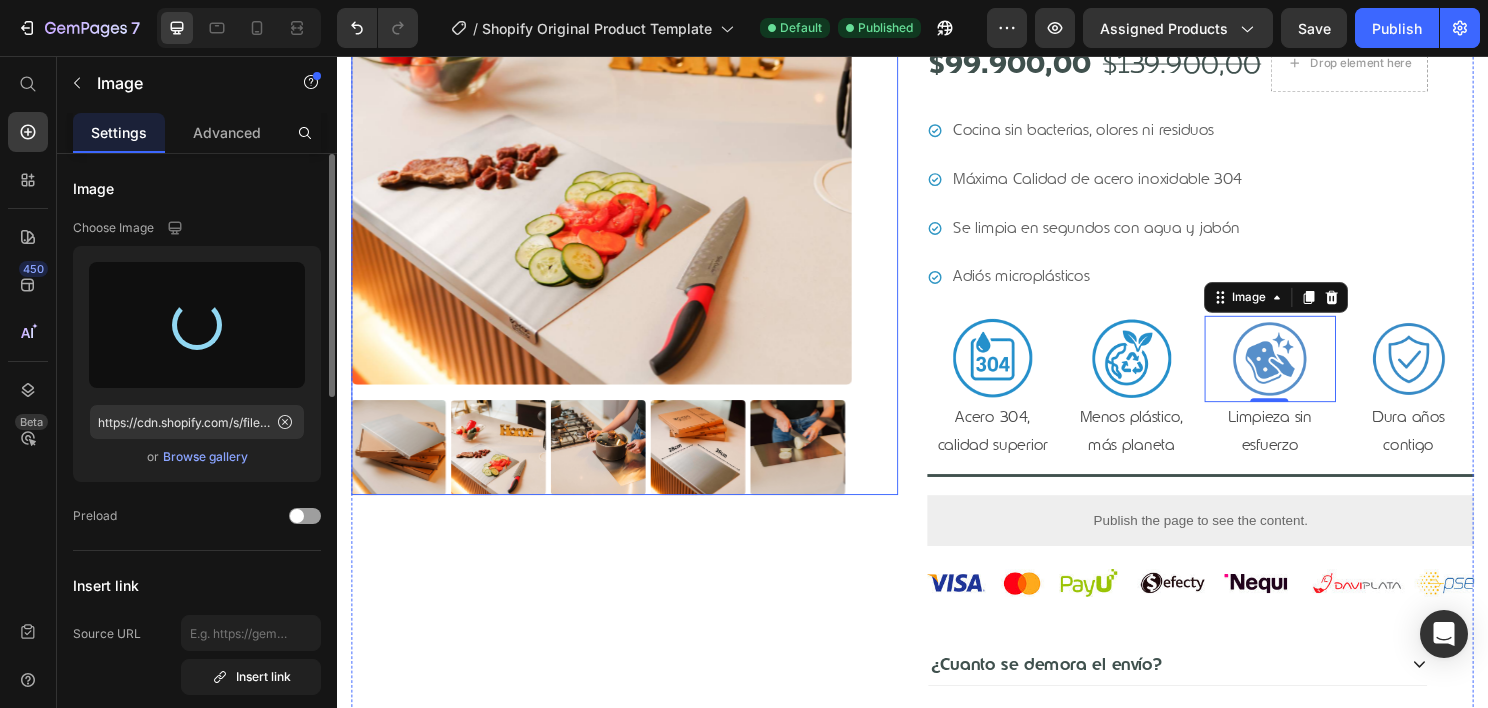 type on "https://cdn.shopify.com/s/files/1/0740/9634/5304/files/gempages_557593175317808121-f51c3e66-cdc3-466a-9192-8c49298f6db1.webp" 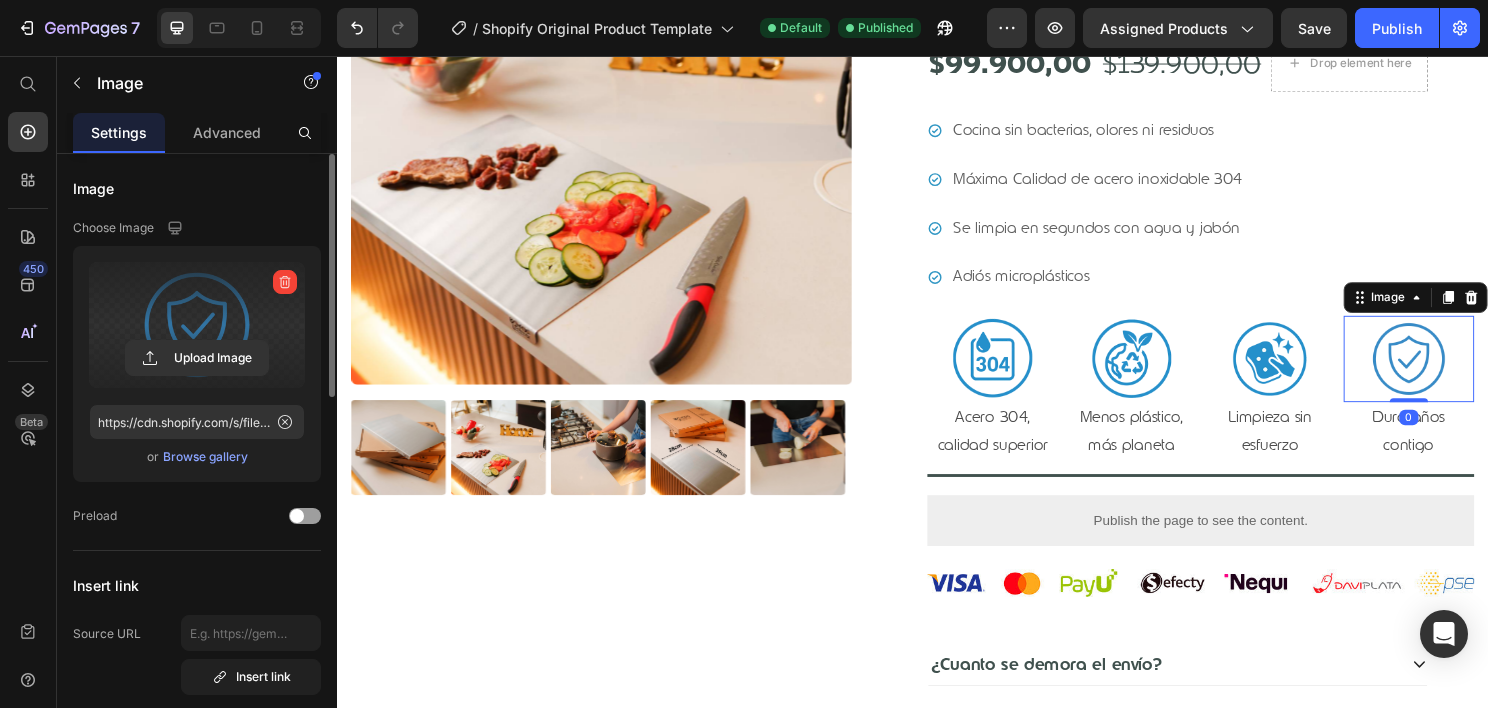 click at bounding box center [197, 325] 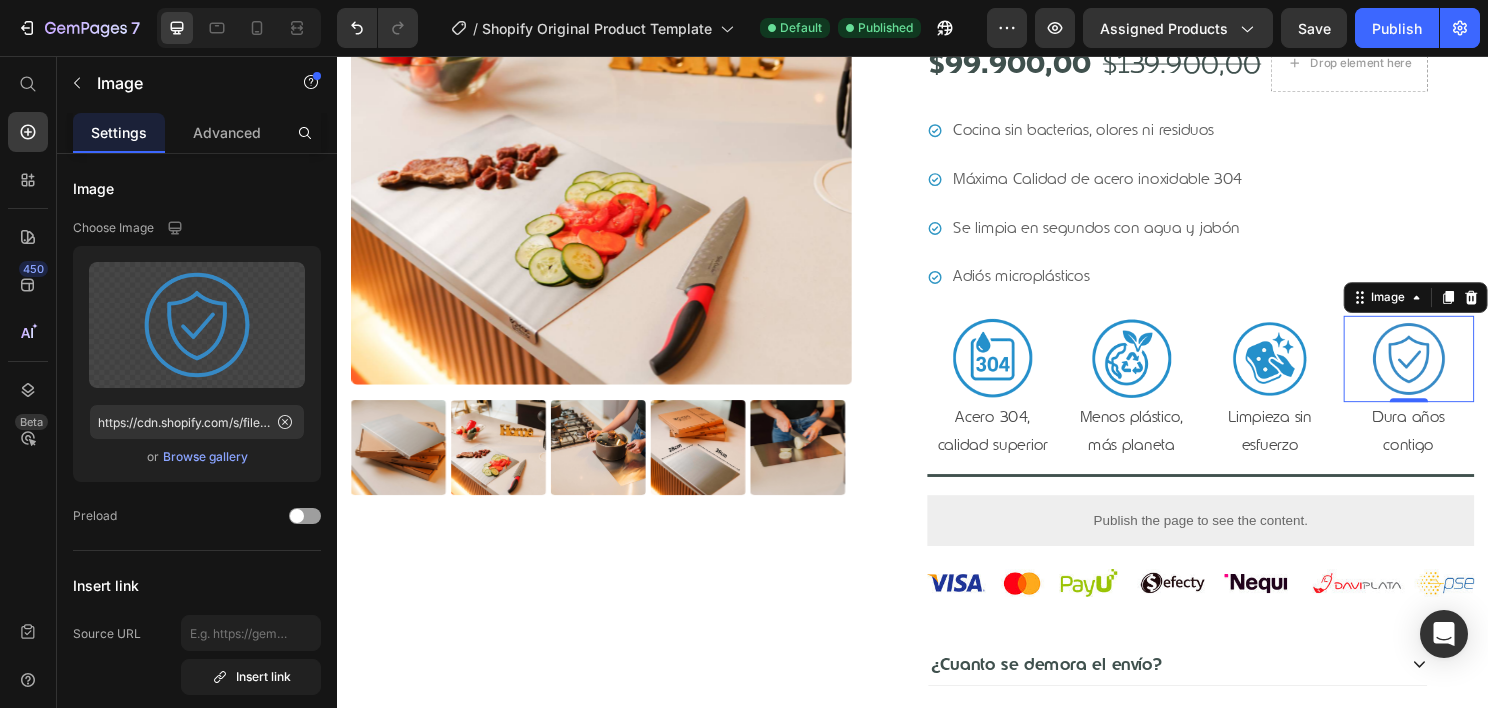type on "https://cdn.shopify.com/s/files/1/0740/9634/5304/files/gempages_557593175317808121-109418cd-1306-40e7-9985-b5ef5f8d3194.webp" 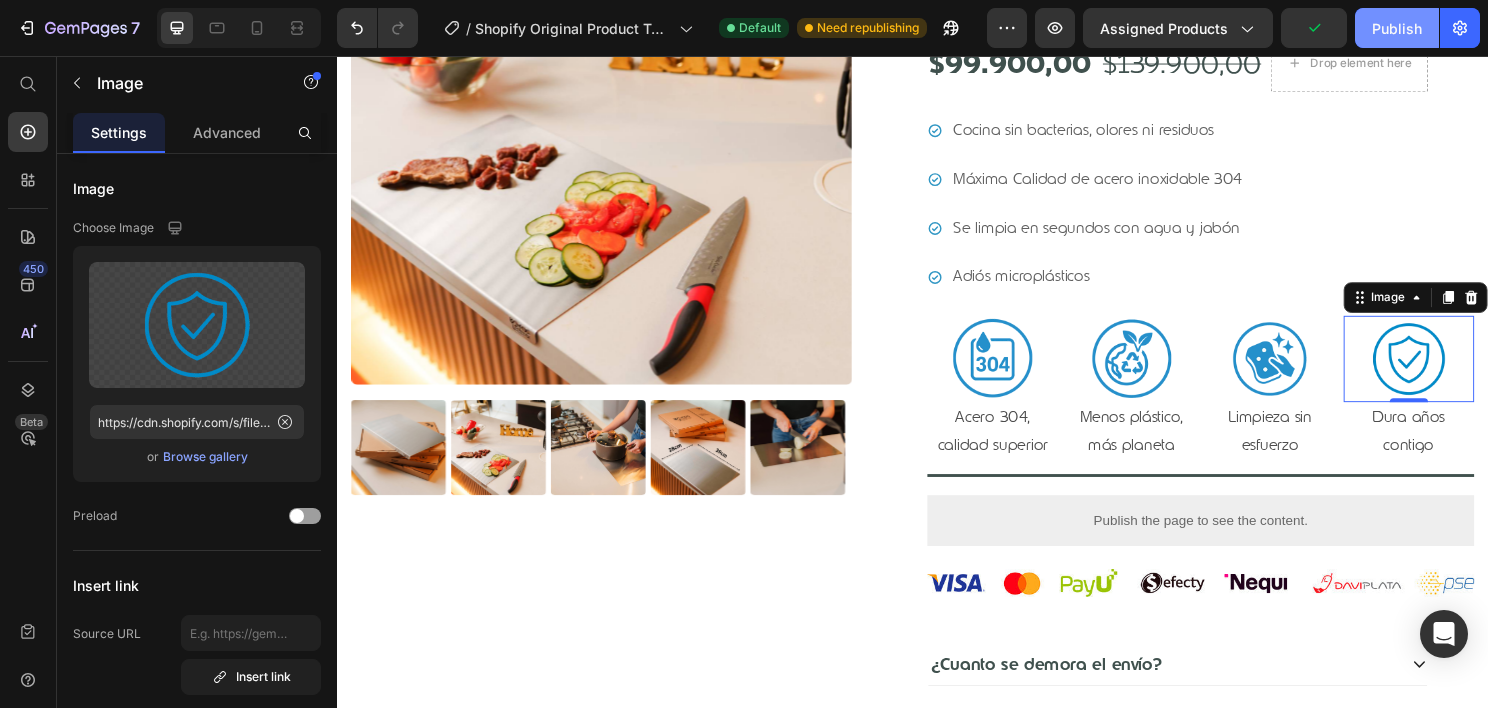 click on "Publish" at bounding box center [1397, 28] 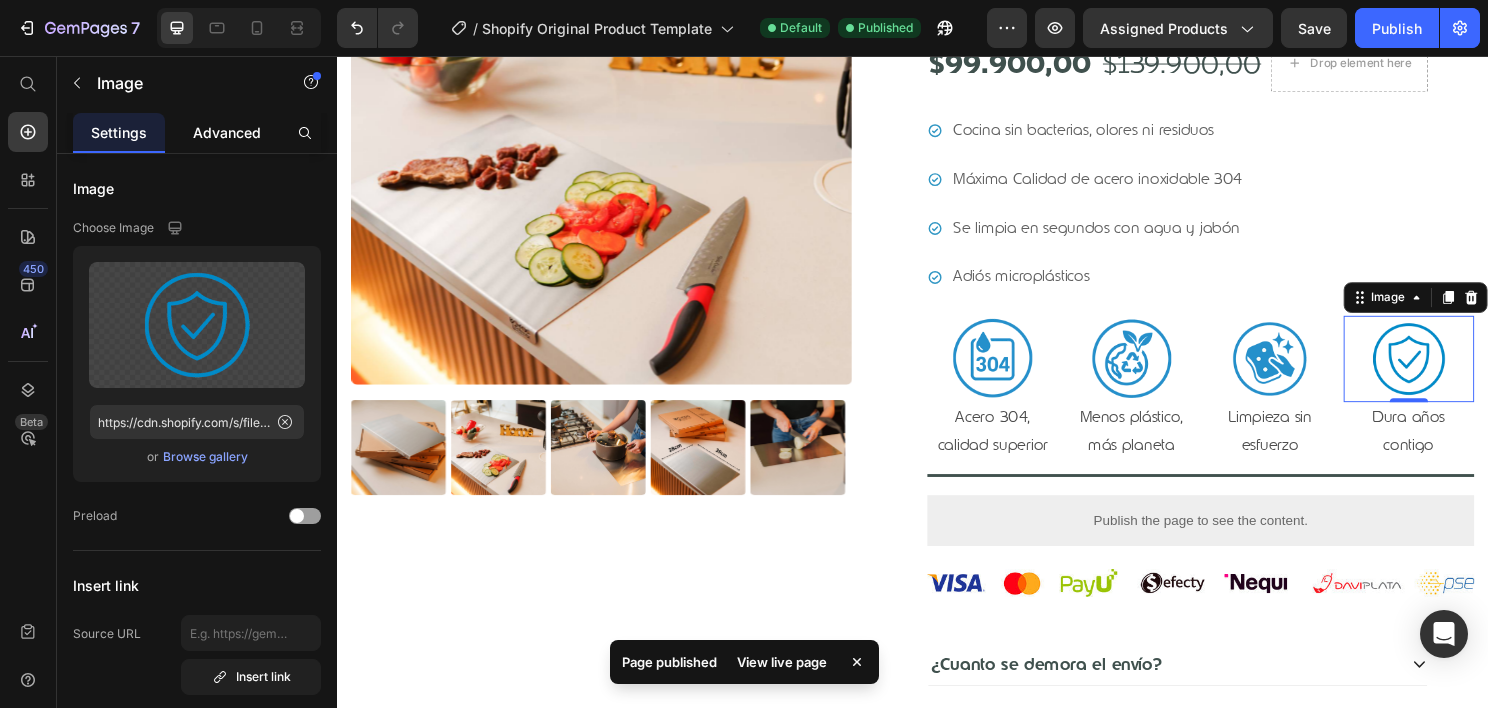 click on "Advanced" at bounding box center [227, 132] 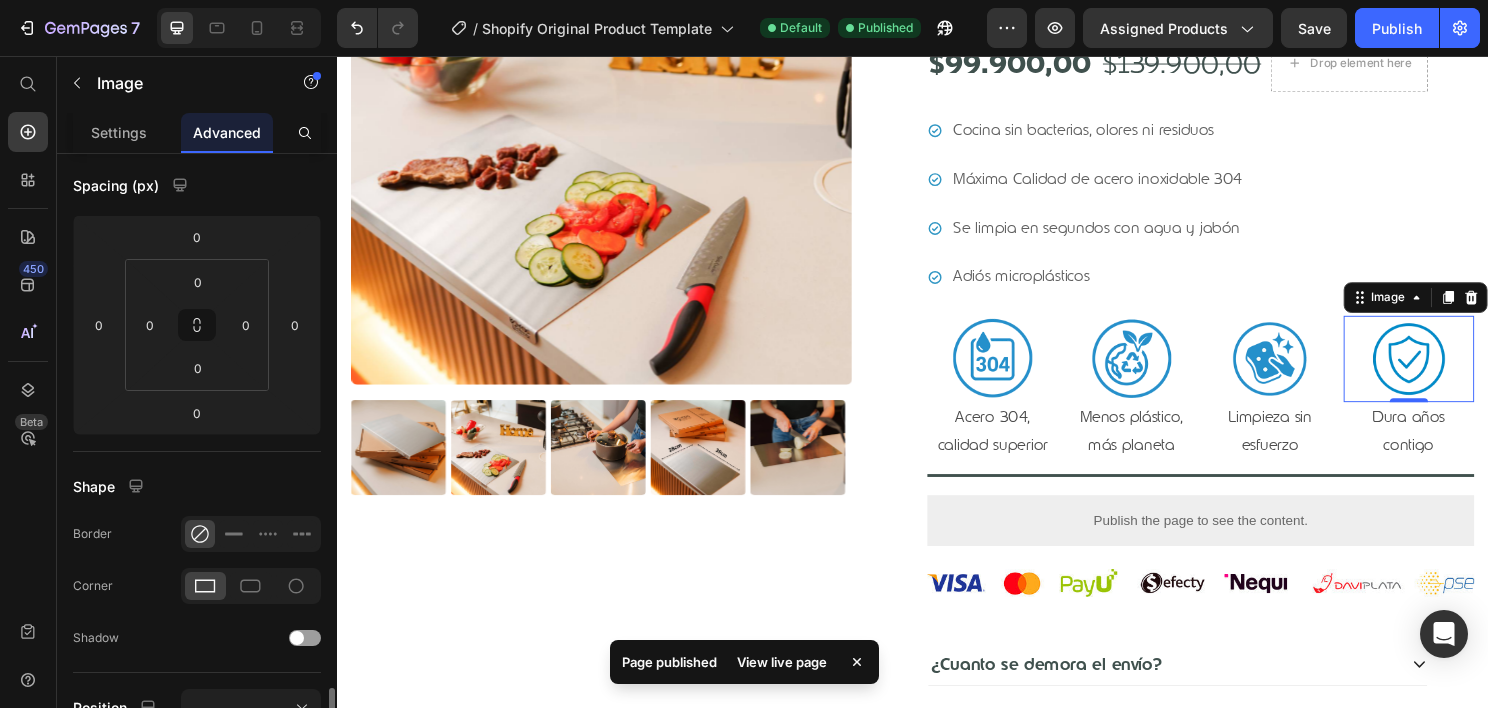 scroll, scrollTop: 0, scrollLeft: 0, axis: both 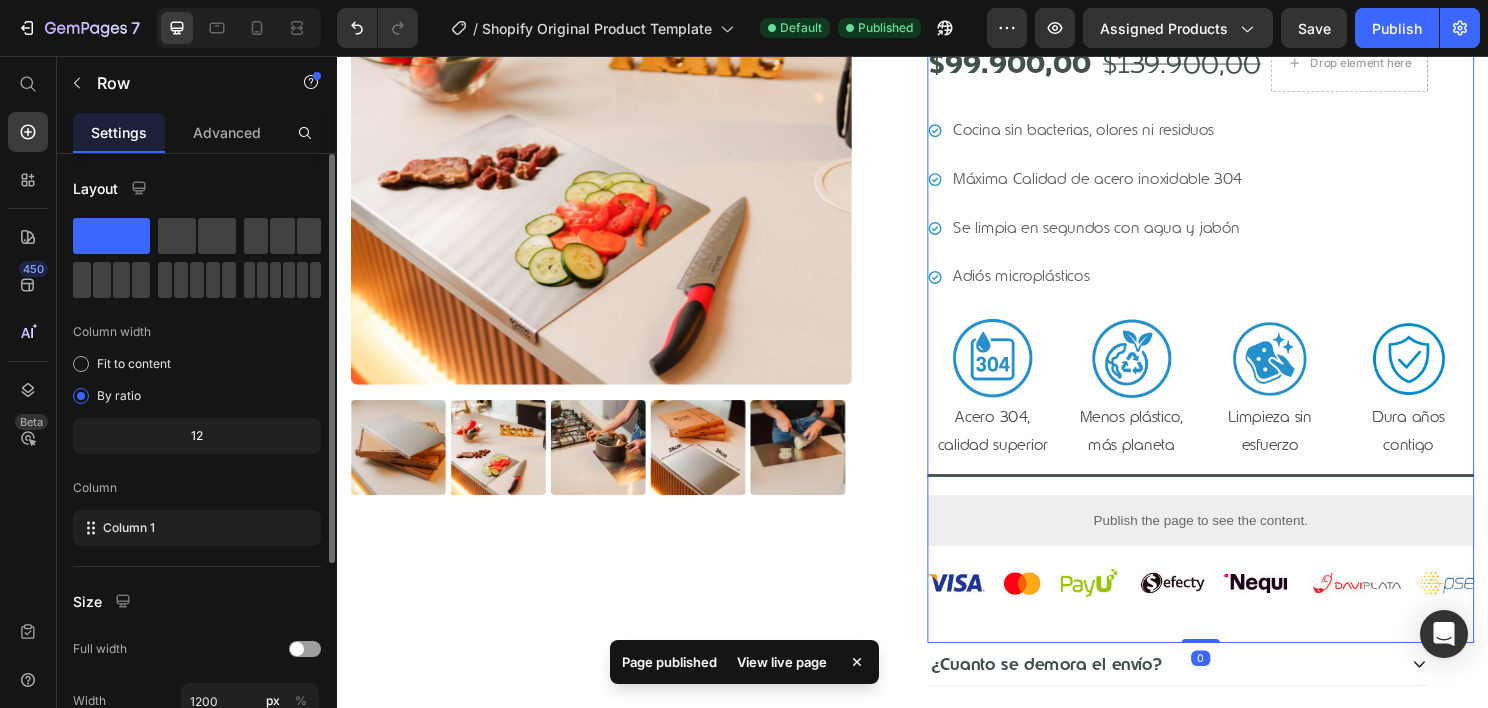 click on "Icon Icon Icon Icon
Icon Icon List Basado en más de 1.400 reseñas Text Block Row Icon Icon Icon Icon Icon Icon List Basado en más de 1.400 reseñas Text Block Row Tabla de Cortar de Acero Inoxidable 304 Kairos Decor Product Title $99.900,00 Product Price $139.900,00 Product Price
Drop element here Row
Cocina sin bacterias, olores ni residuos
Máxima Calidad de acero inoxidable 304
Se limpia en segundos con agua y jabón
Adiós microplásticos Item List Image Acero 304, calidad superior Text Block Image Menos plástico, más planeta Text Block Image Limpieza sin esfuerzo Text Block Image Dura años contigo Text Block Row                Title Line
Publish the page to see the content.
Custom Code Image" at bounding box center [1237, 272] 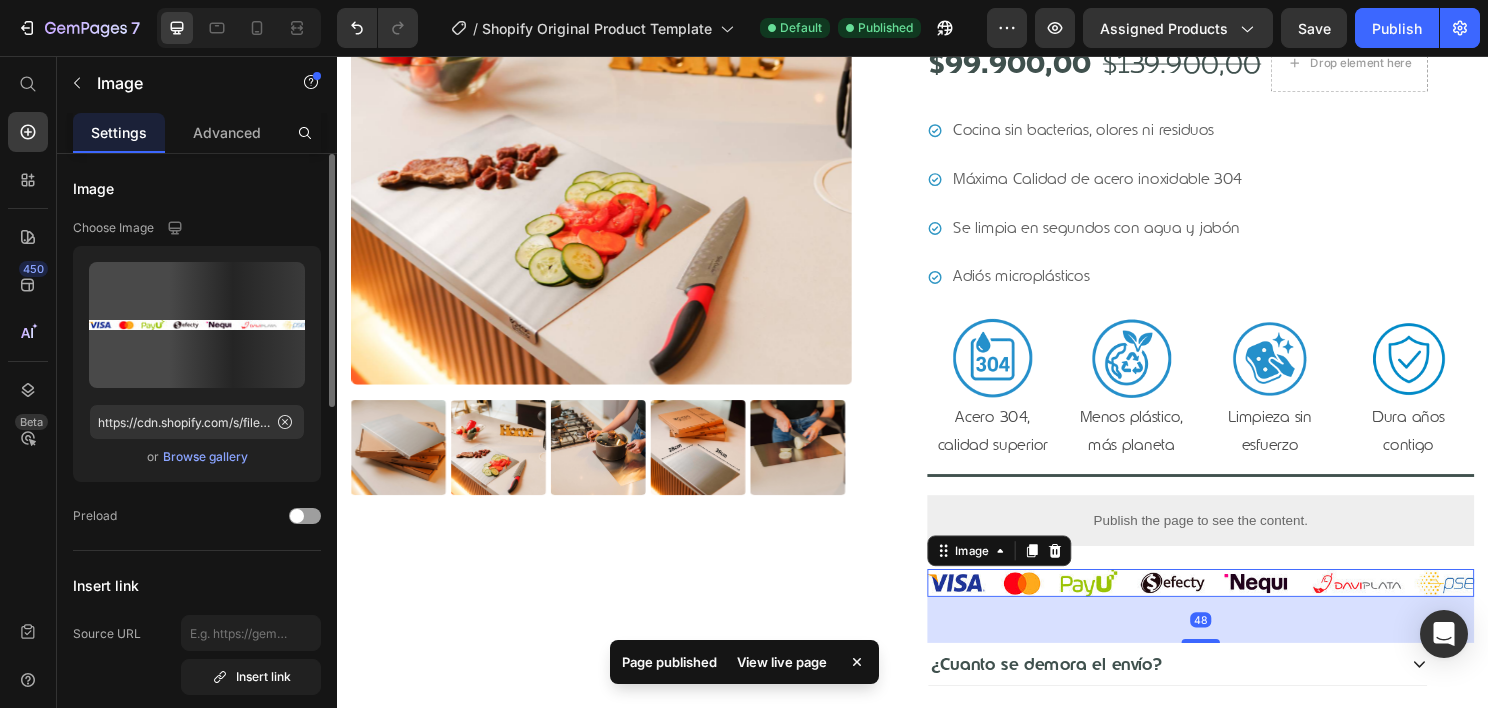 click at bounding box center [1237, 605] 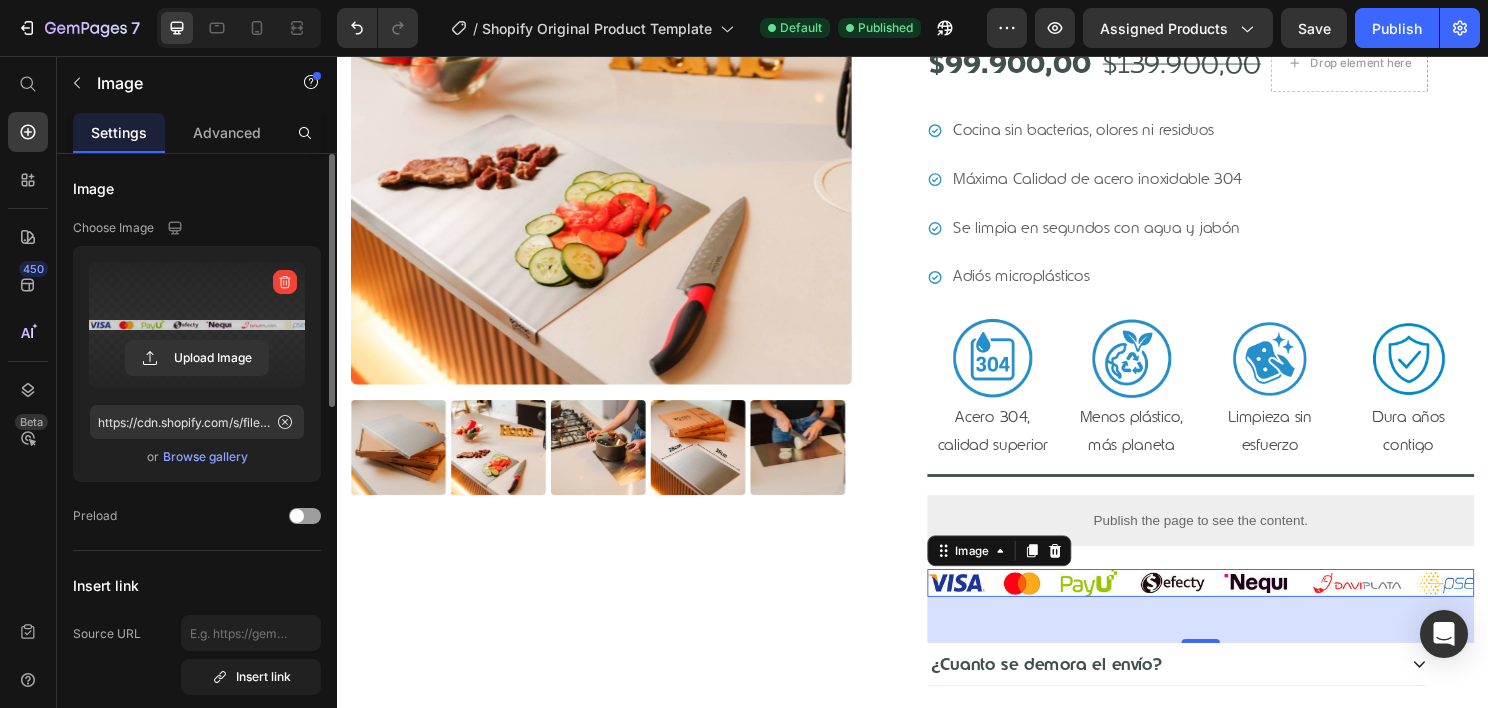 click at bounding box center (197, 325) 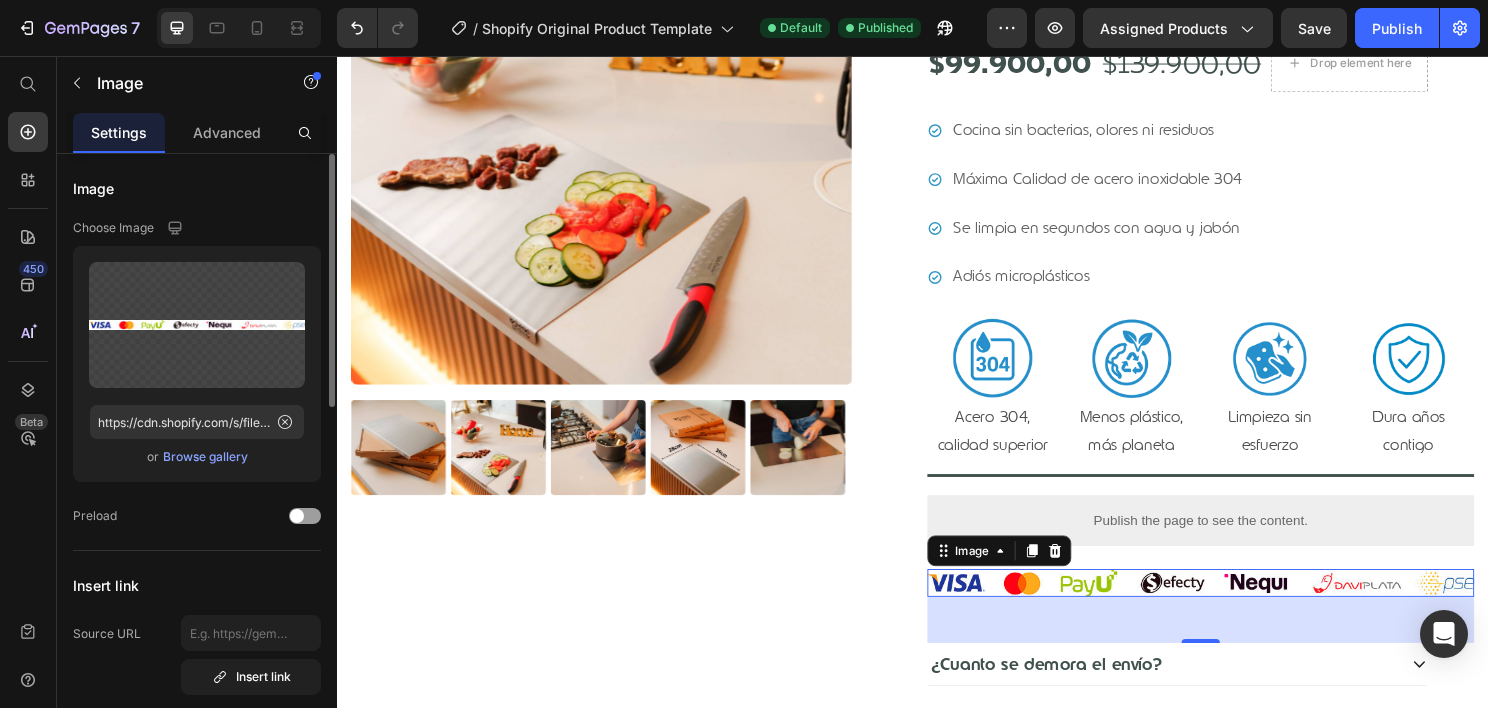 click on "Browse gallery" at bounding box center (205, 457) 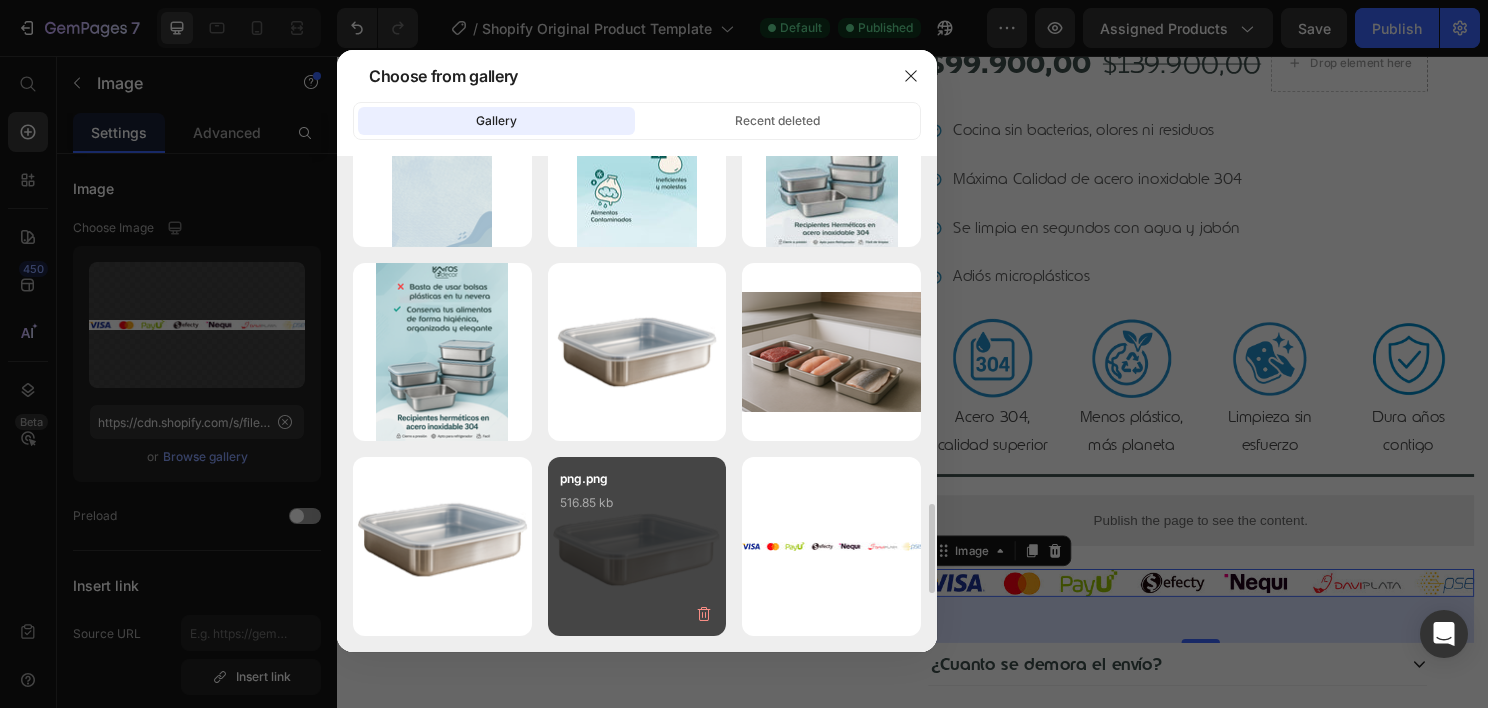 scroll, scrollTop: 1572, scrollLeft: 0, axis: vertical 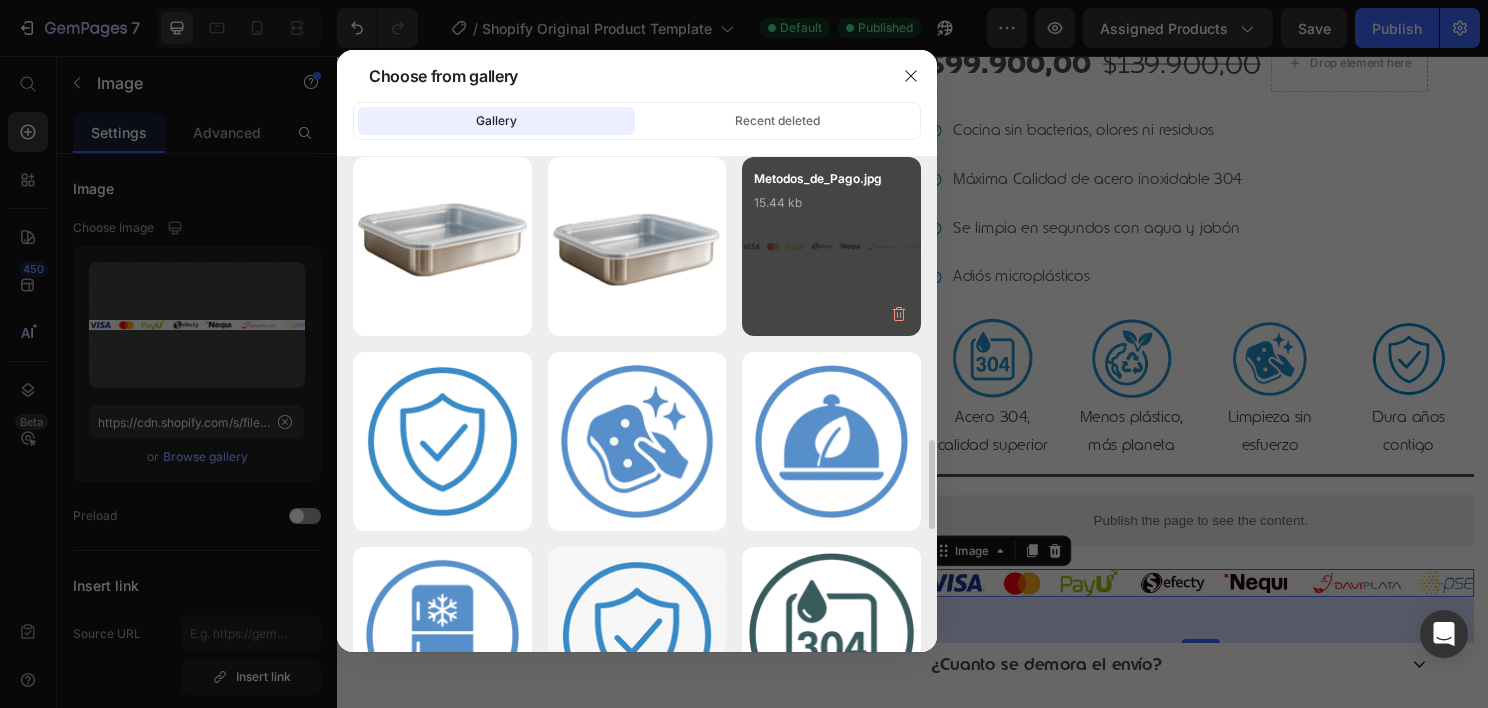 click on "Metodos_de_Pago.jpg 15.44 kb" at bounding box center [831, 209] 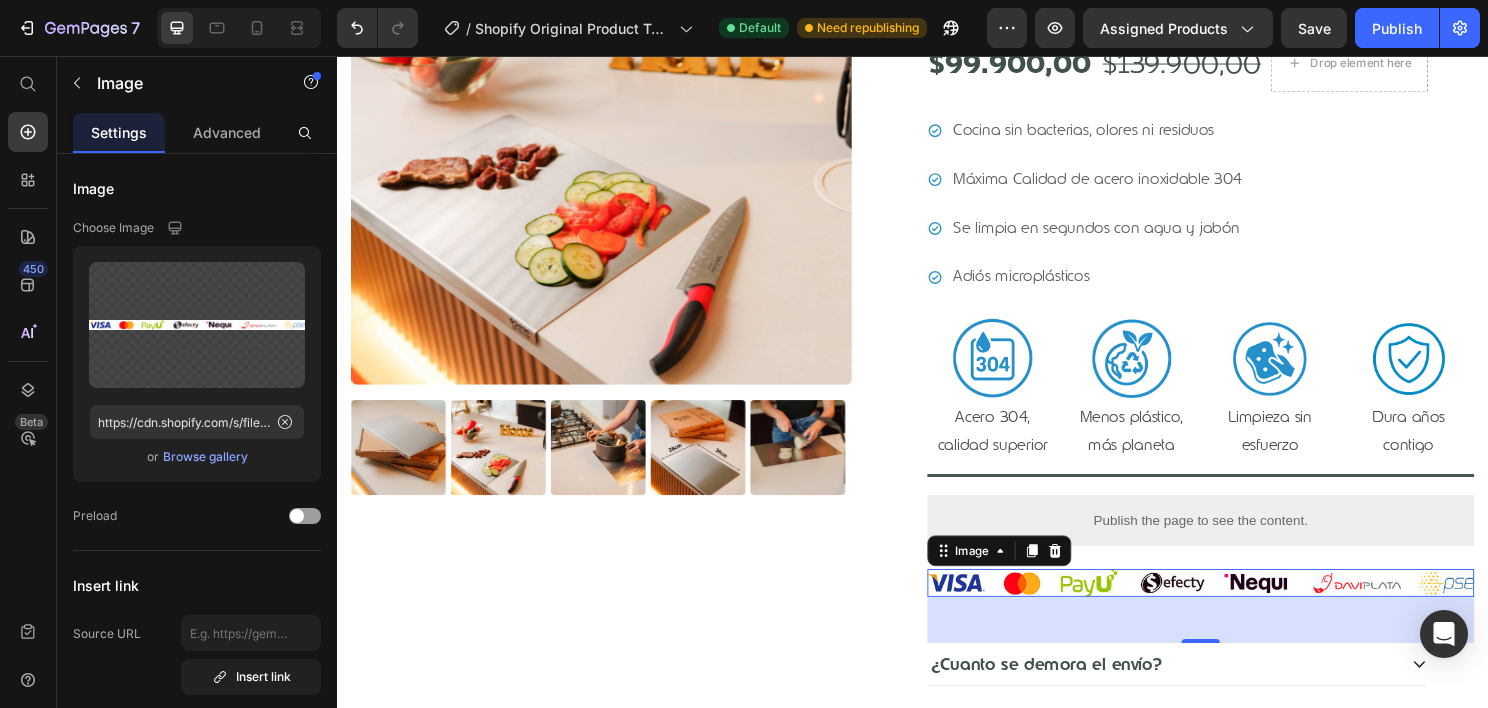 click at bounding box center (1237, 605) 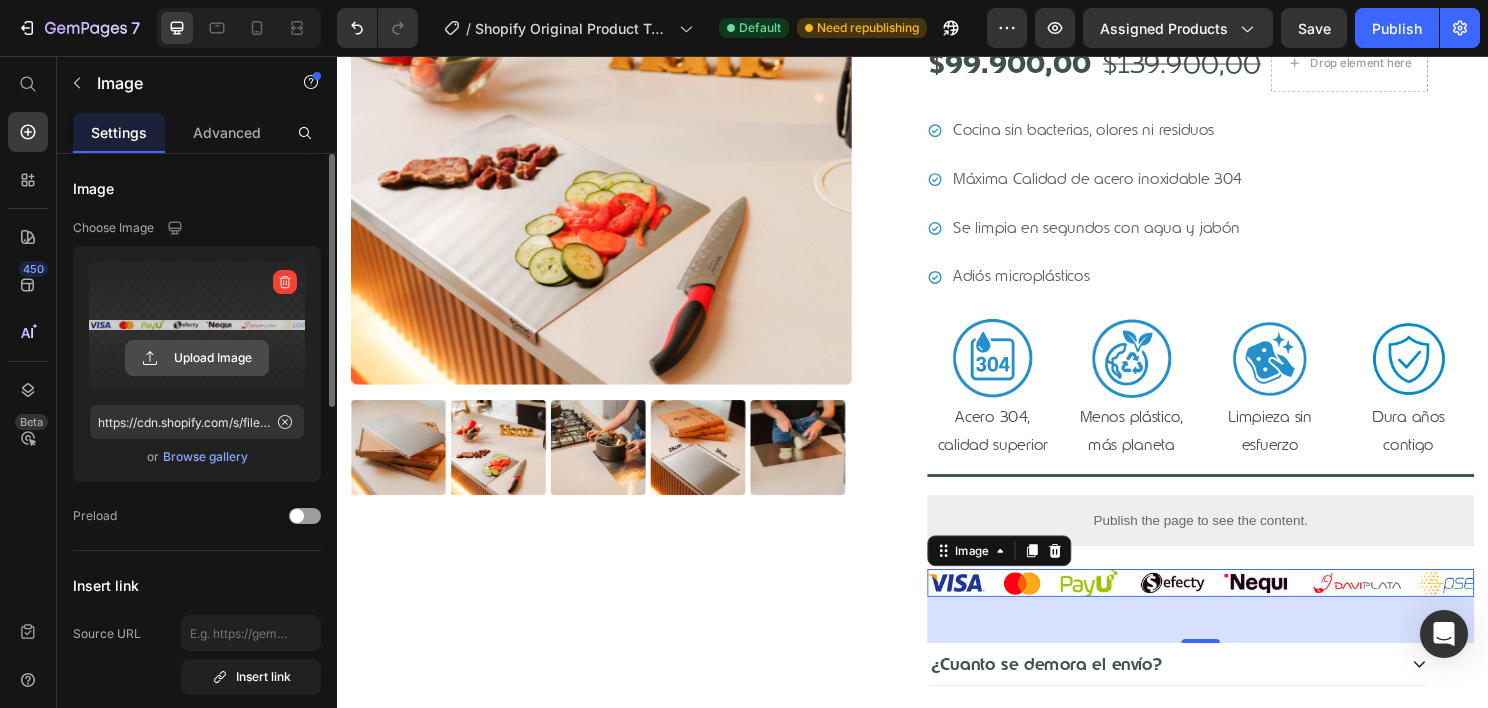 click 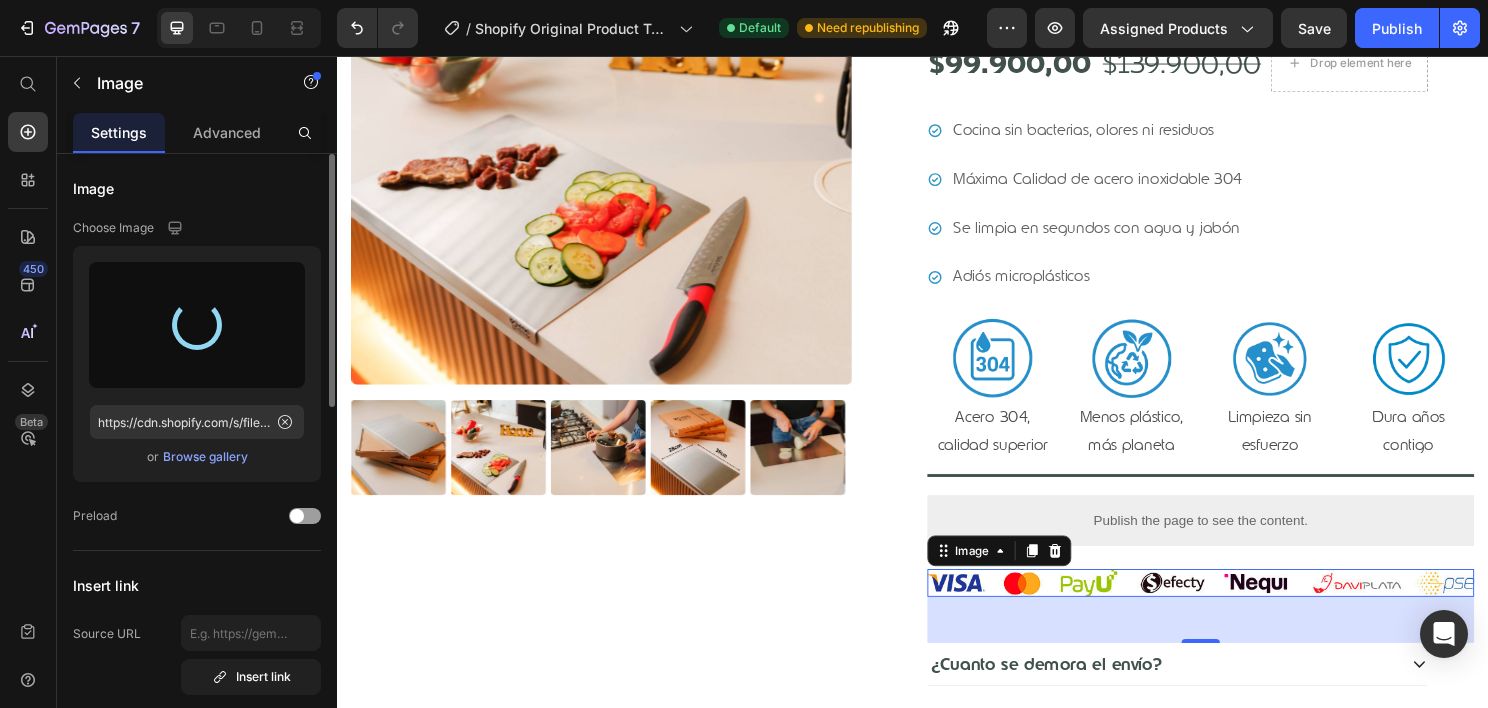 type on "https://cdn.shopify.com/s/files/1/0740/9634/5304/files/gempages_557593175317808121-1d25e568-baff-4449-ba01-d595476f5771.webp" 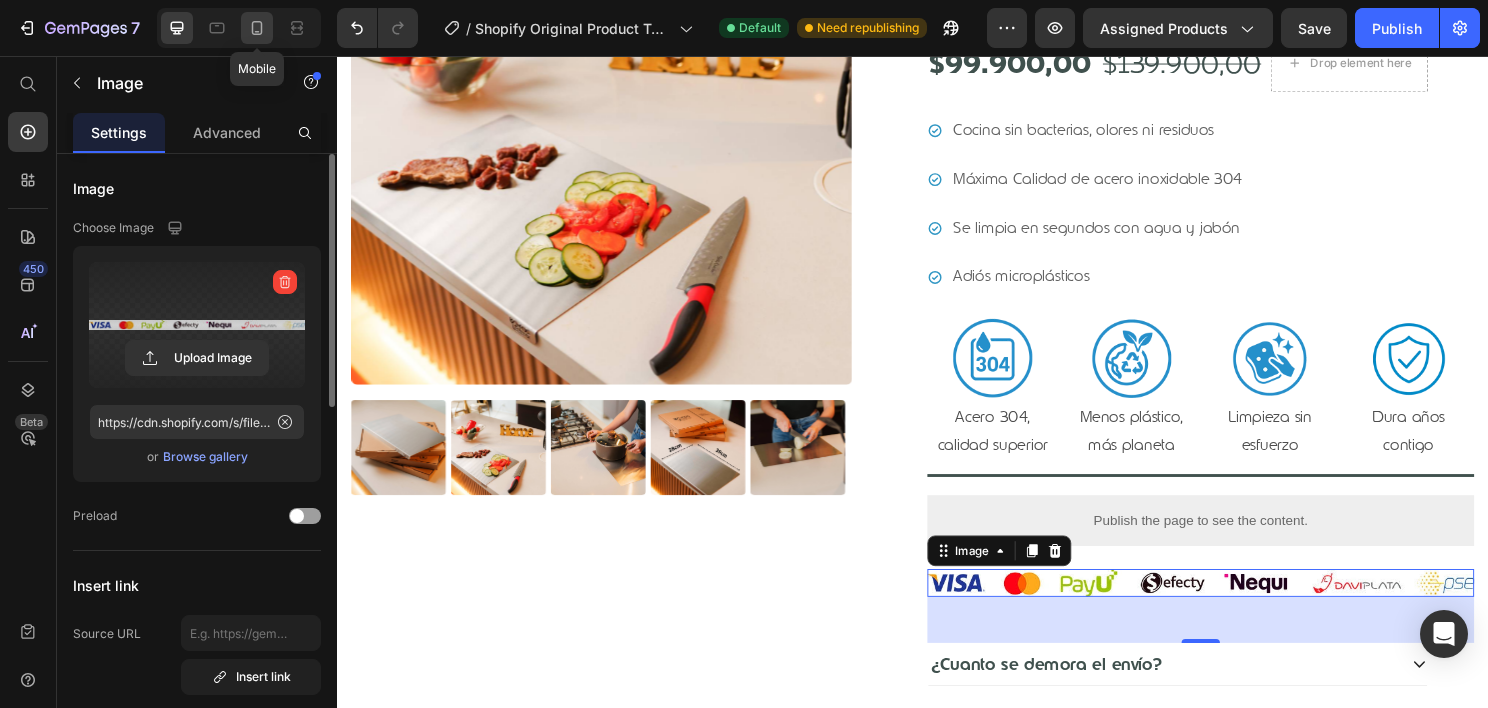 click 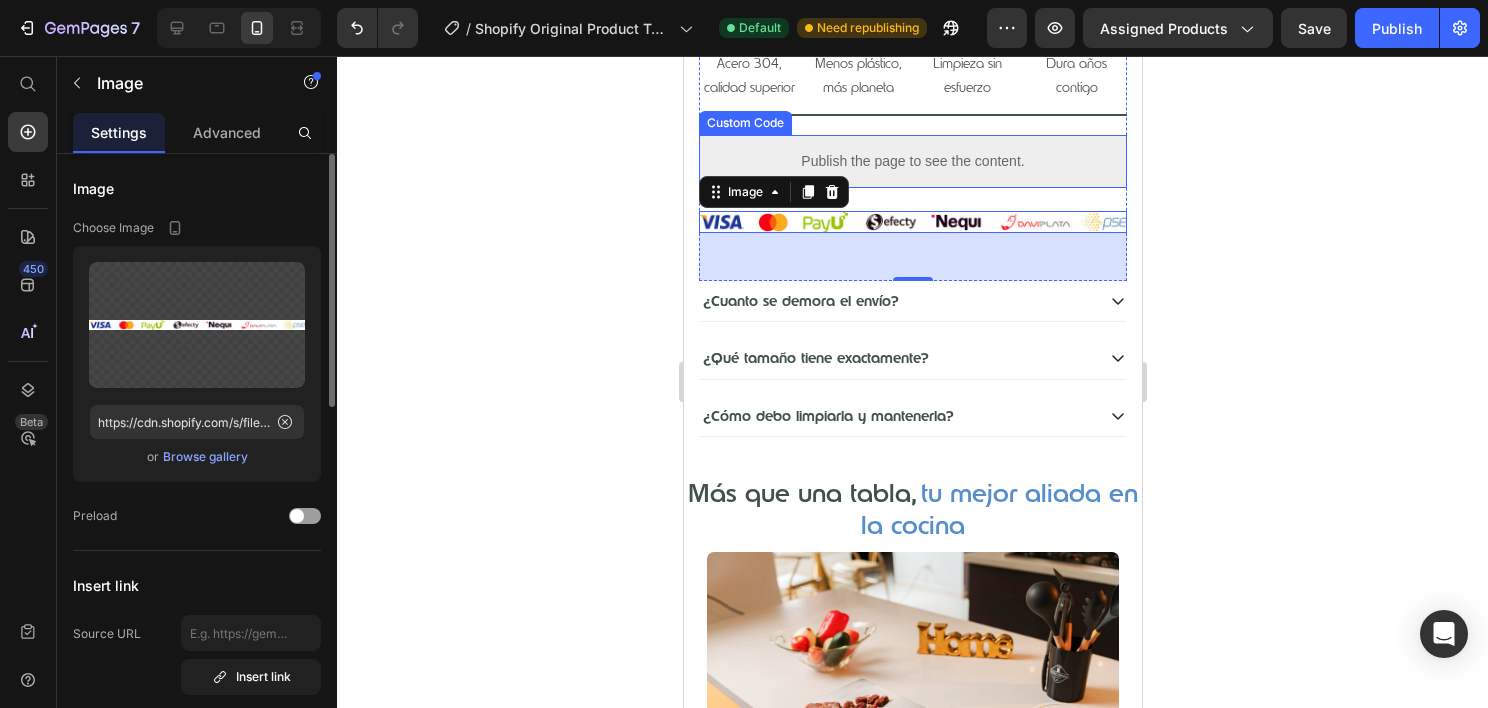 scroll, scrollTop: 1049, scrollLeft: 0, axis: vertical 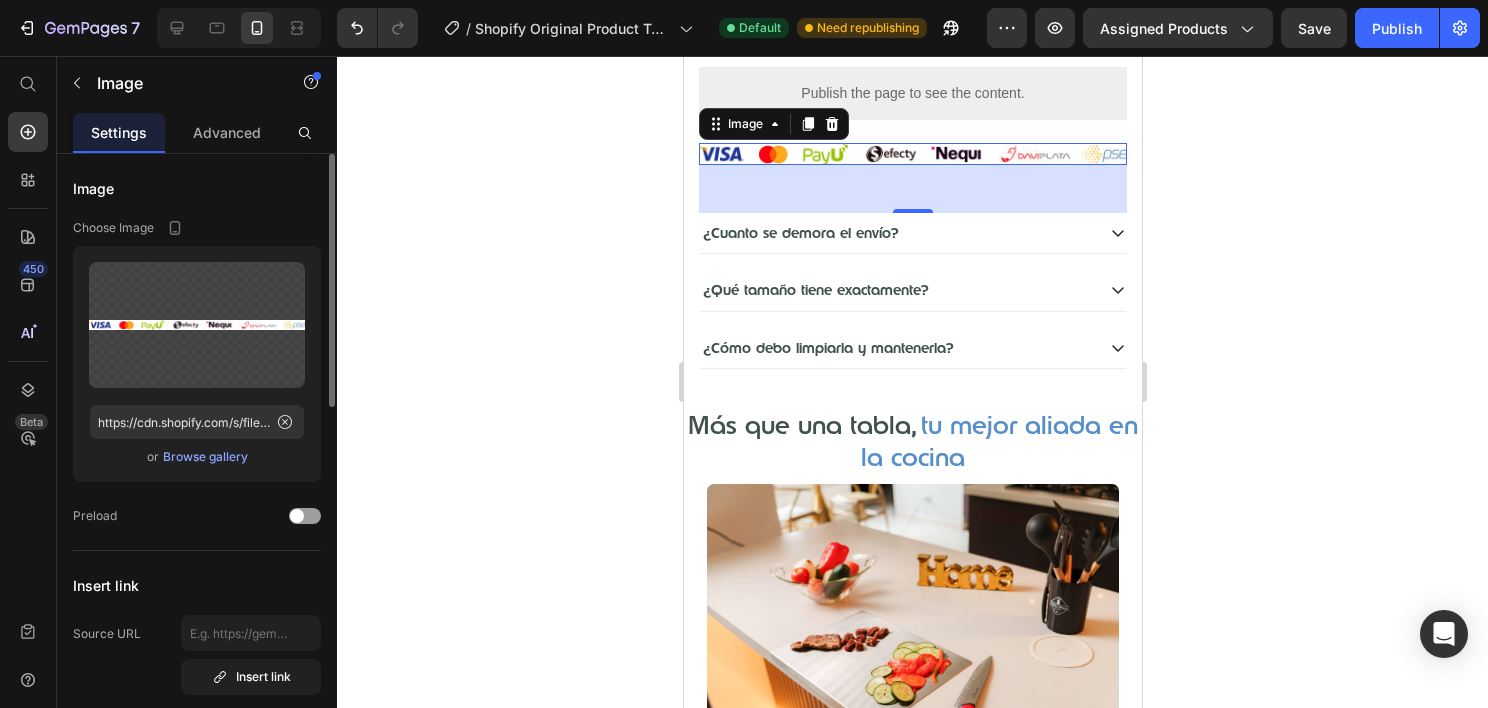 click at bounding box center [912, 154] 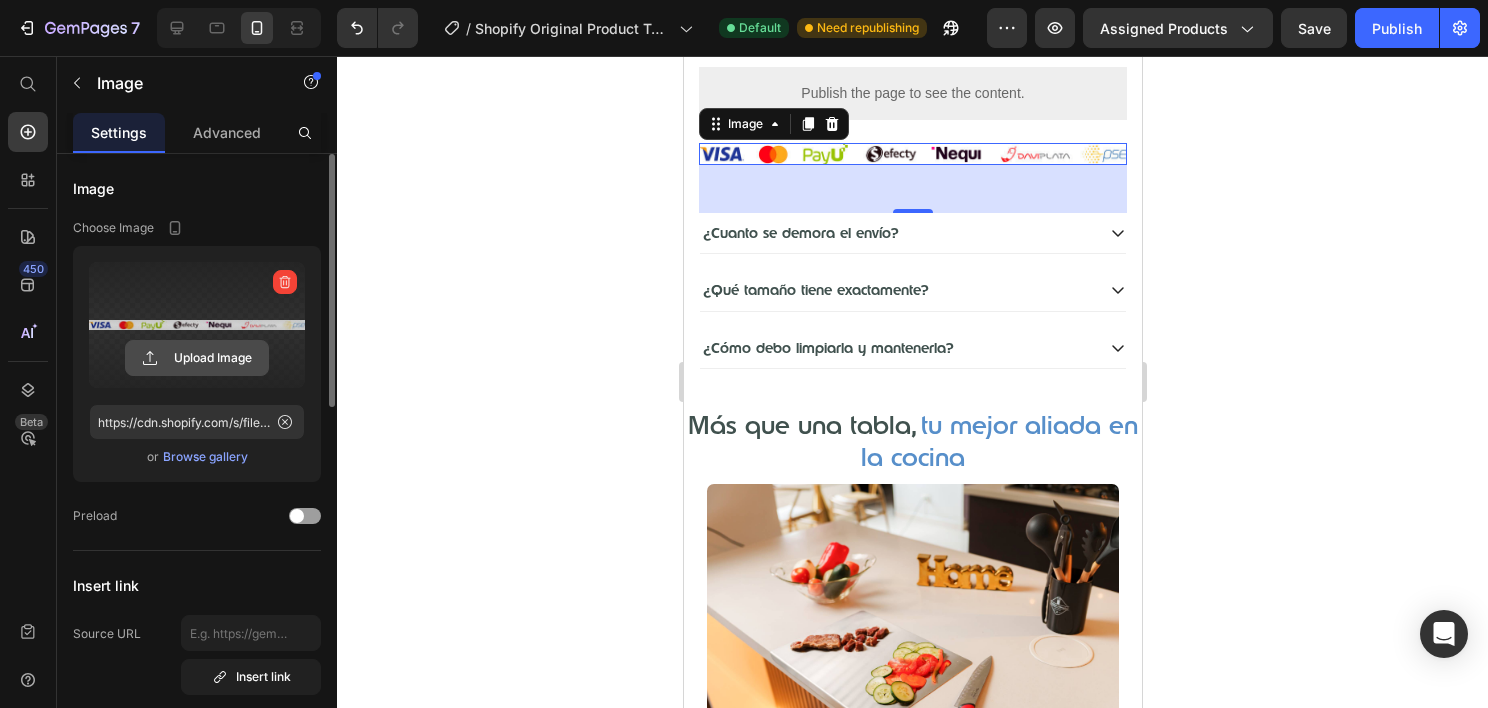 click on "Upload Image" at bounding box center [197, 358] 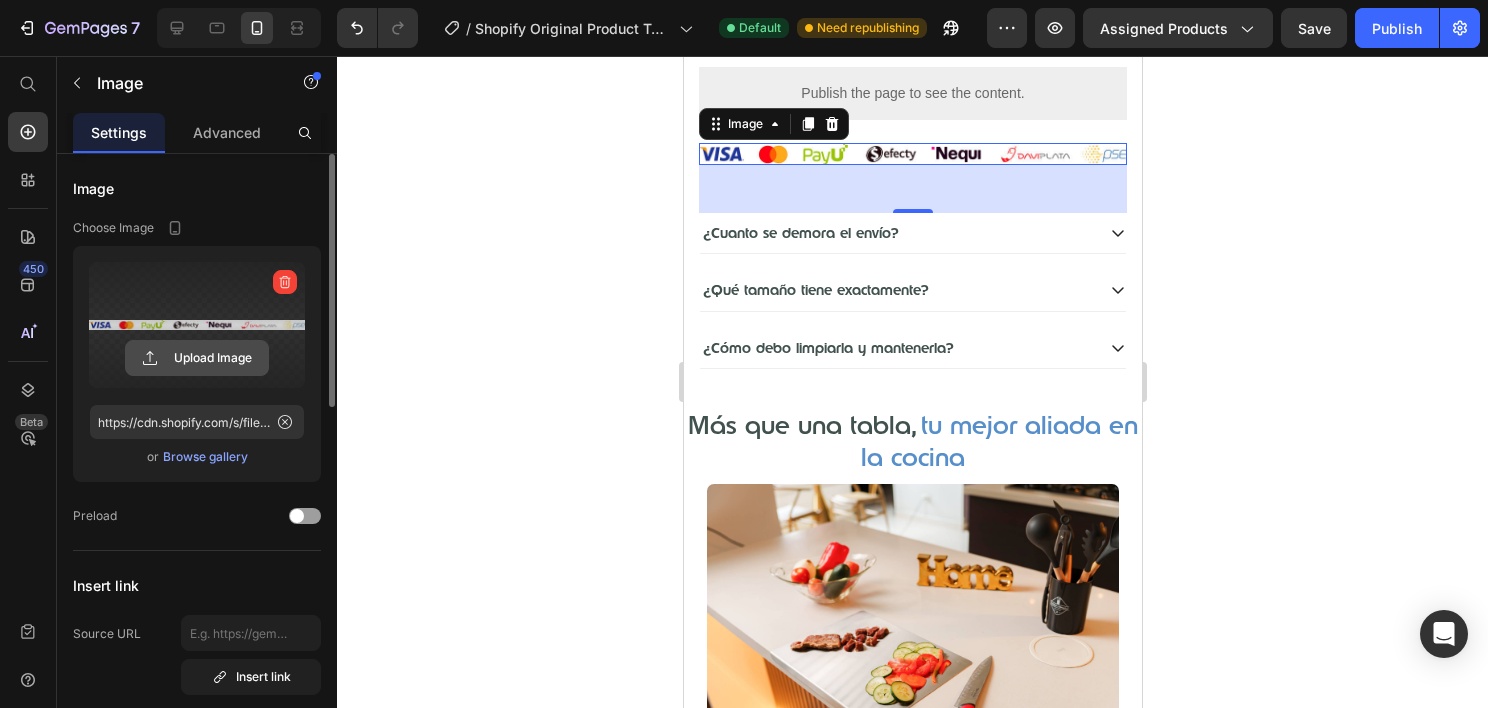 click 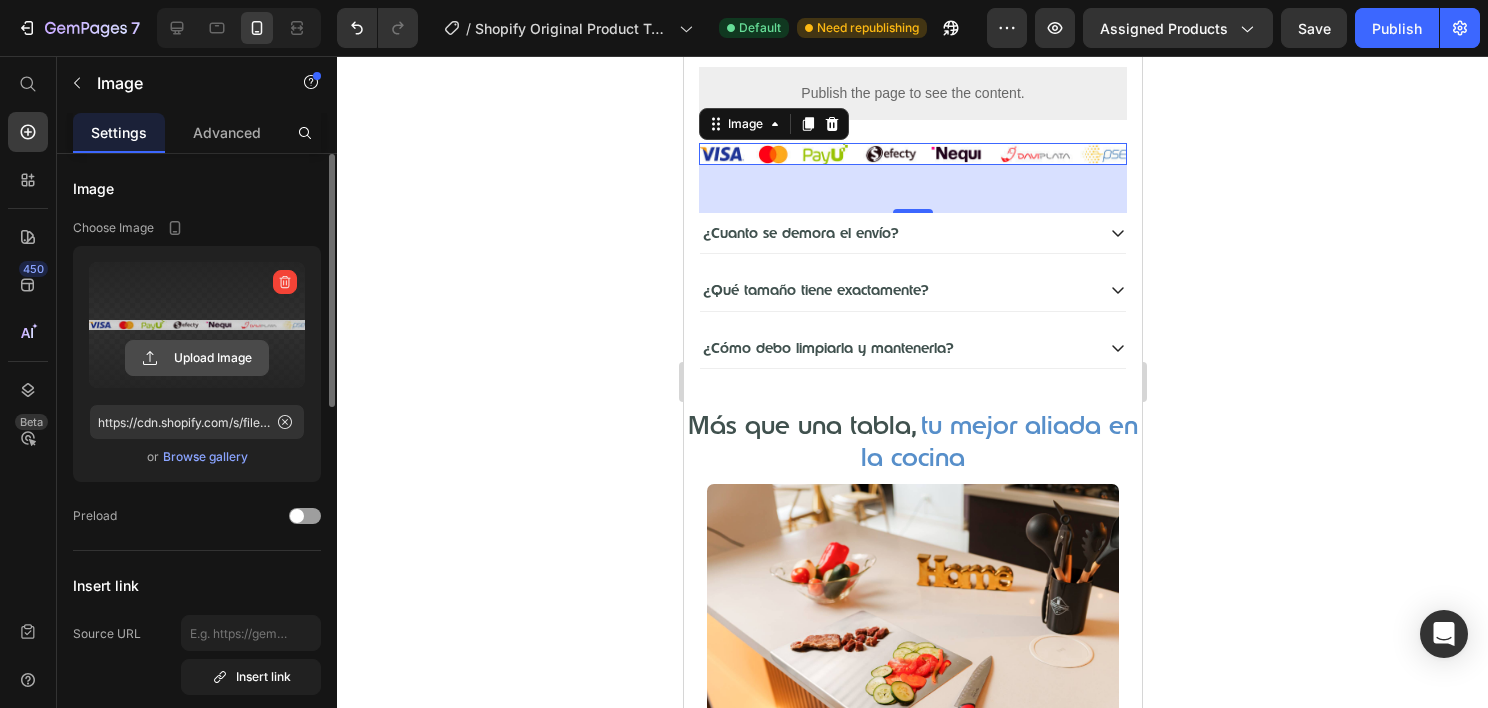 type on "https://cdn.shopify.com/s/files/1/0740/9634/5304/files/gempages_557593175317808121-1d25e568-baff-4449-ba01-d595476f5771.webp" 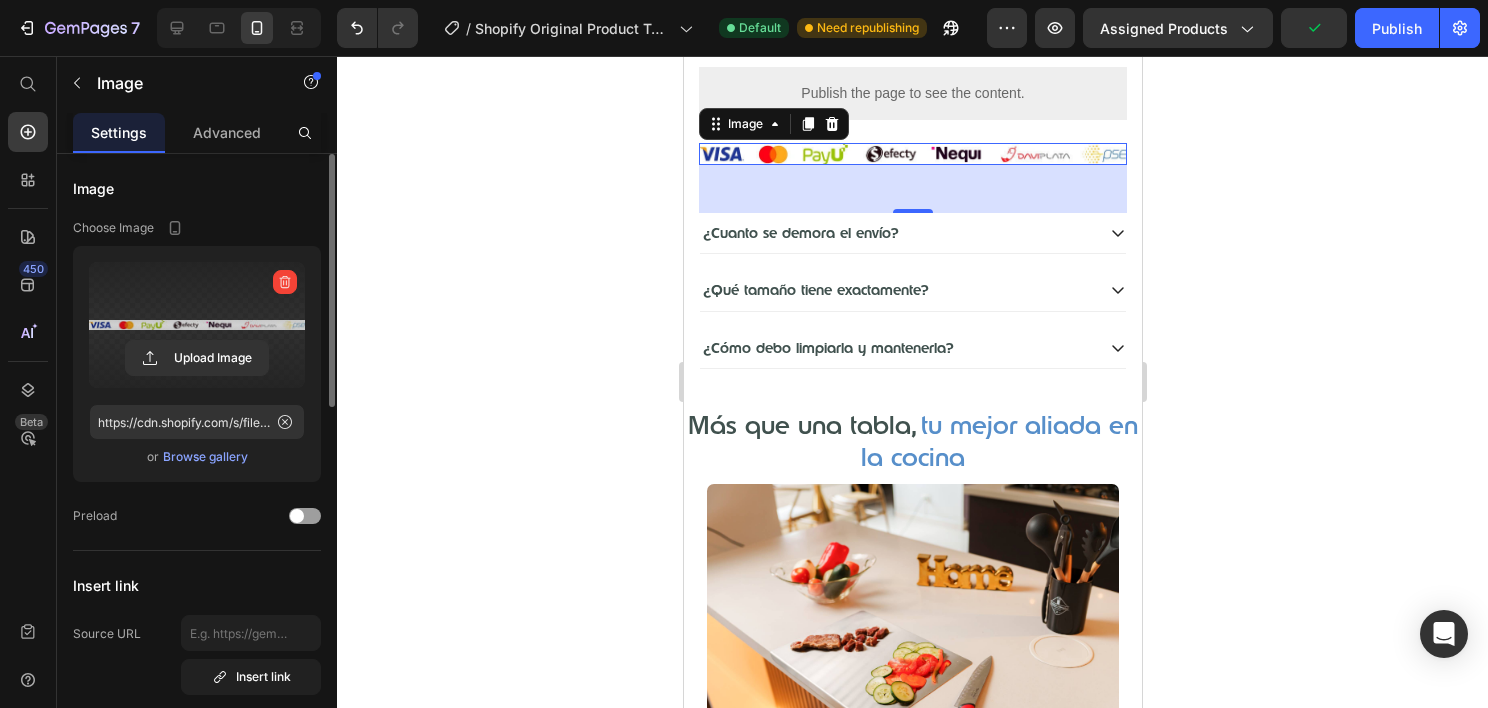 click on "7   /  Shopify Original Product Template Default Need republishing Preview Assigned Products  Publish" 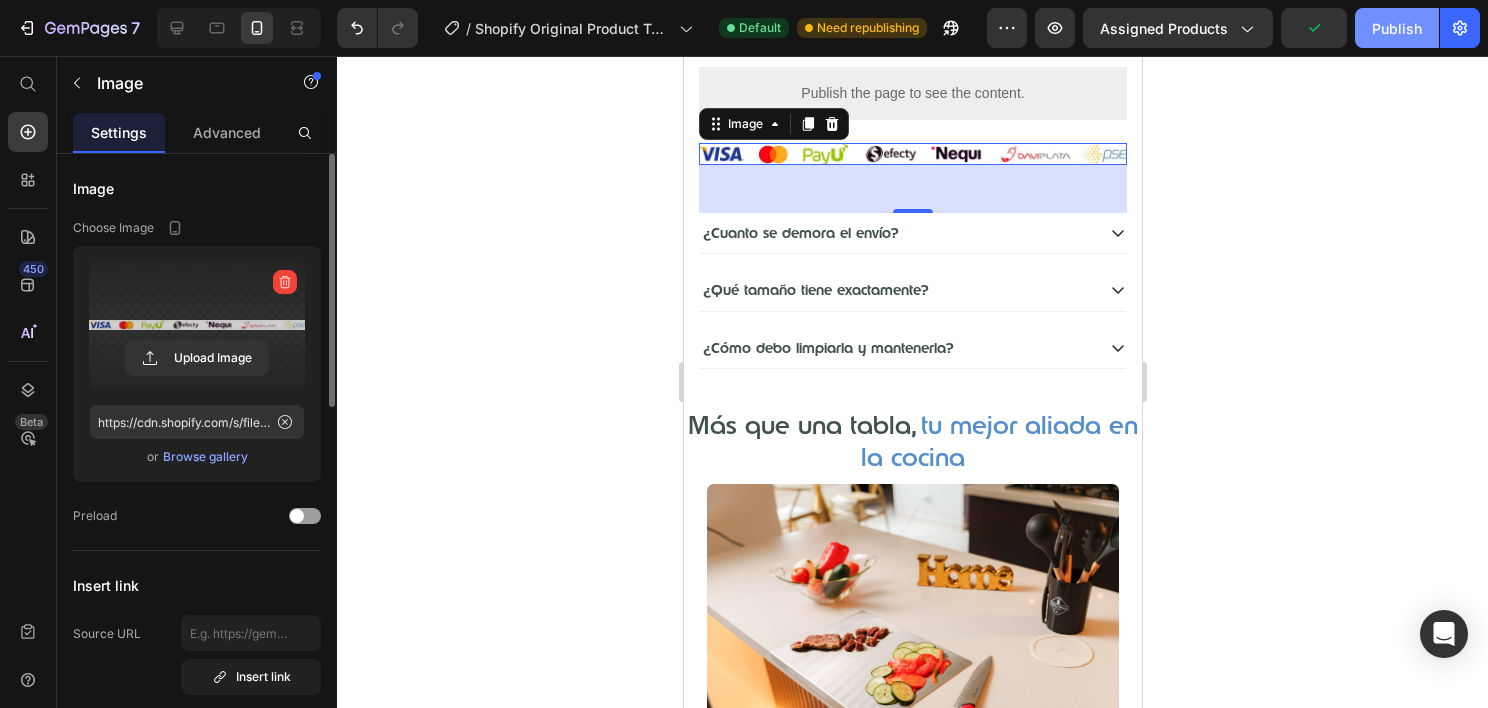 click on "Publish" 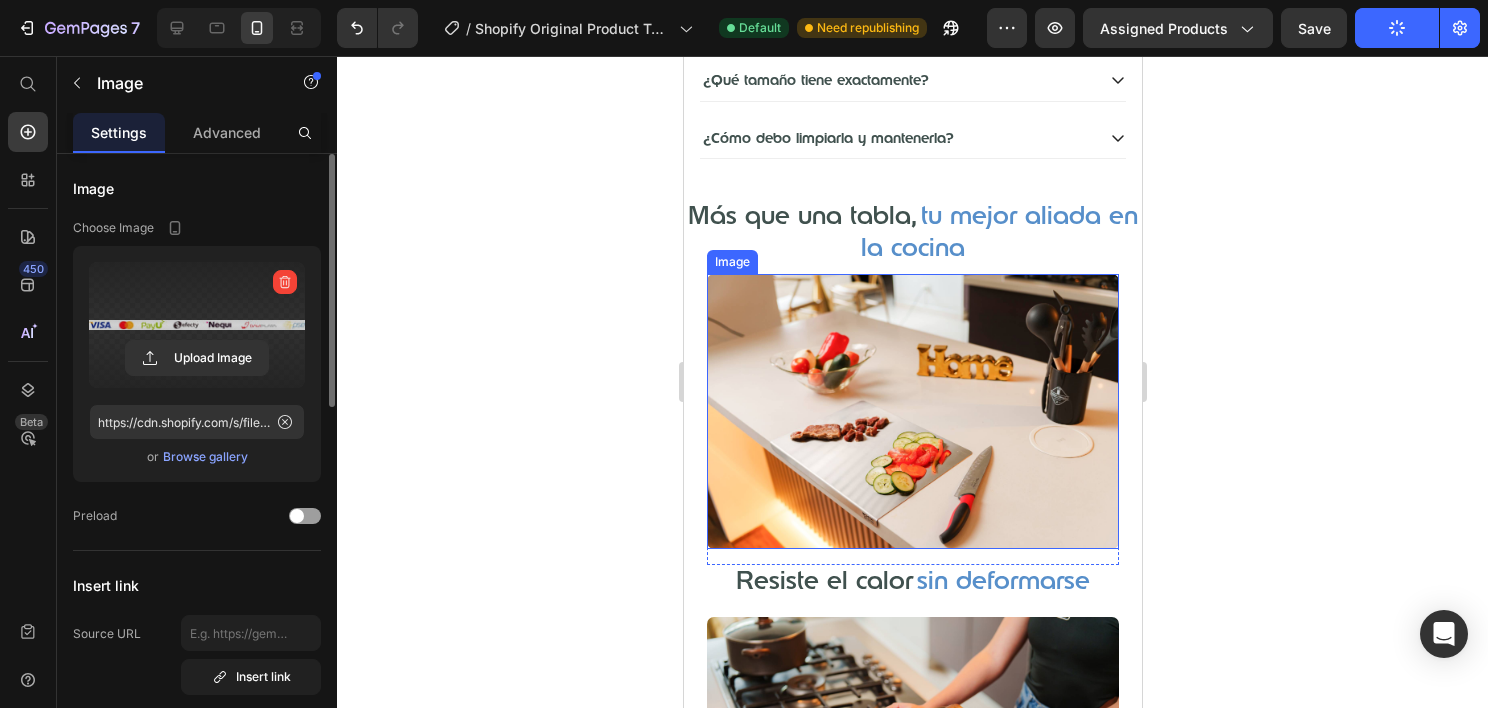 scroll, scrollTop: 1249, scrollLeft: 0, axis: vertical 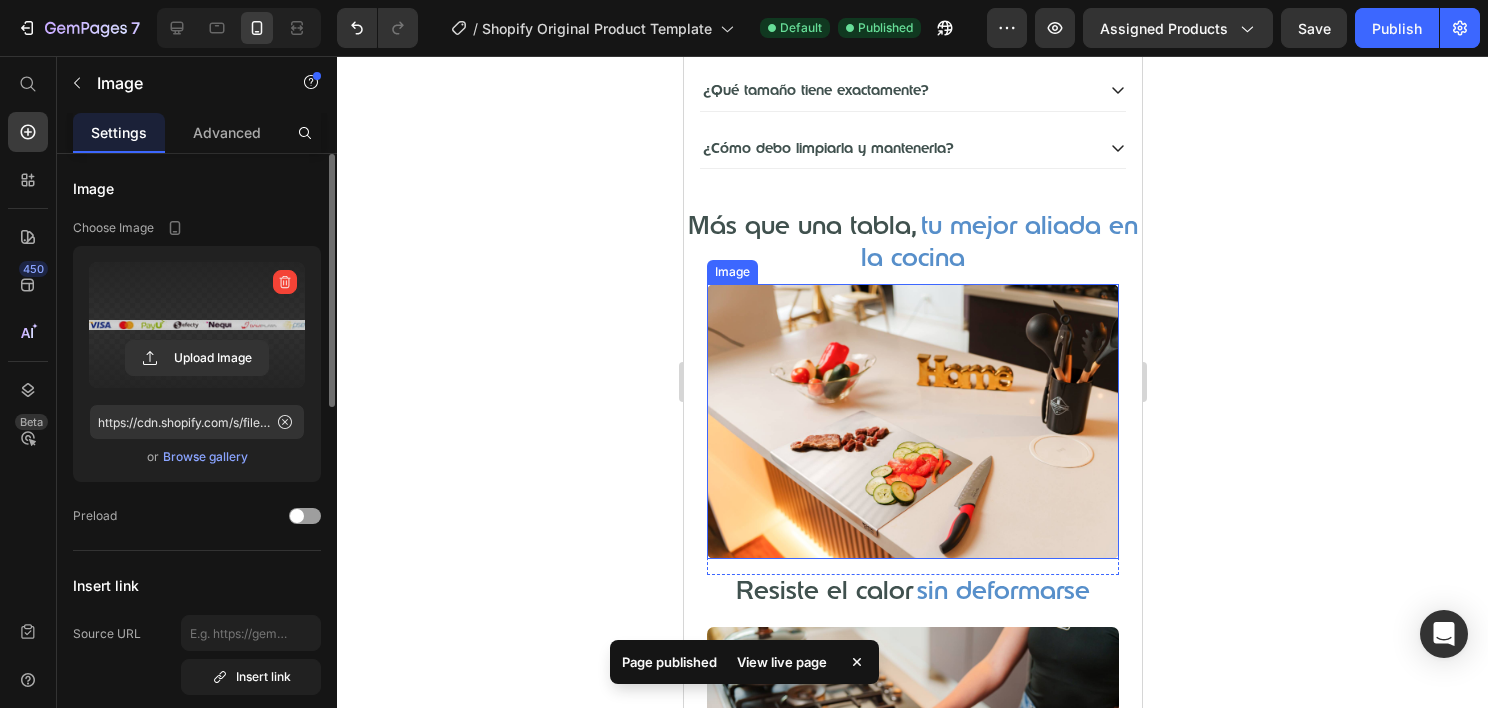 click at bounding box center (912, 421) 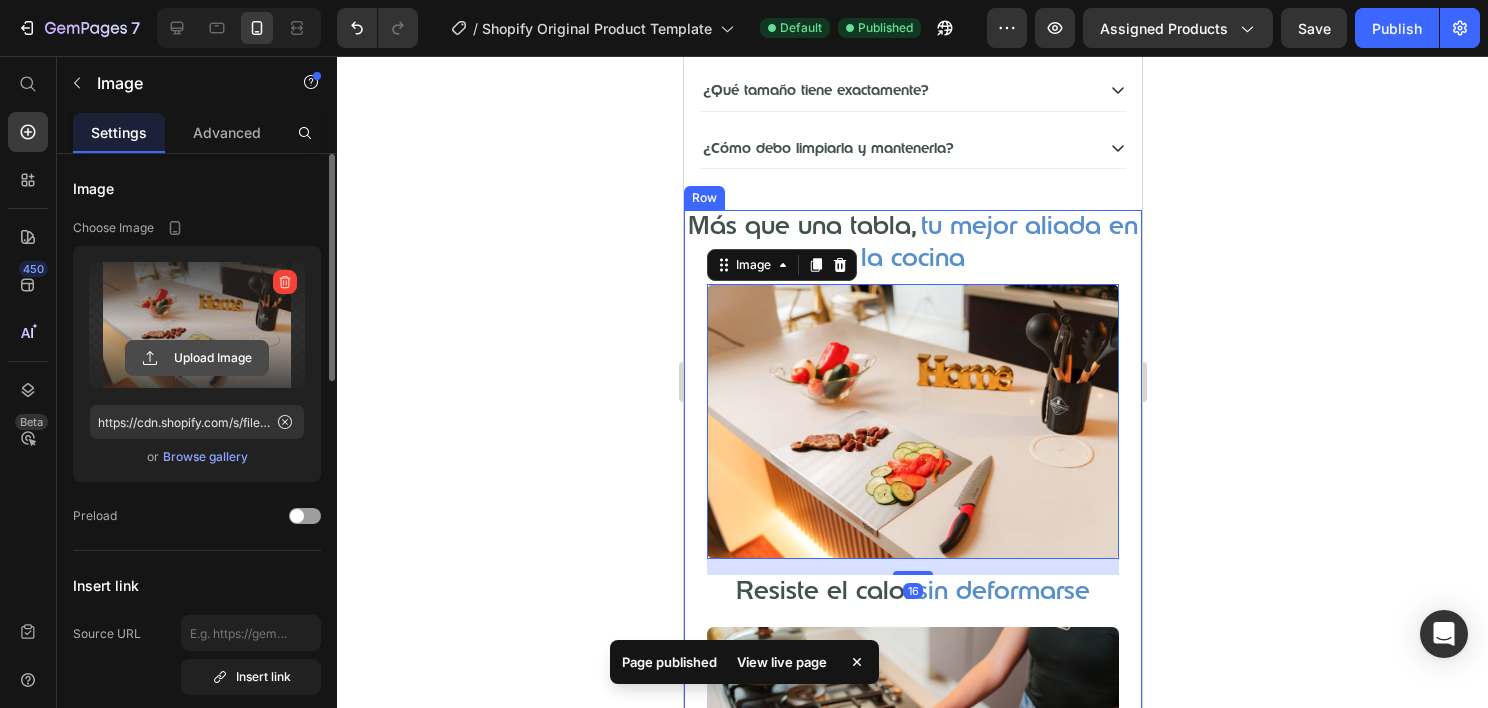 click 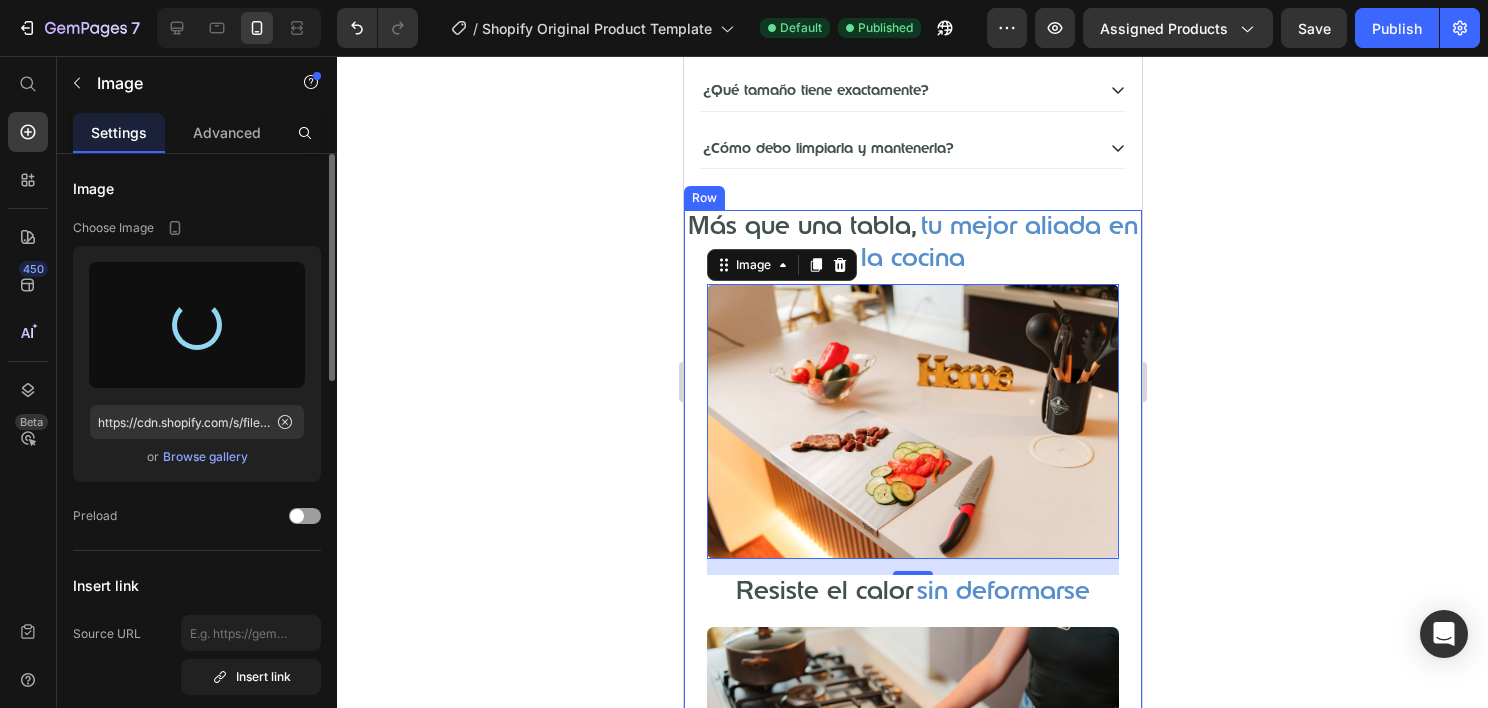 type on "https://cdn.shopify.com/s/files/1/0740/9634/5304/files/gempages_557593175317808121-c49aa3cf-3e5f-4d91-aeda-b924e6d9e619.webp" 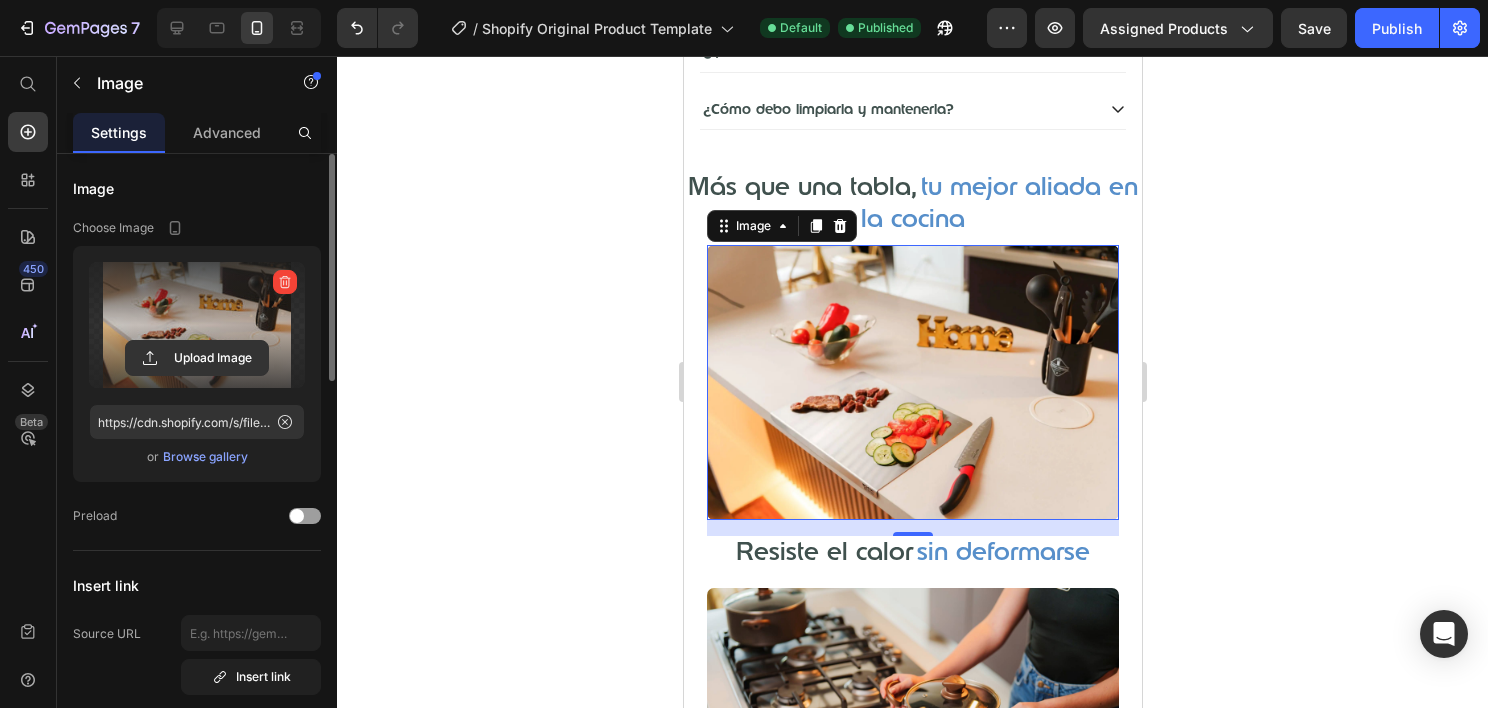 scroll, scrollTop: 1349, scrollLeft: 0, axis: vertical 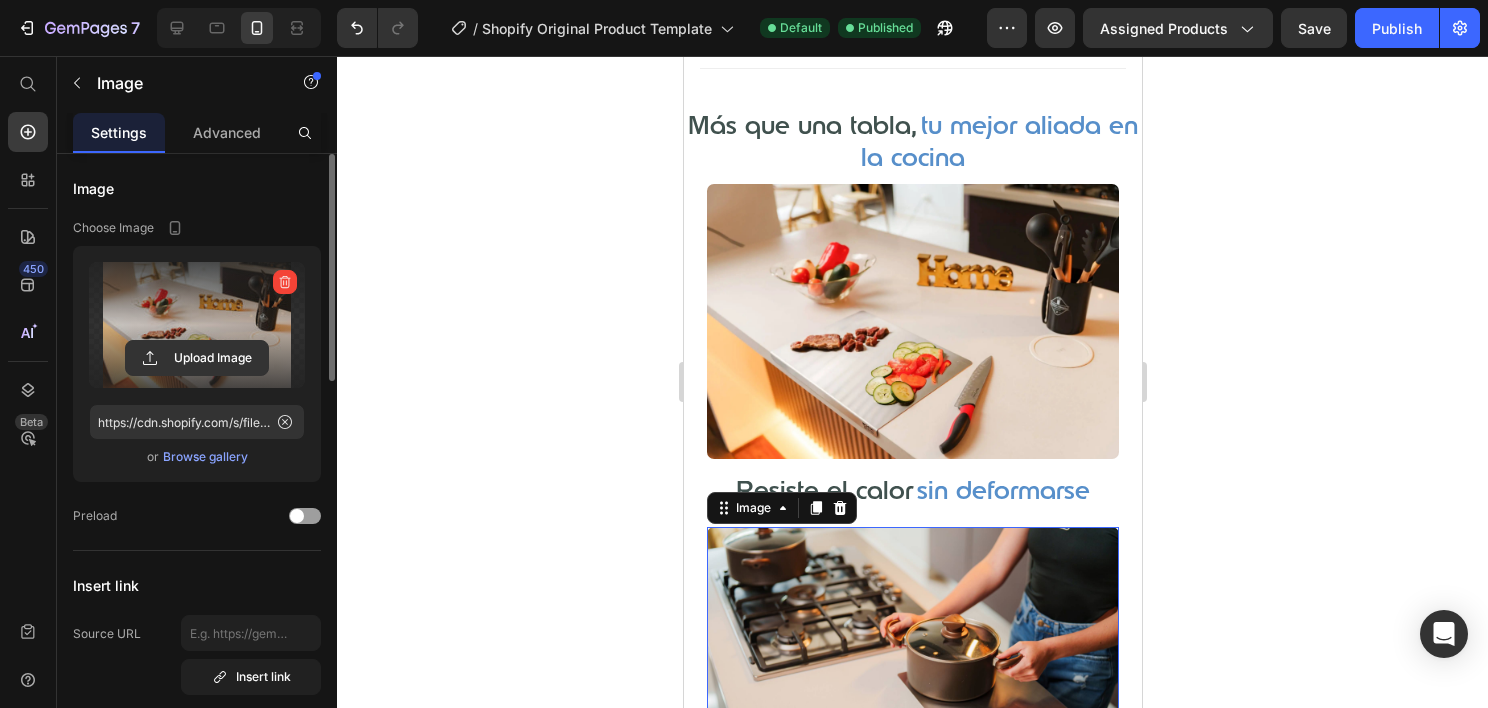 click at bounding box center (912, 664) 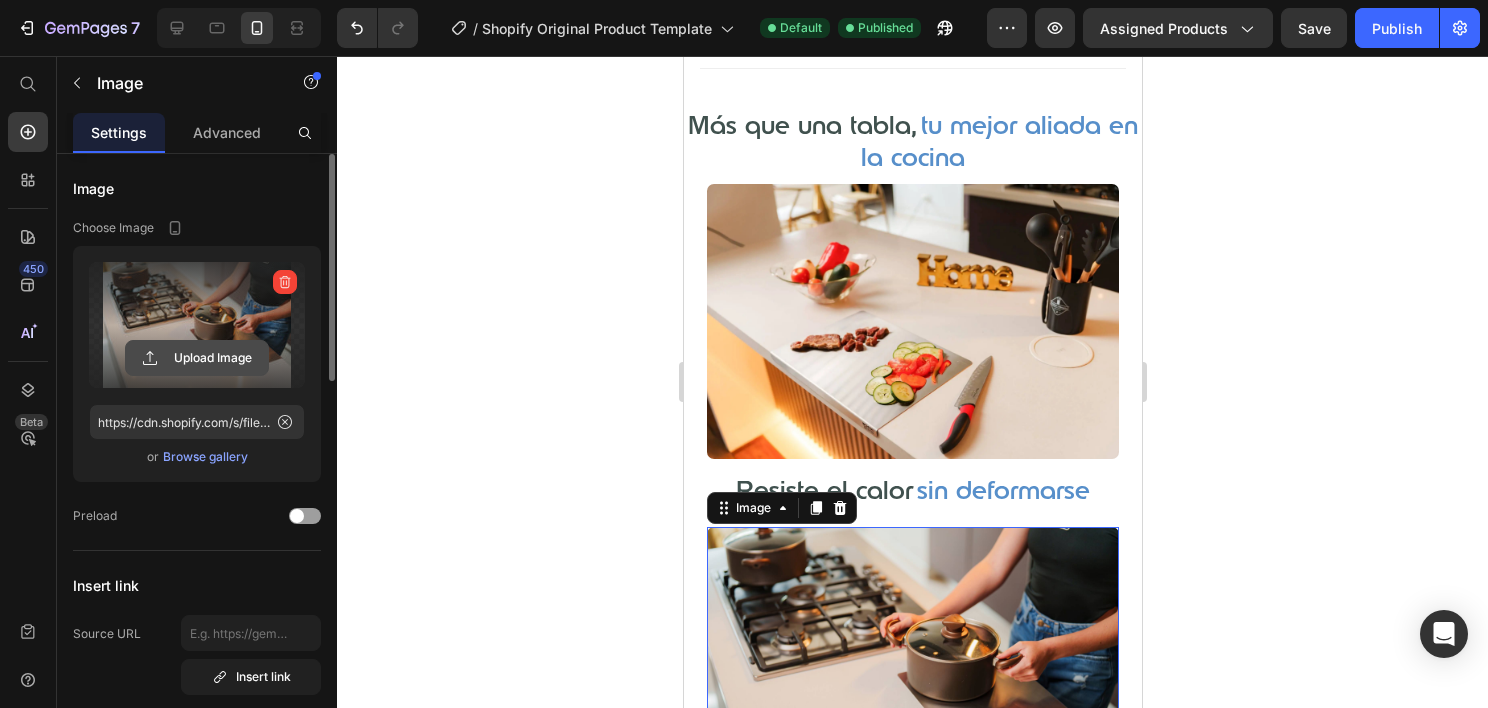 click on "Upload Image" at bounding box center [197, 358] 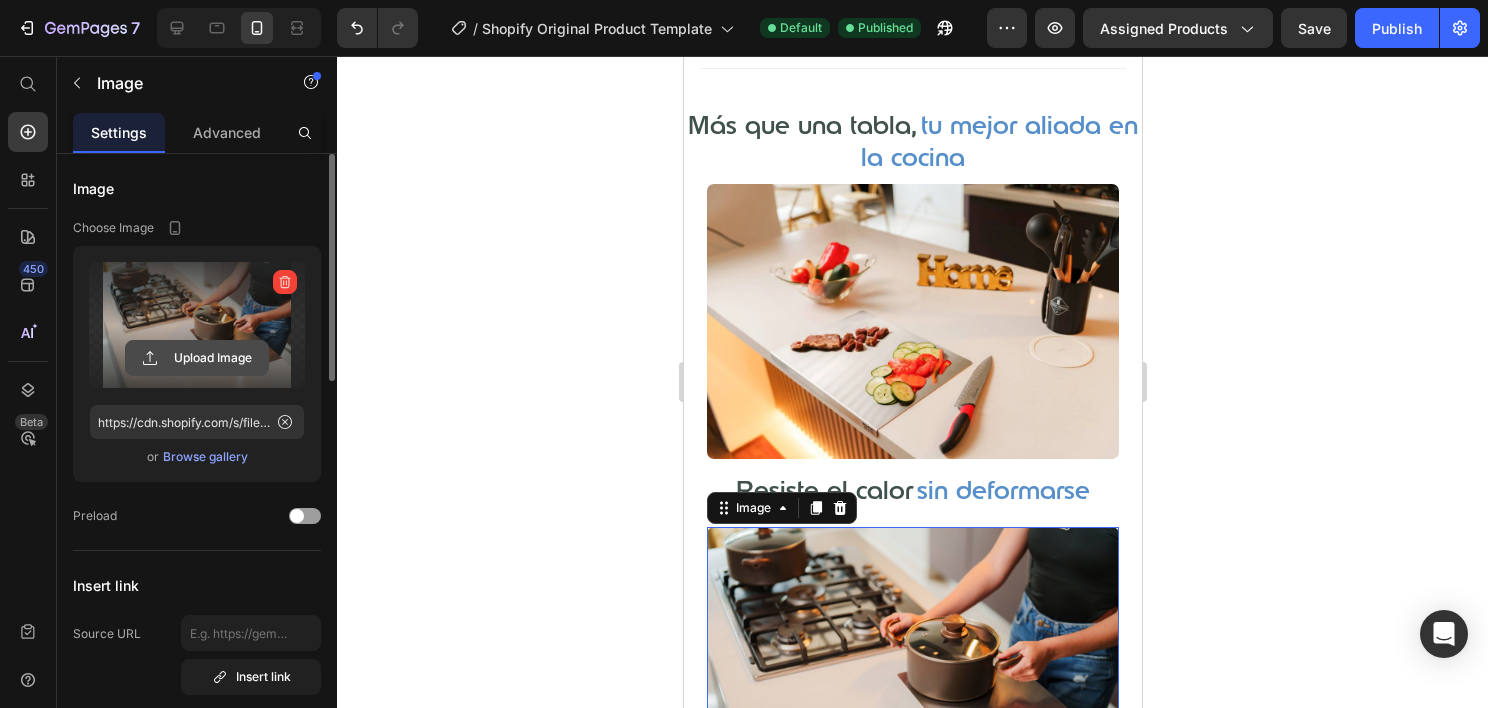 click 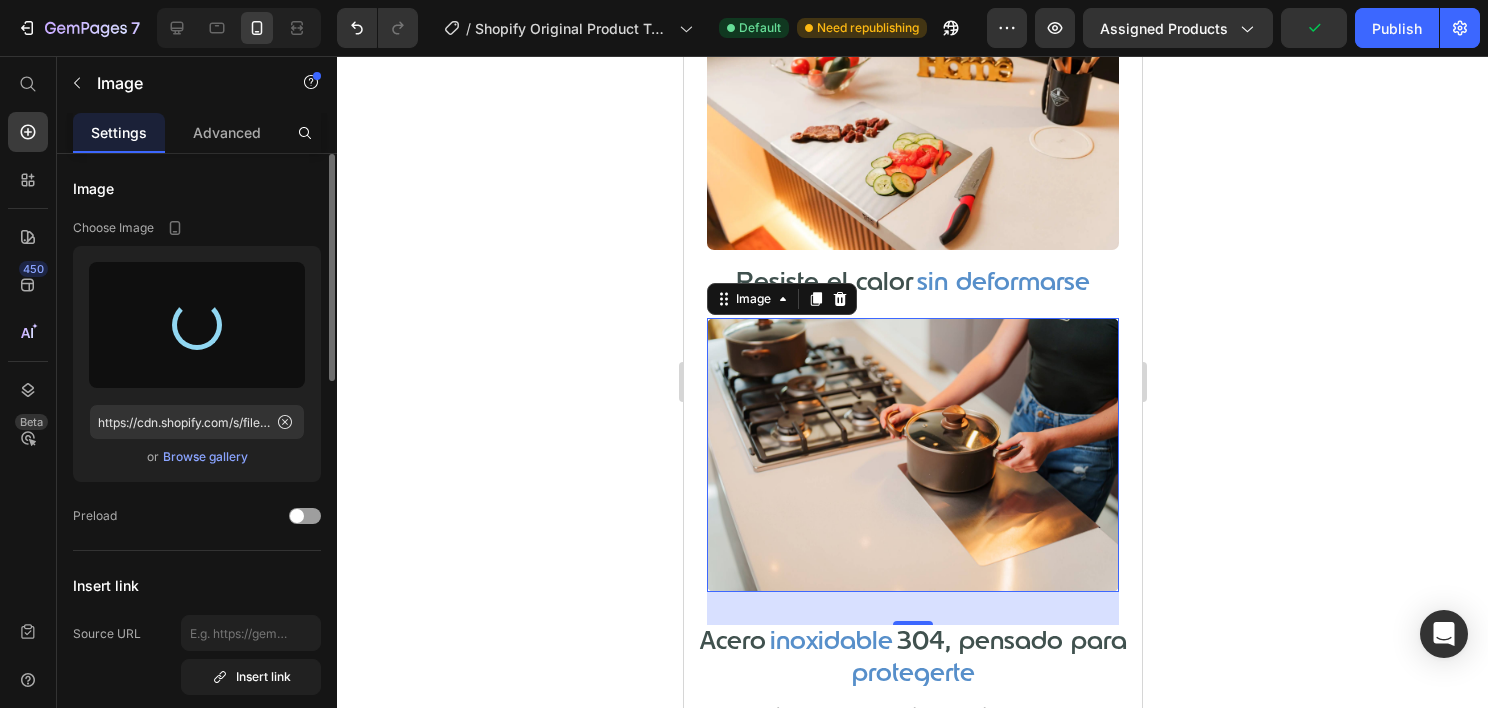 scroll, scrollTop: 1549, scrollLeft: 0, axis: vertical 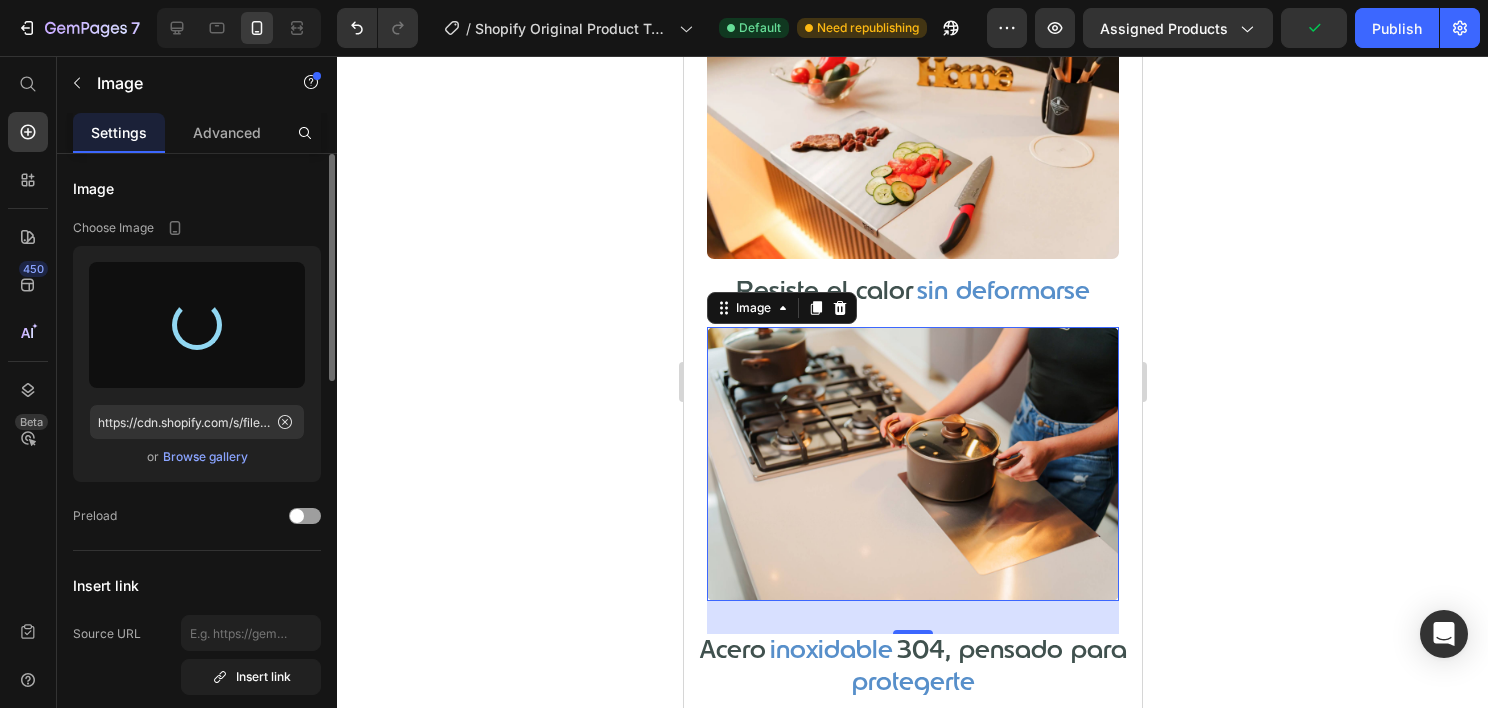 type on "https://cdn.shopify.com/s/files/1/0740/9634/5304/files/gempages_557593175317808121-a3eed068-71e2-4ab8-999d-48016330b092.webp" 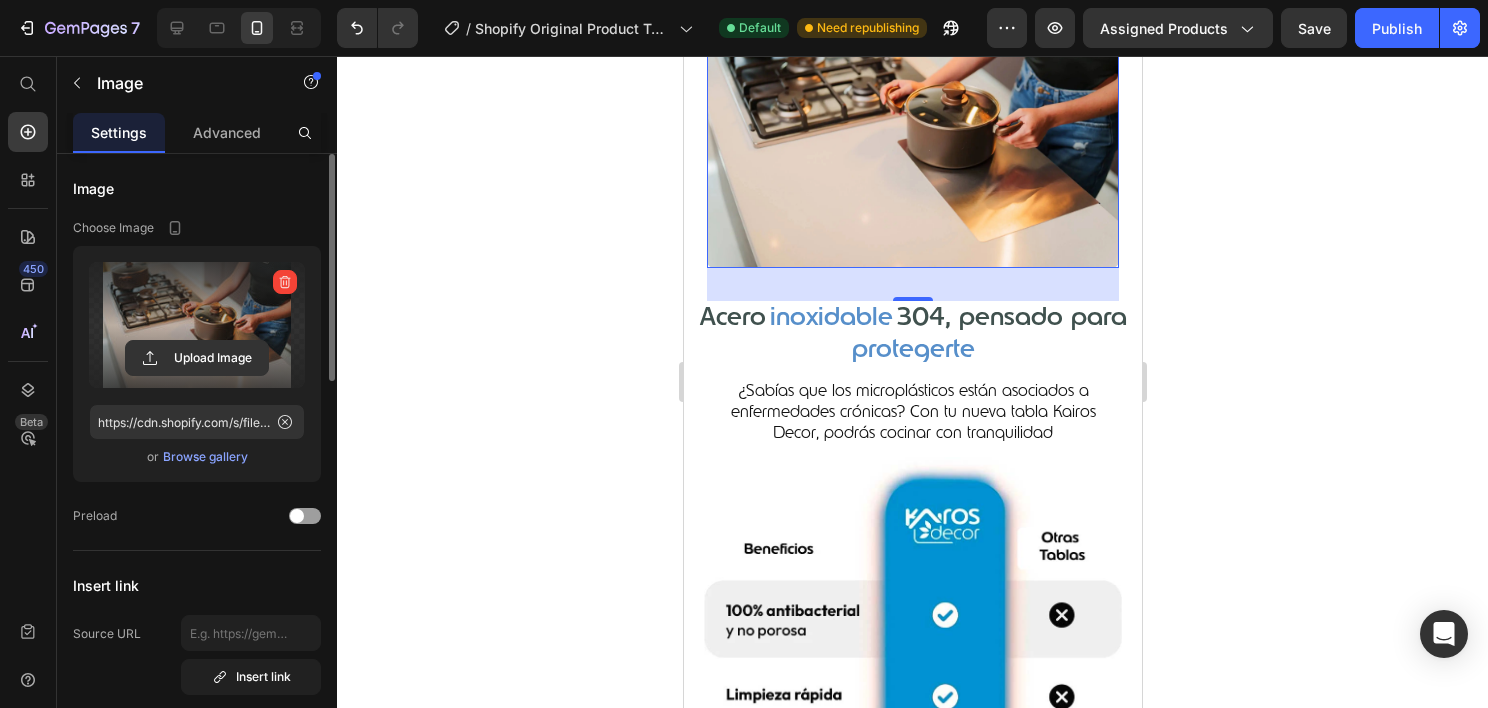 scroll, scrollTop: 1949, scrollLeft: 0, axis: vertical 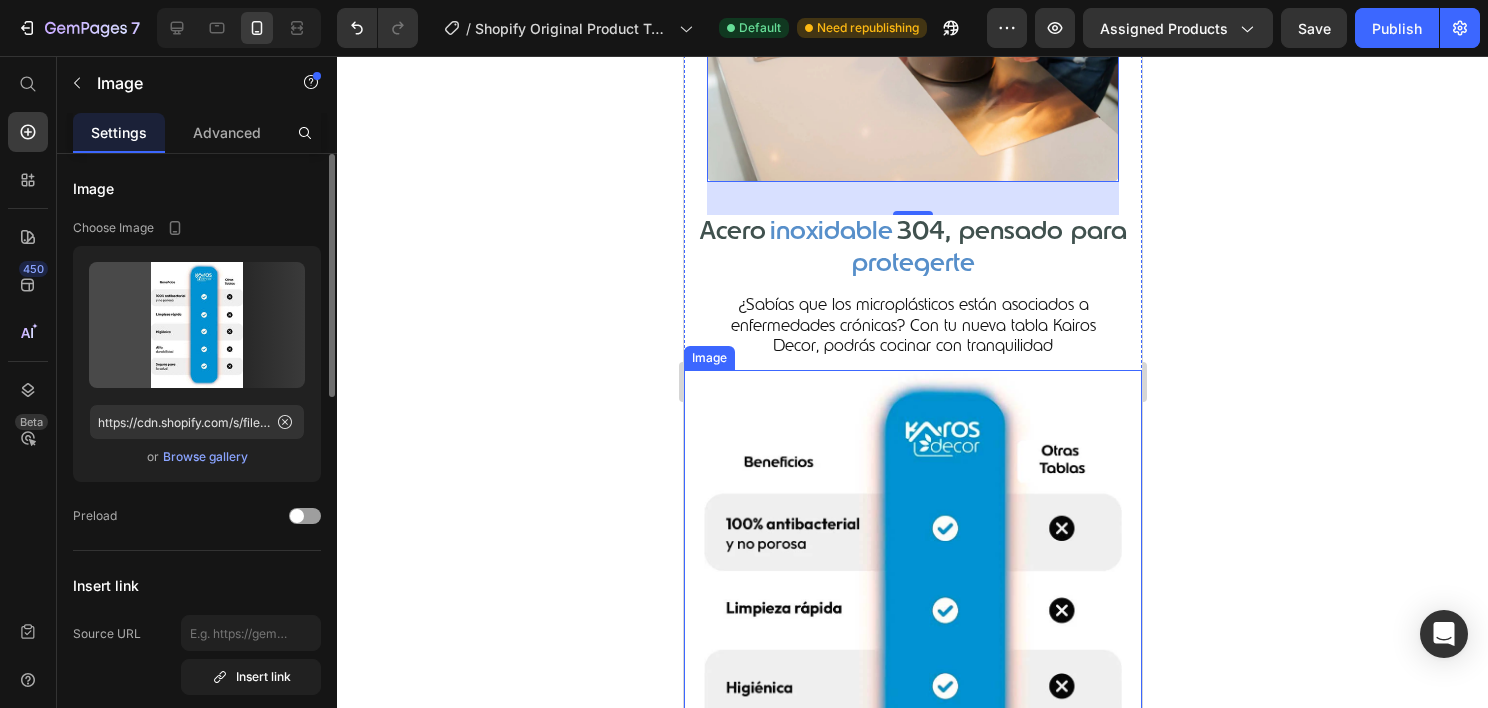 click at bounding box center (912, 656) 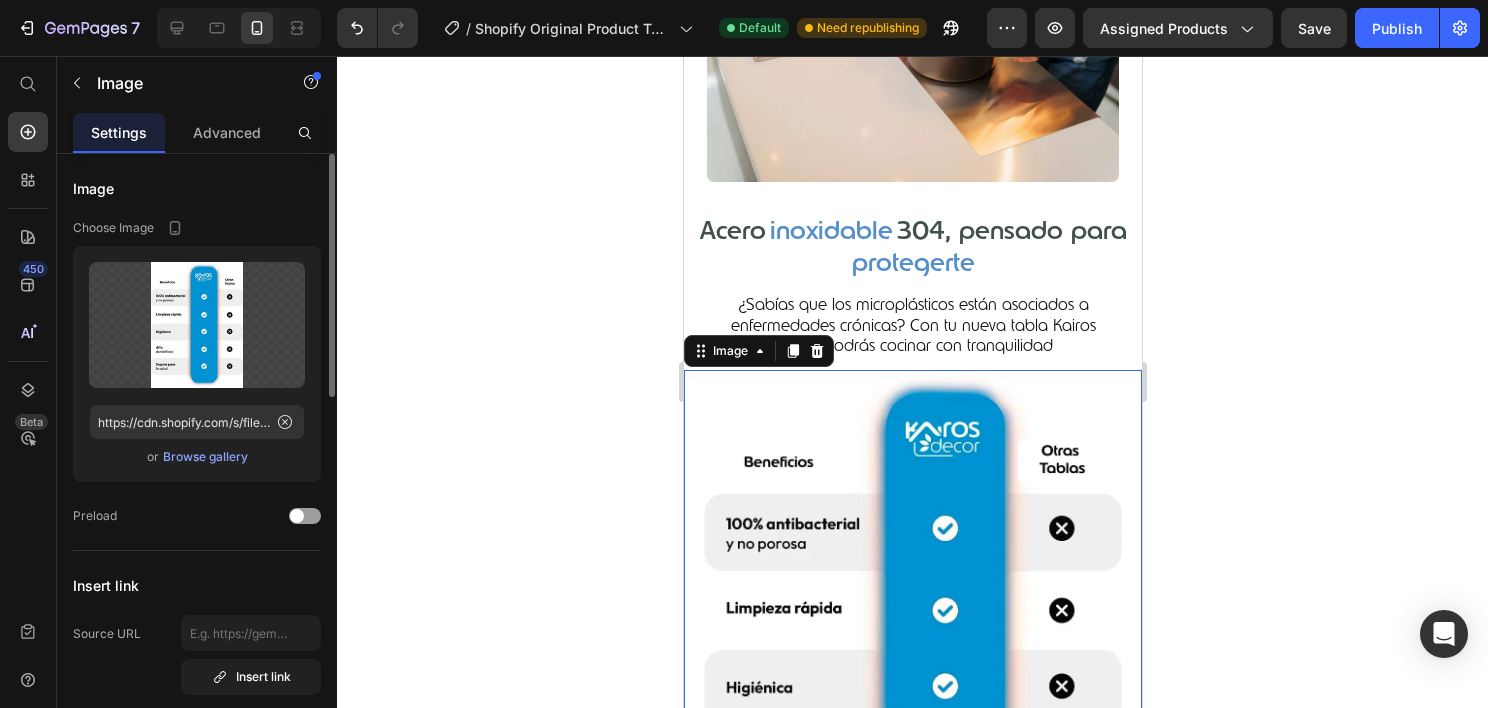 drag, startPoint x: 769, startPoint y: 448, endPoint x: 1120, endPoint y: 408, distance: 353.27185 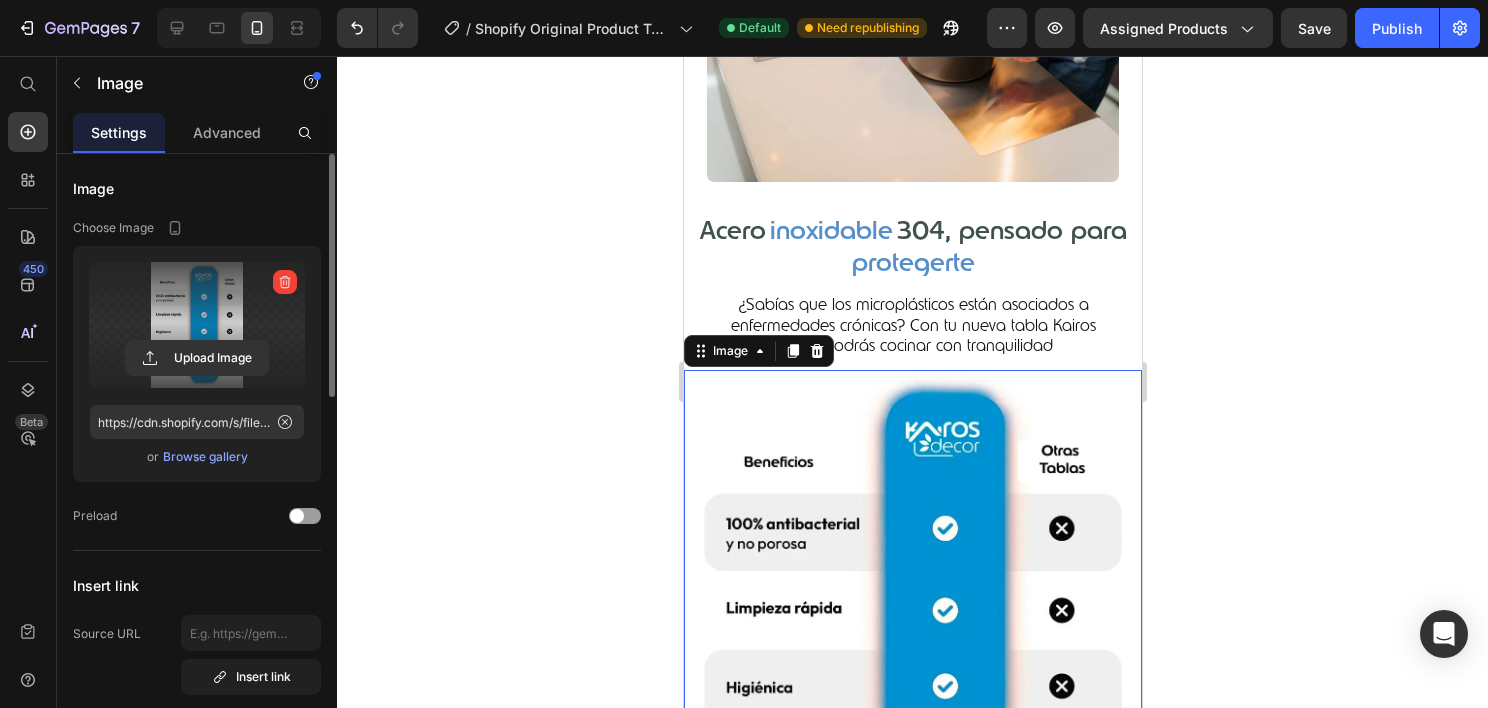 click at bounding box center [197, 325] 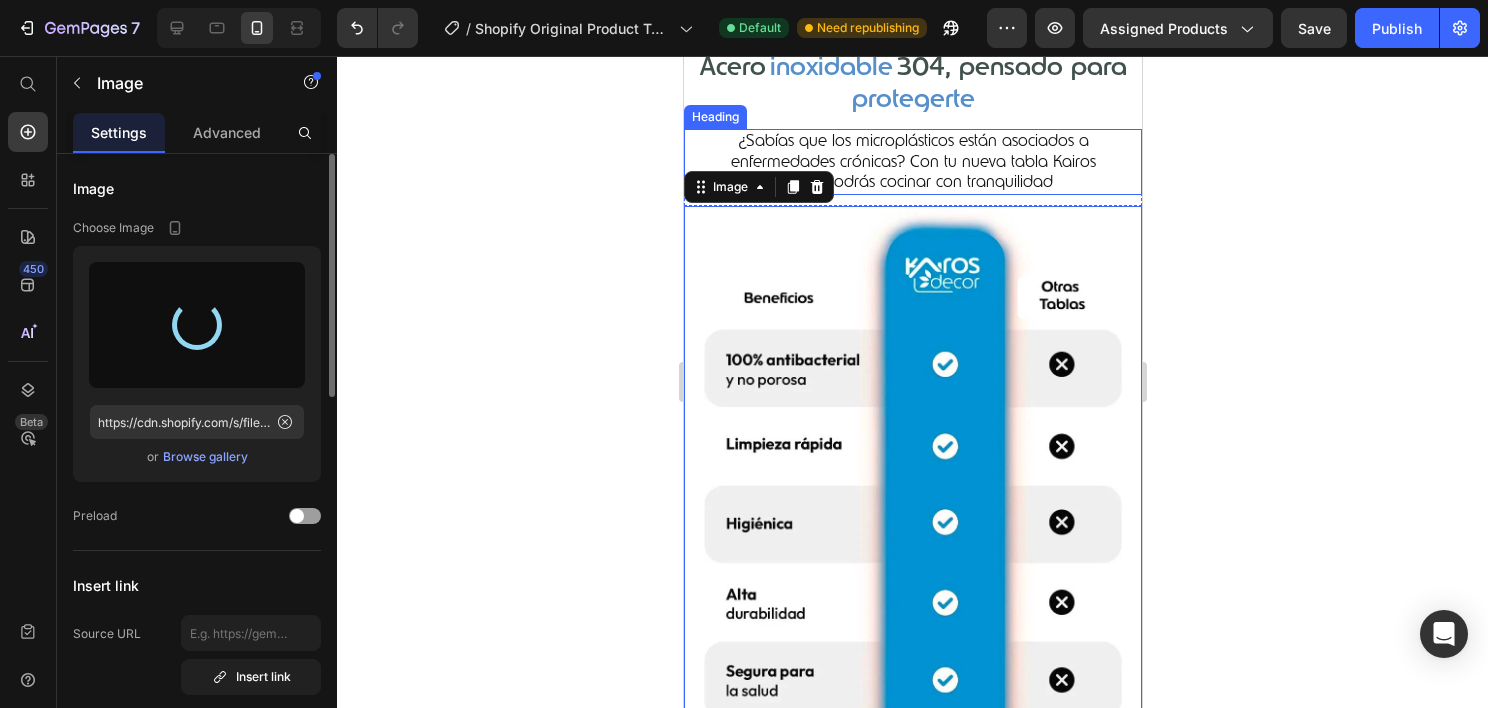 scroll, scrollTop: 2149, scrollLeft: 0, axis: vertical 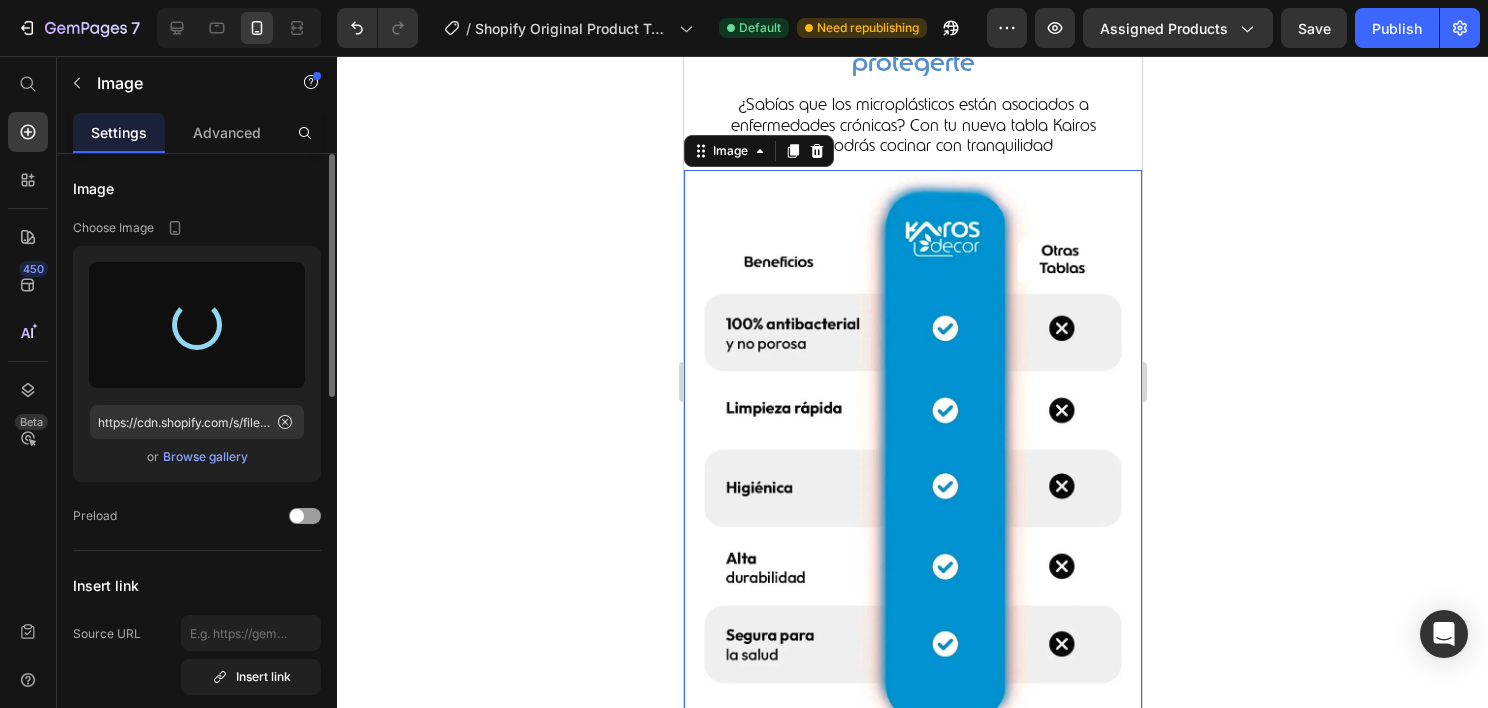 type on "https://cdn.shopify.com/s/files/1/0740/9634/5304/files/gempages_557593175317808121-0b305f3c-d966-4e9a-bcee-2aa9fee1b137.webp" 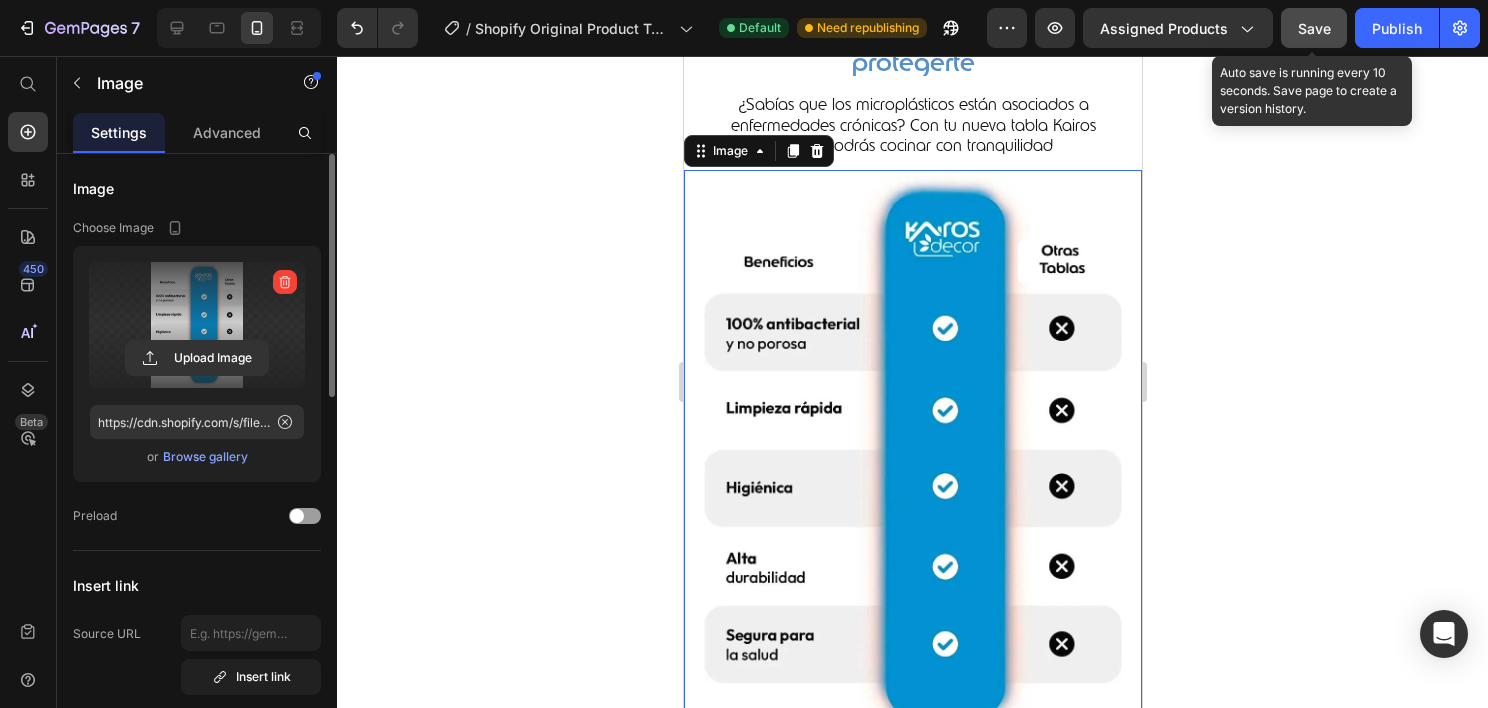 click on "Save" at bounding box center (1314, 28) 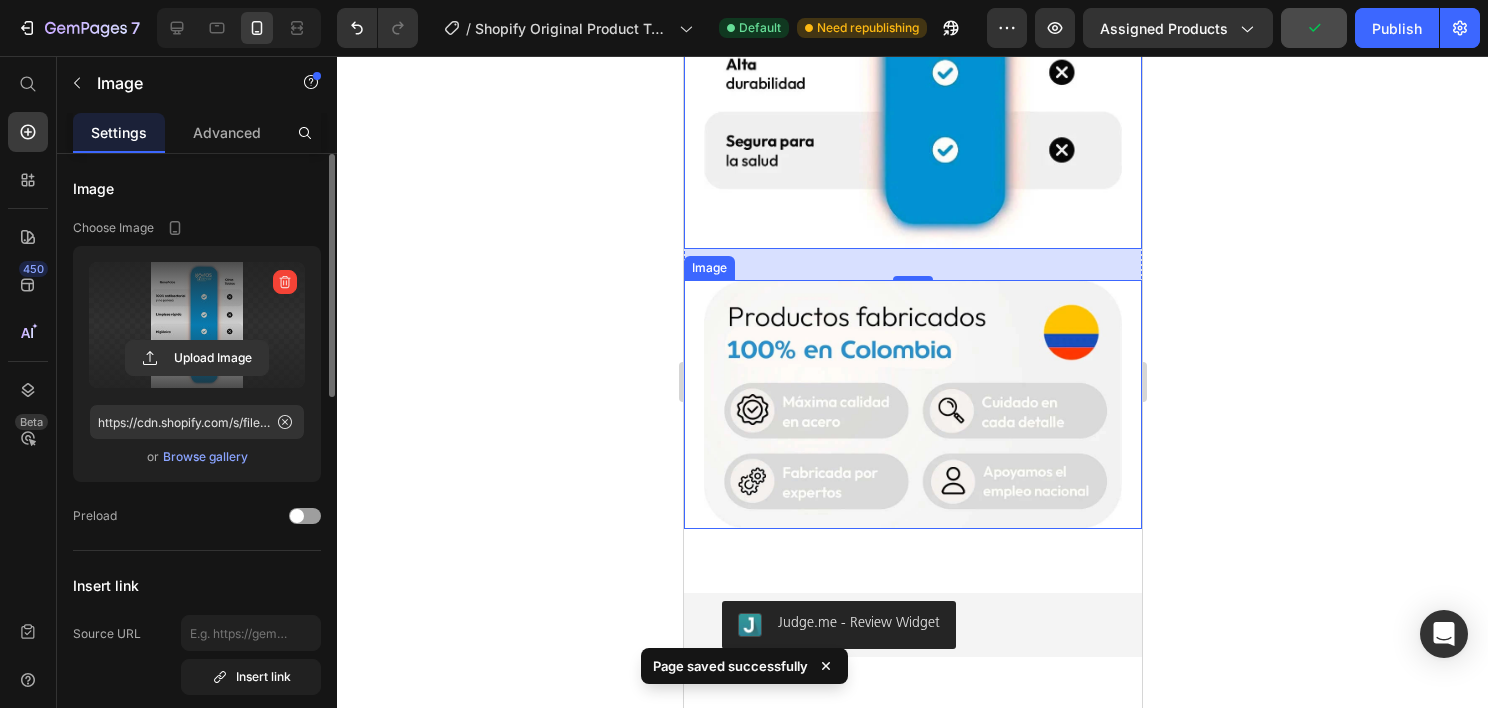 scroll, scrollTop: 2649, scrollLeft: 0, axis: vertical 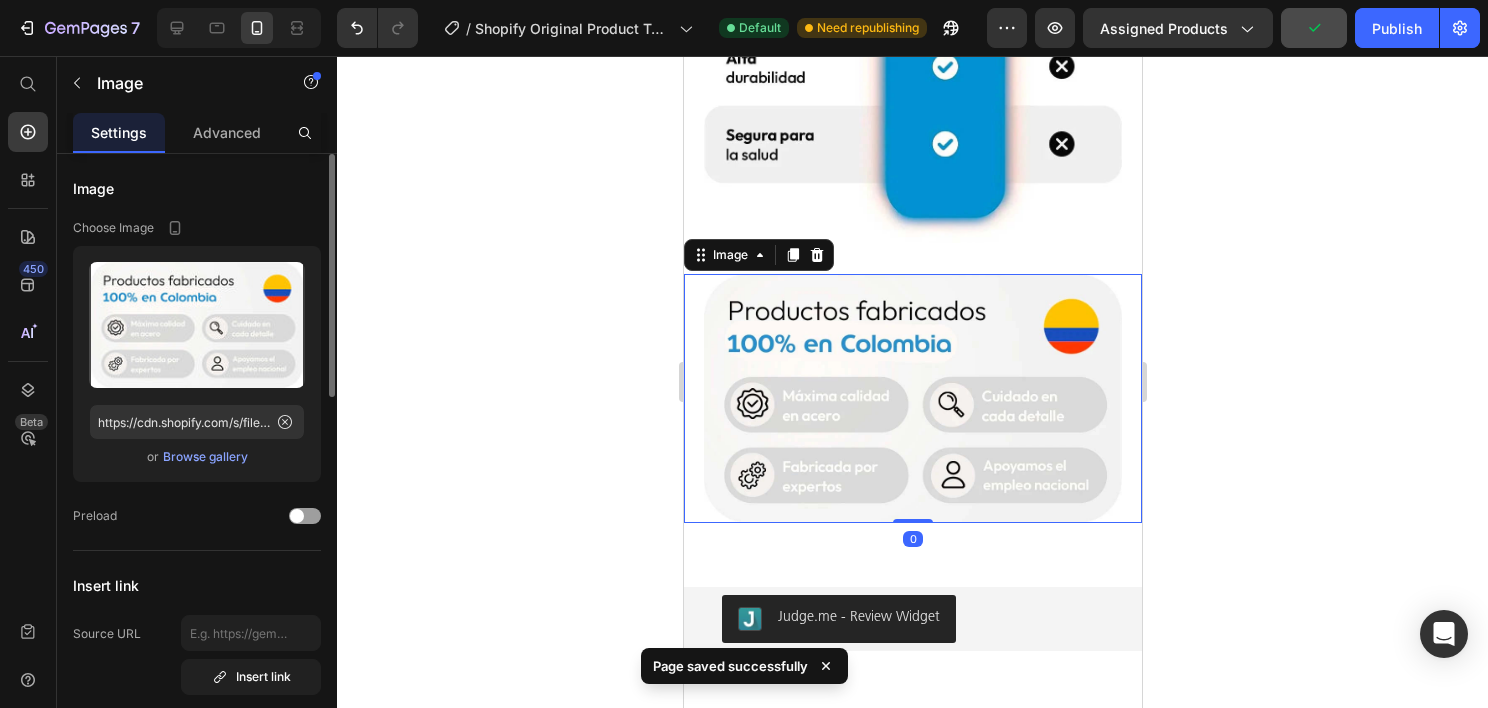 click at bounding box center (912, 398) 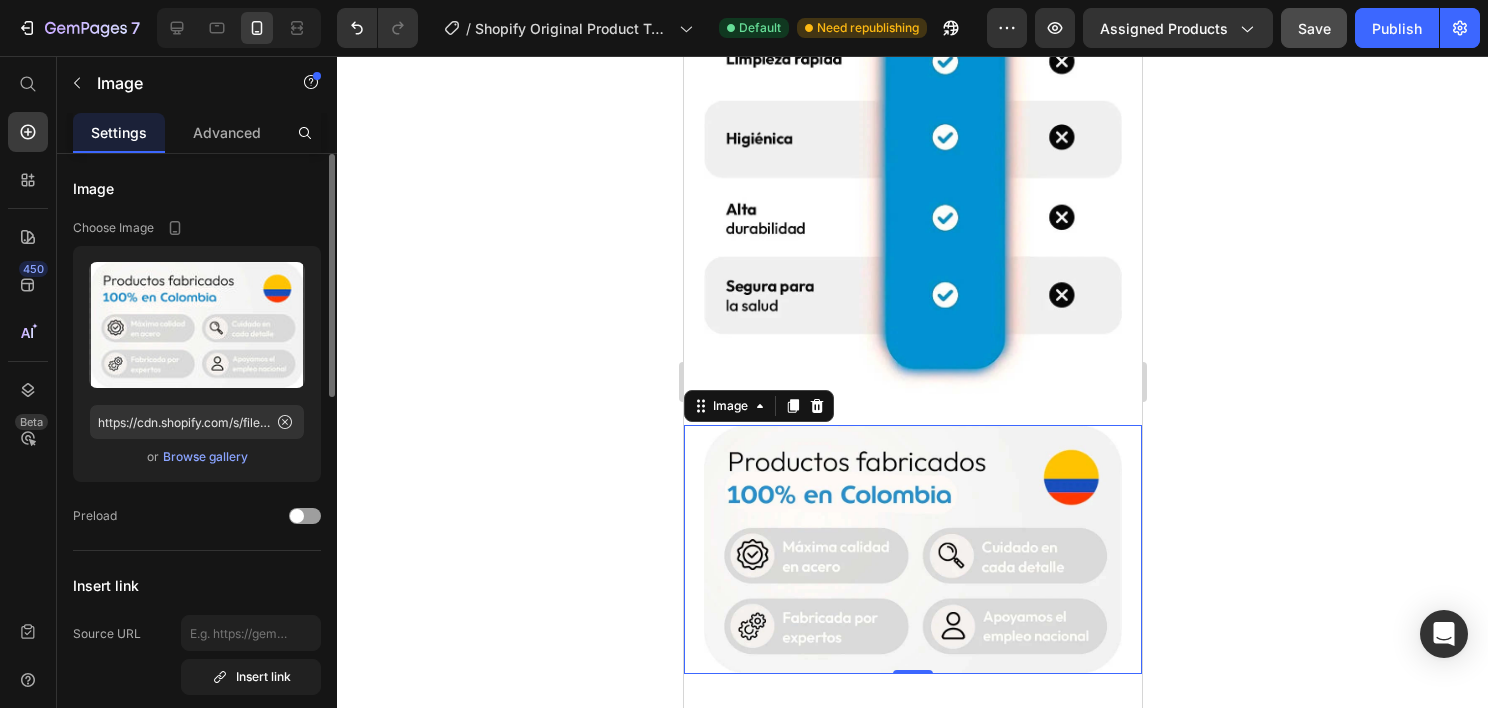 scroll, scrollTop: 2444, scrollLeft: 0, axis: vertical 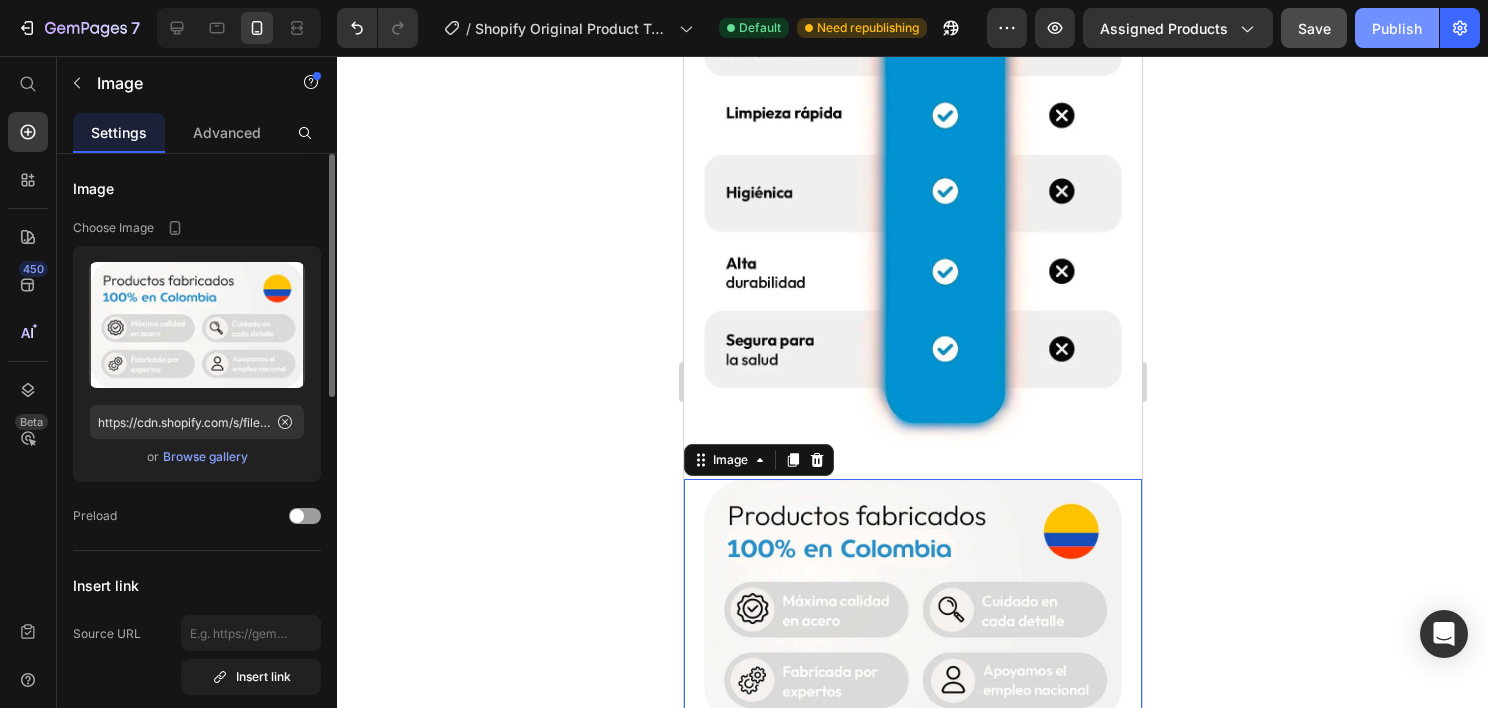 click on "Publish" at bounding box center [1397, 28] 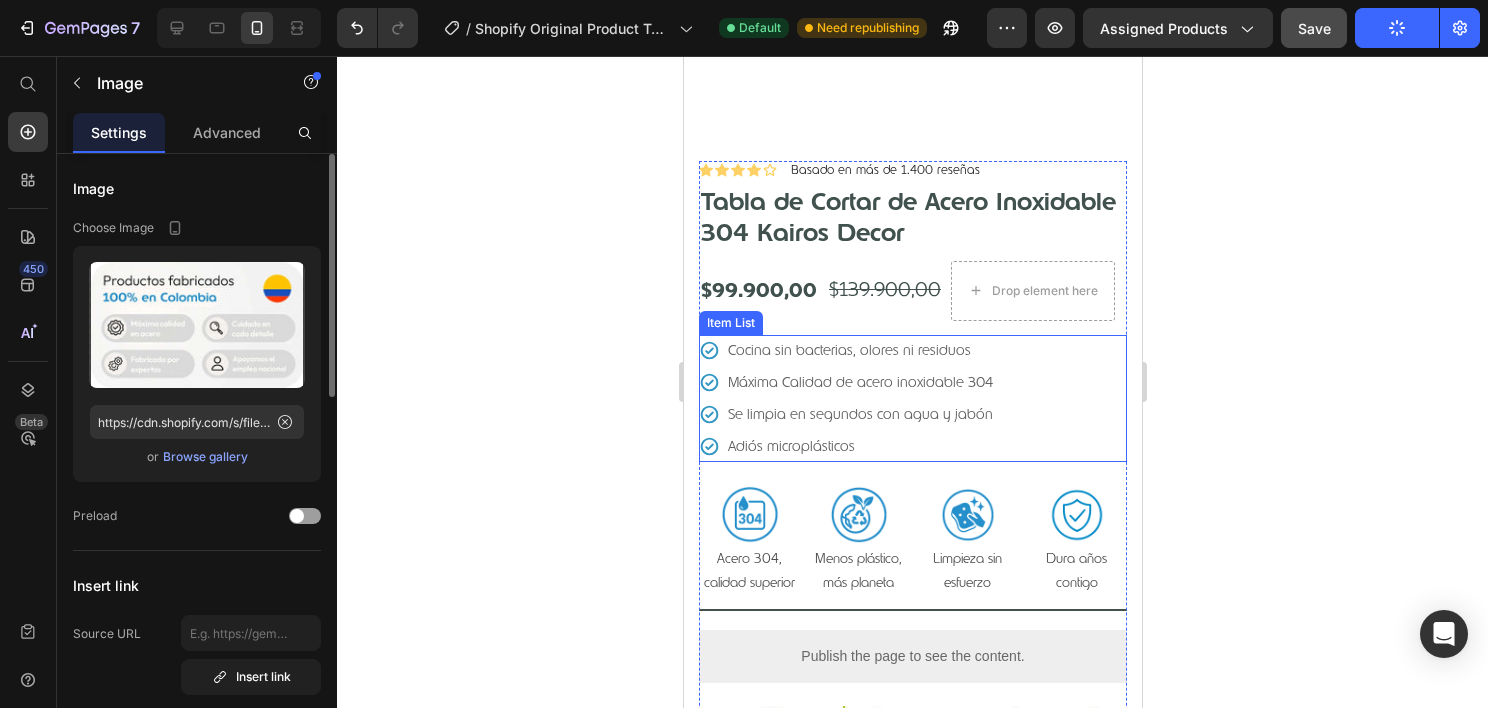 scroll, scrollTop: 0, scrollLeft: 0, axis: both 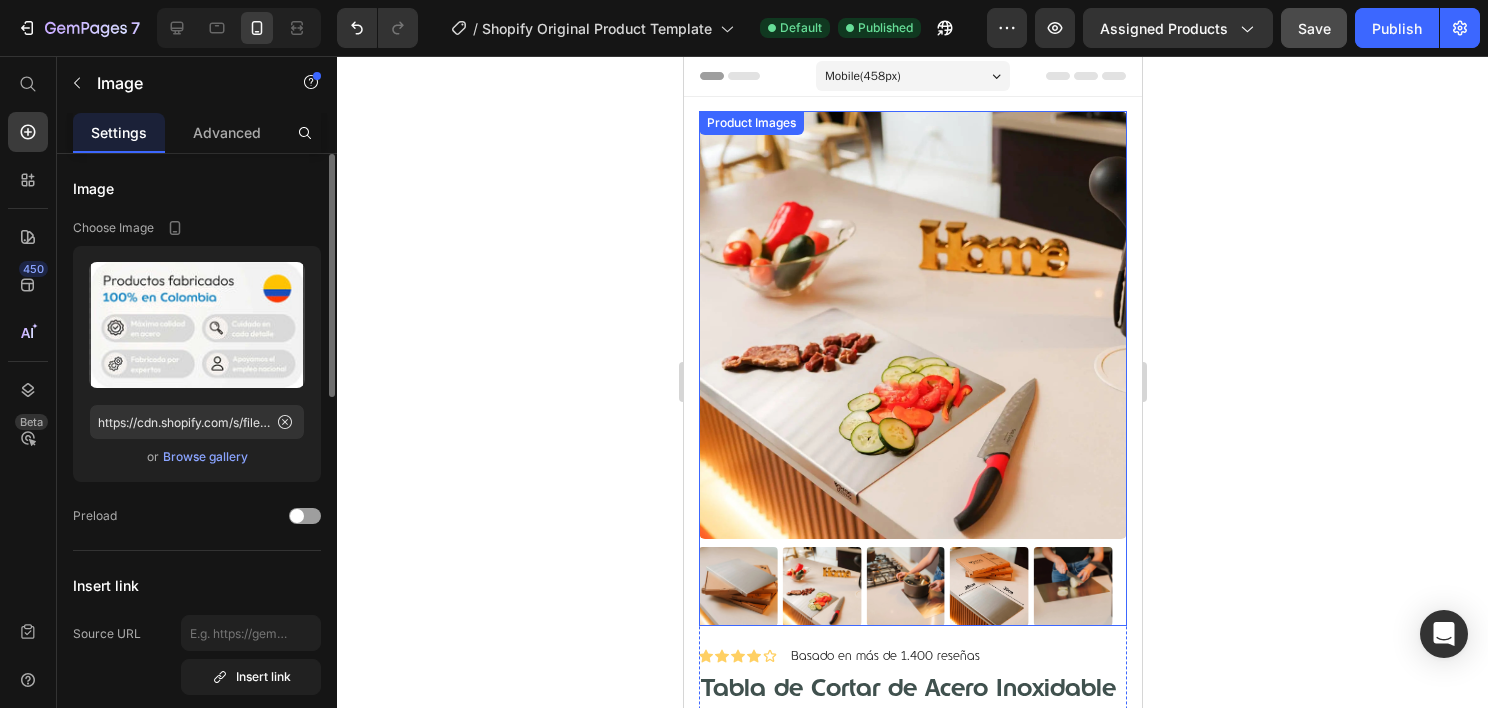 click at bounding box center (912, 325) 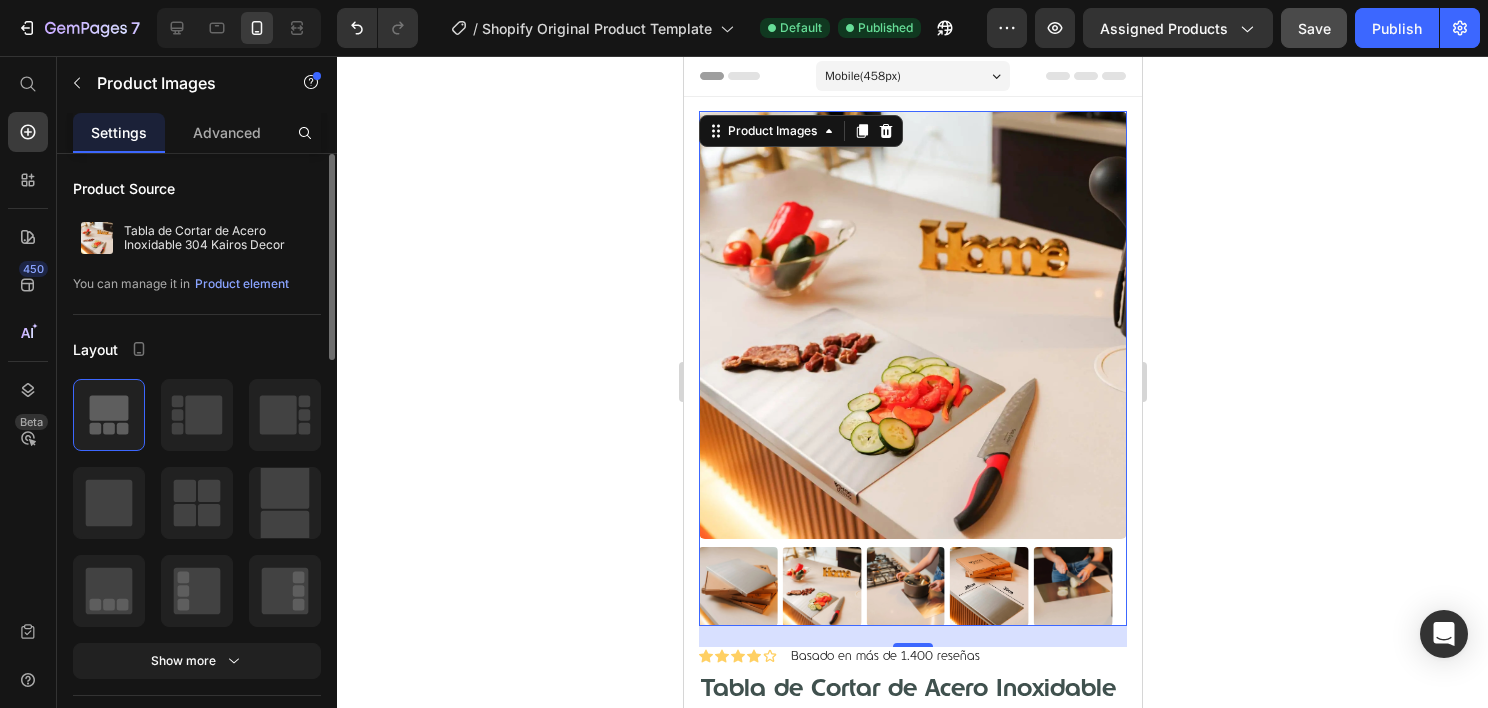 click at bounding box center (912, 325) 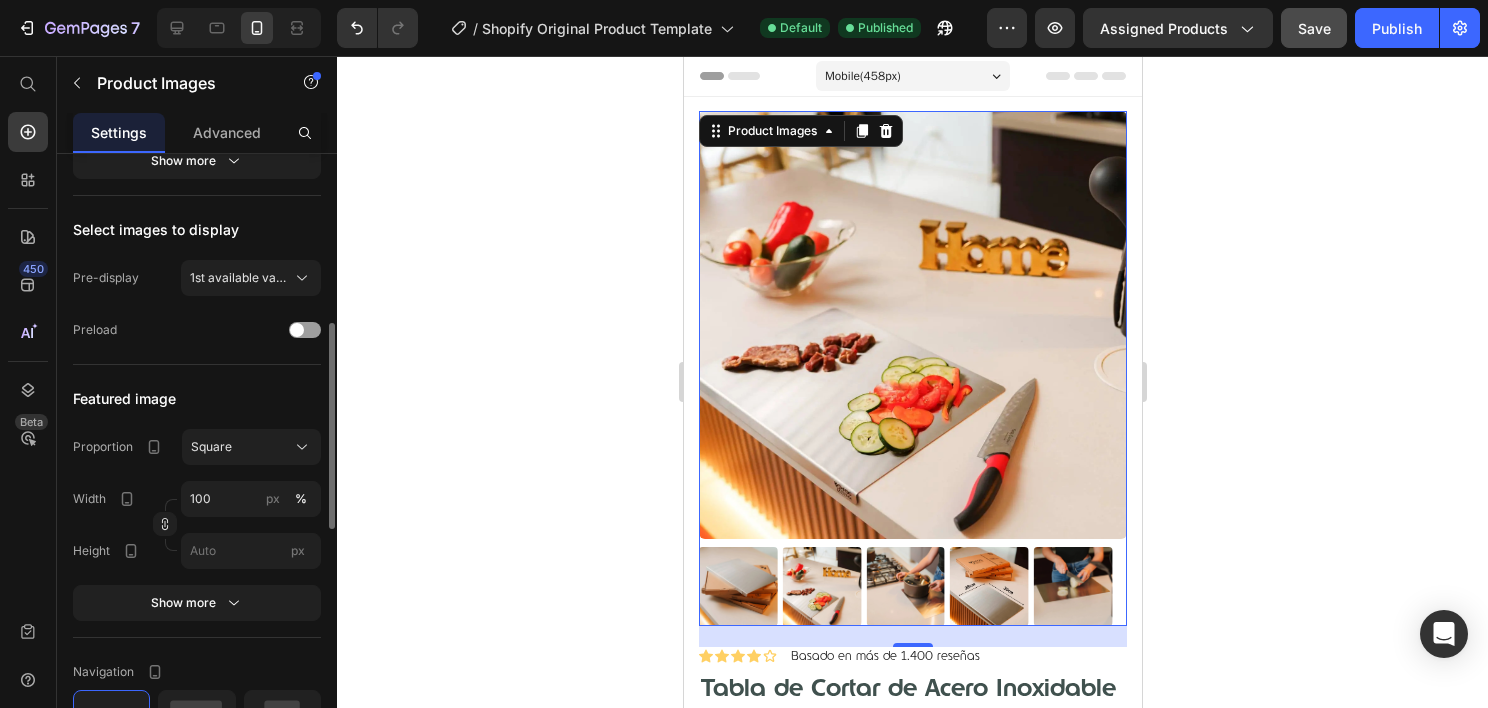 scroll, scrollTop: 0, scrollLeft: 0, axis: both 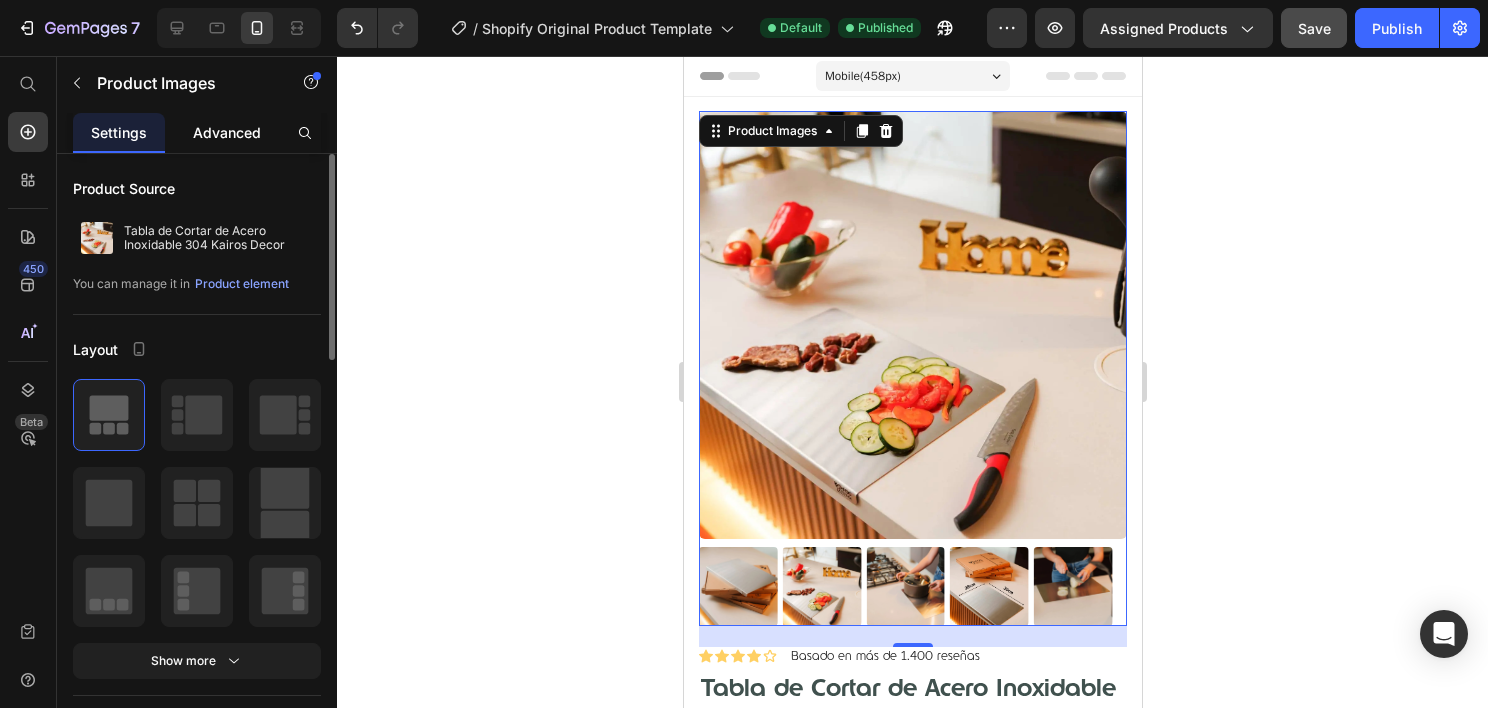 click on "Advanced" at bounding box center (227, 132) 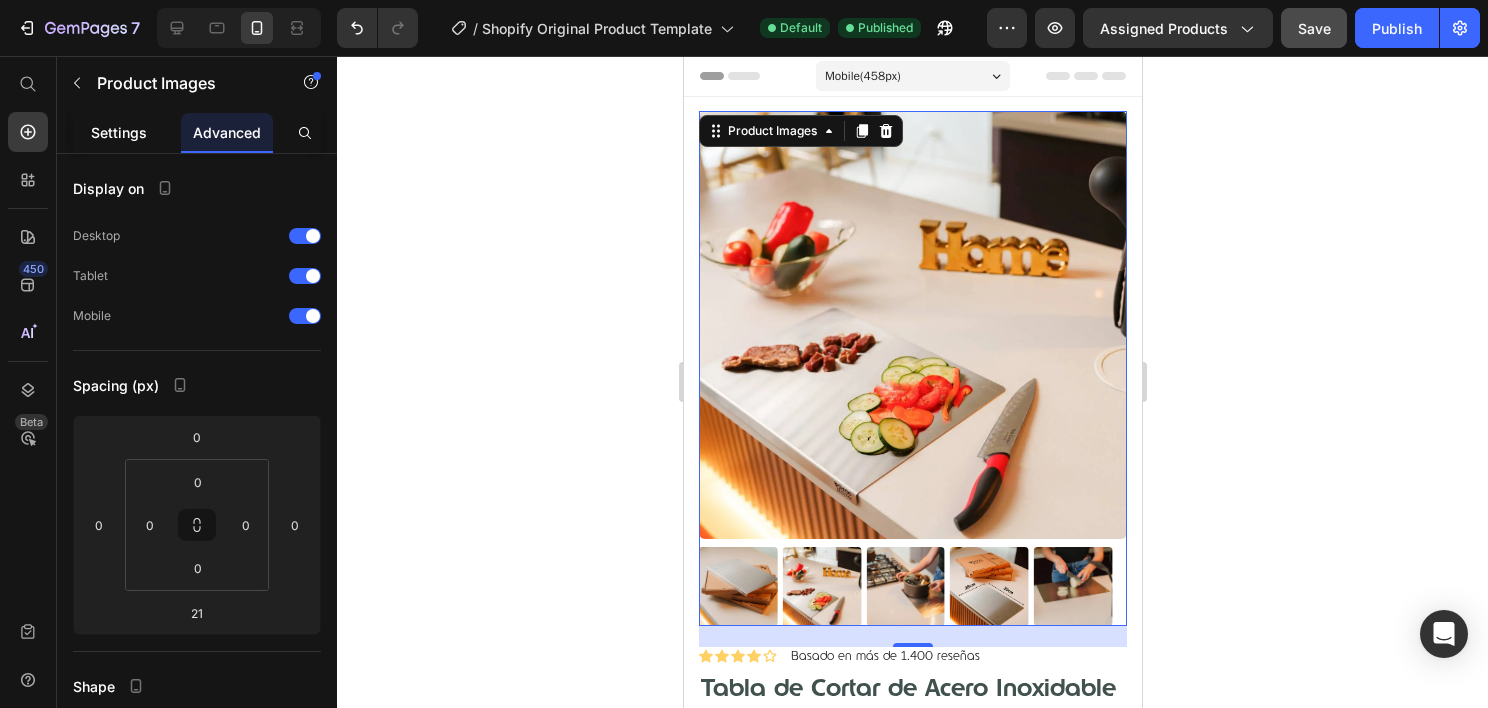 click on "Settings" at bounding box center [119, 132] 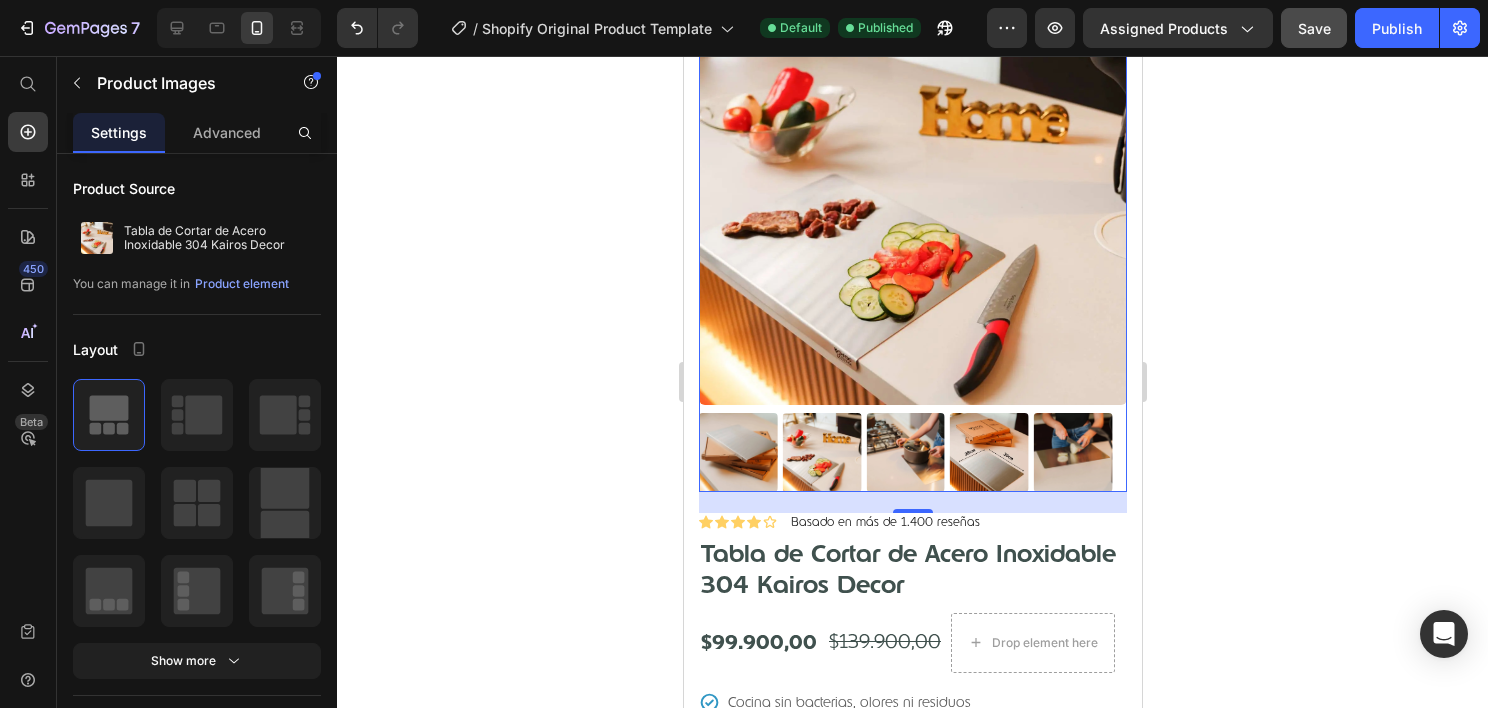 scroll, scrollTop: 100, scrollLeft: 0, axis: vertical 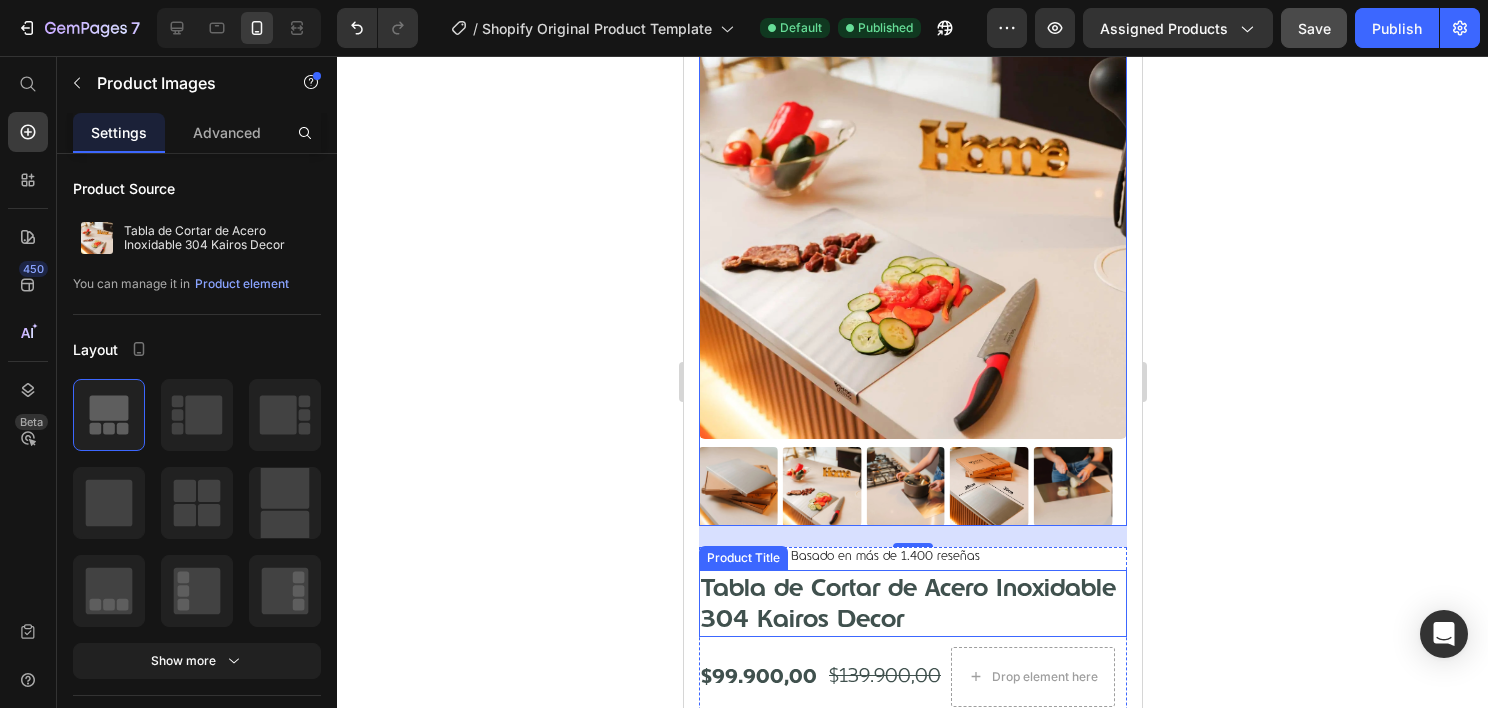 click on "Tabla de Cortar de Acero Inoxidable 304 Kairos Decor" at bounding box center (912, 603) 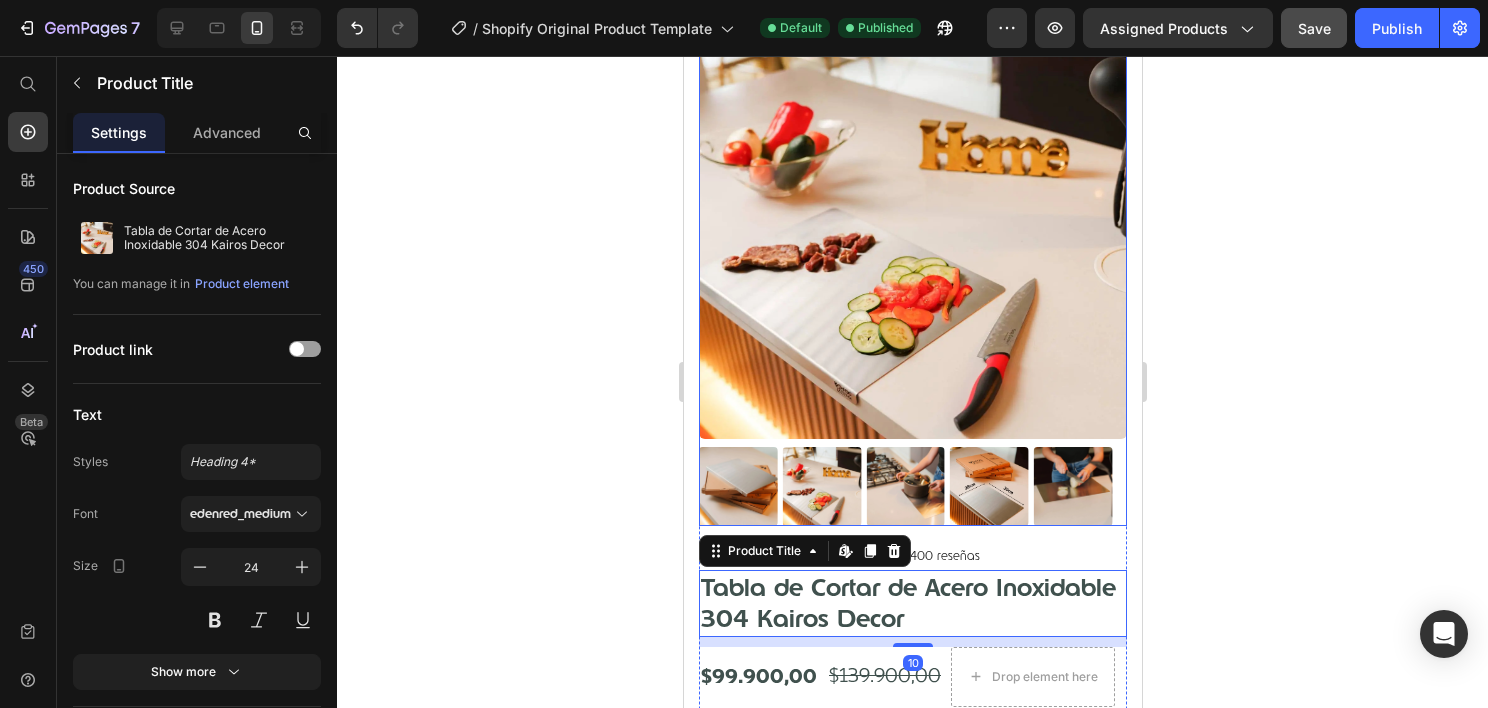 click at bounding box center (912, 225) 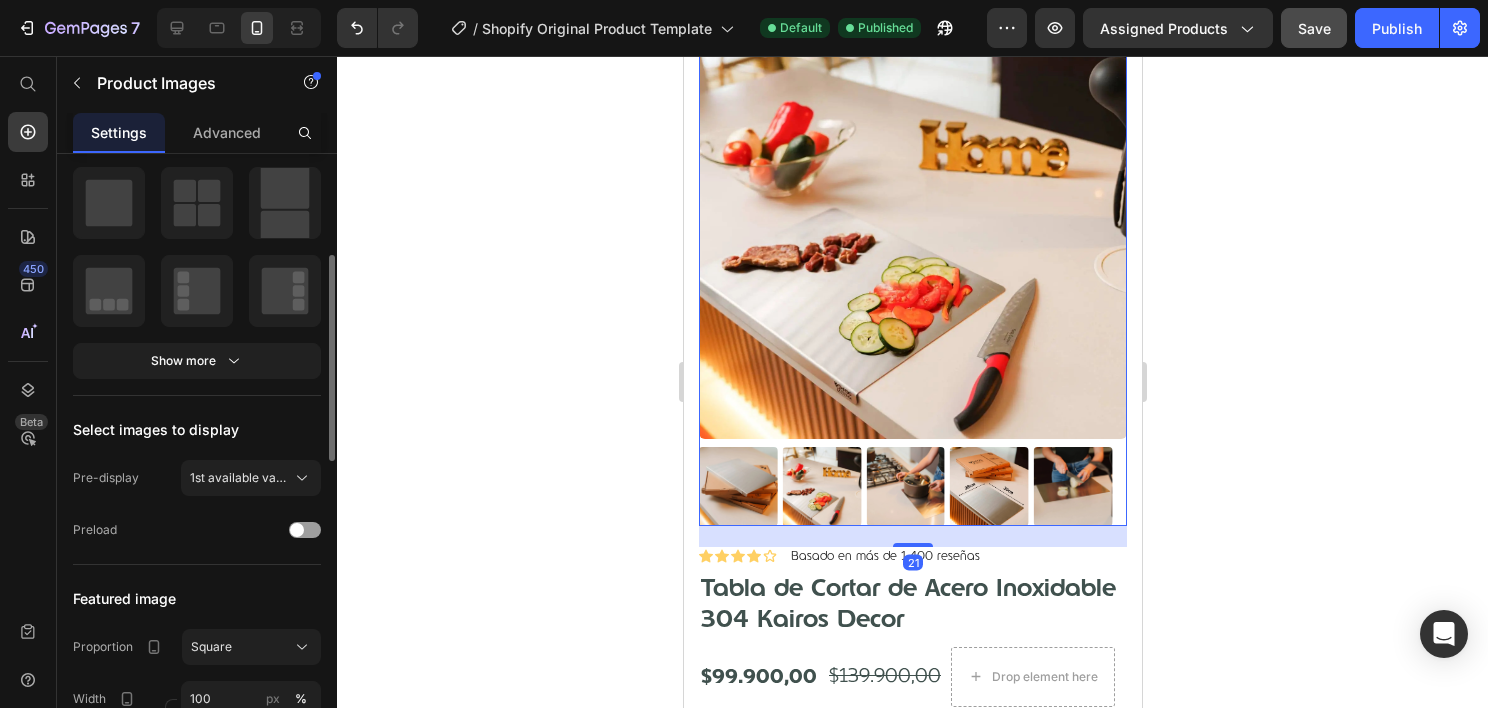 scroll, scrollTop: 400, scrollLeft: 0, axis: vertical 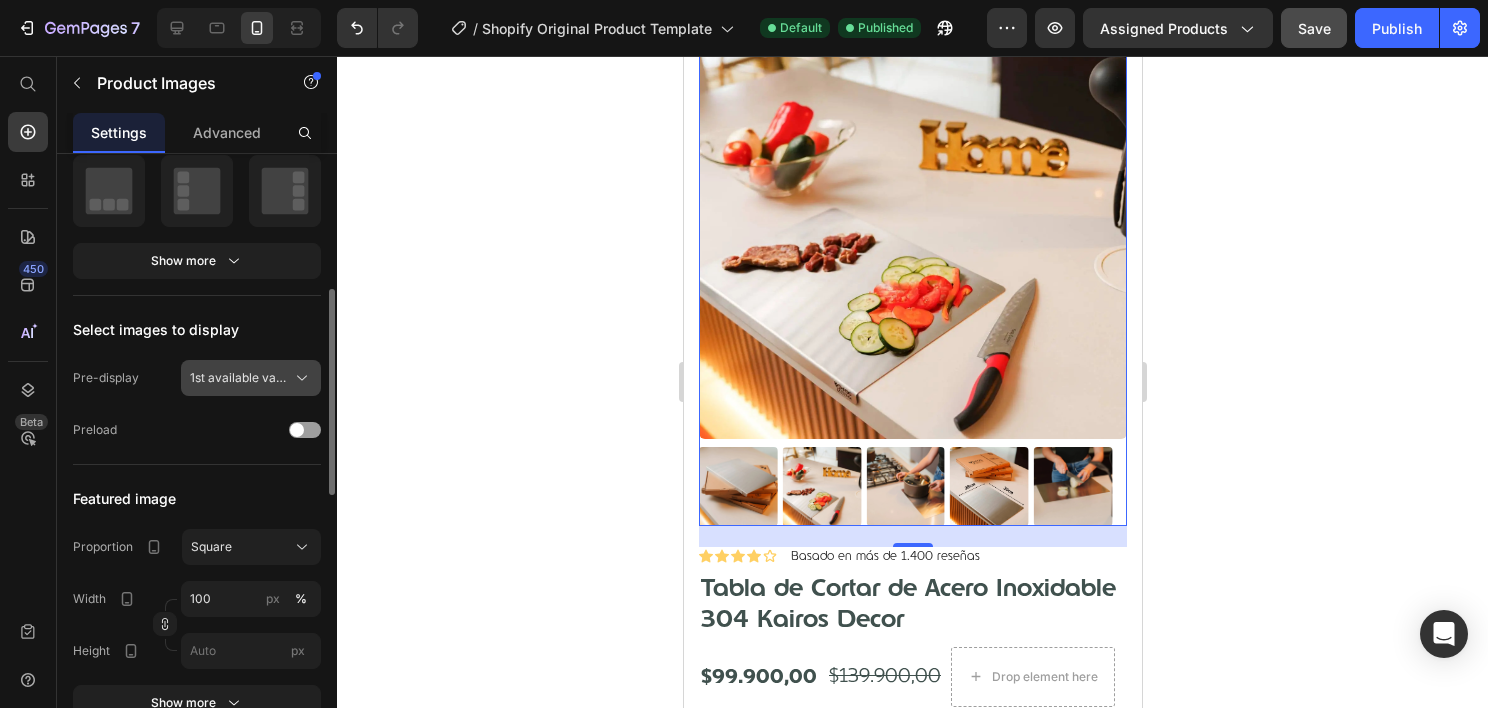 click on "1st available variant" at bounding box center [239, 378] 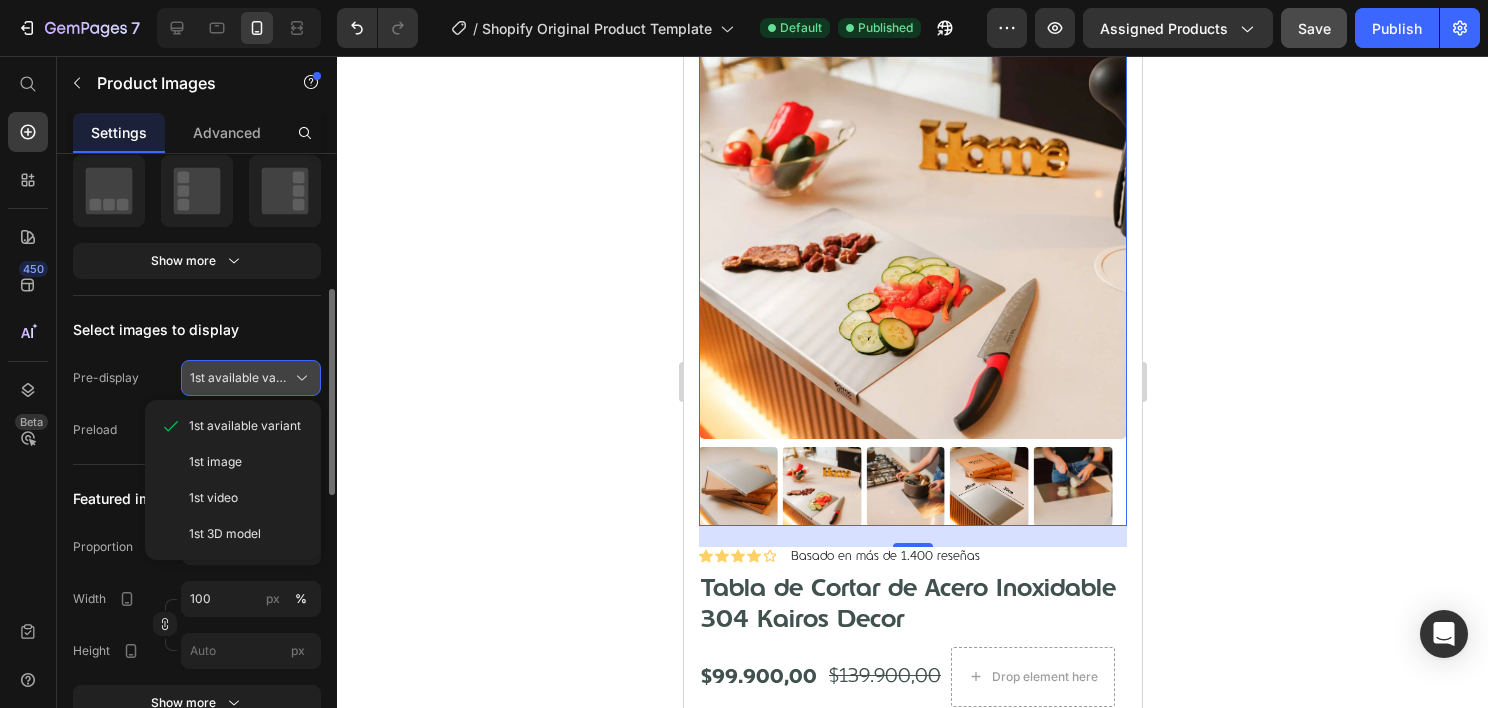 click on "1st available variant" at bounding box center (239, 378) 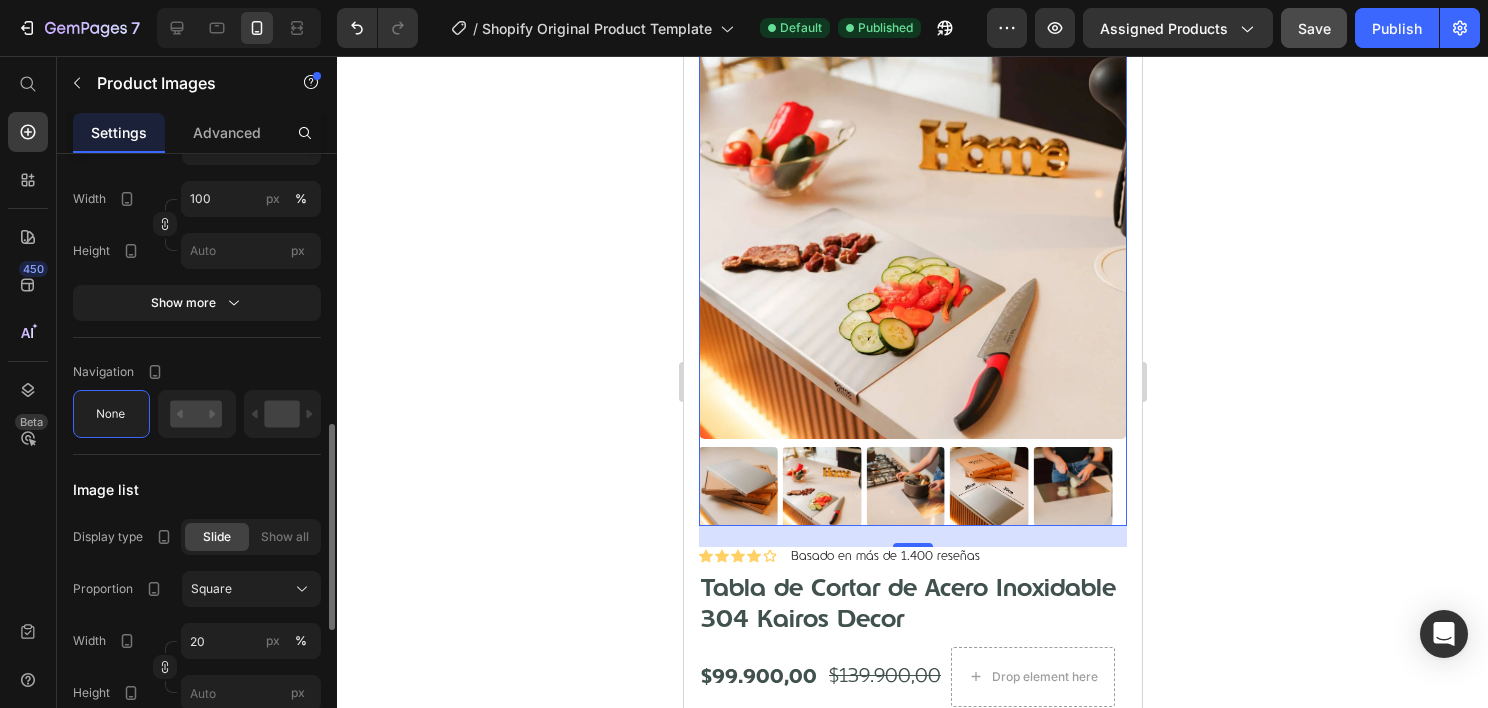 scroll, scrollTop: 900, scrollLeft: 0, axis: vertical 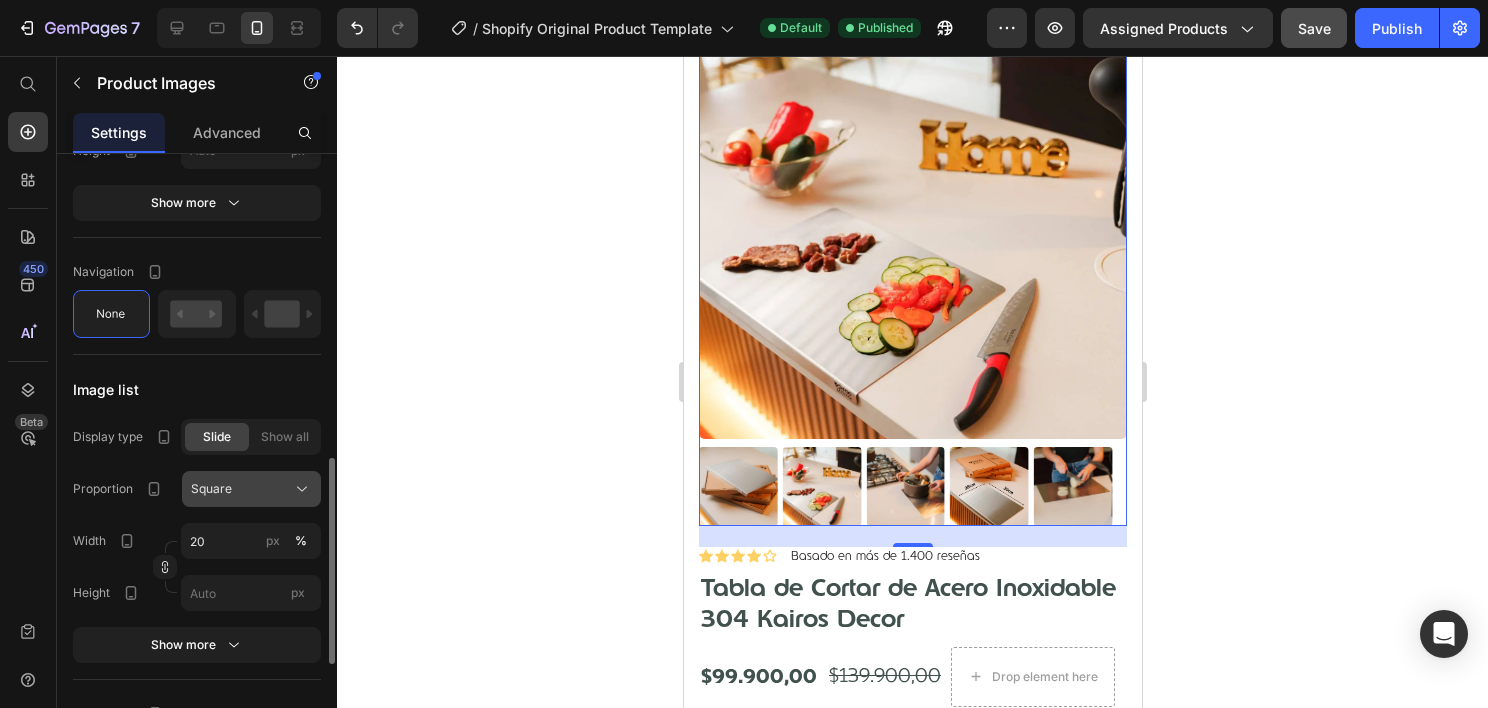 click on "Square" 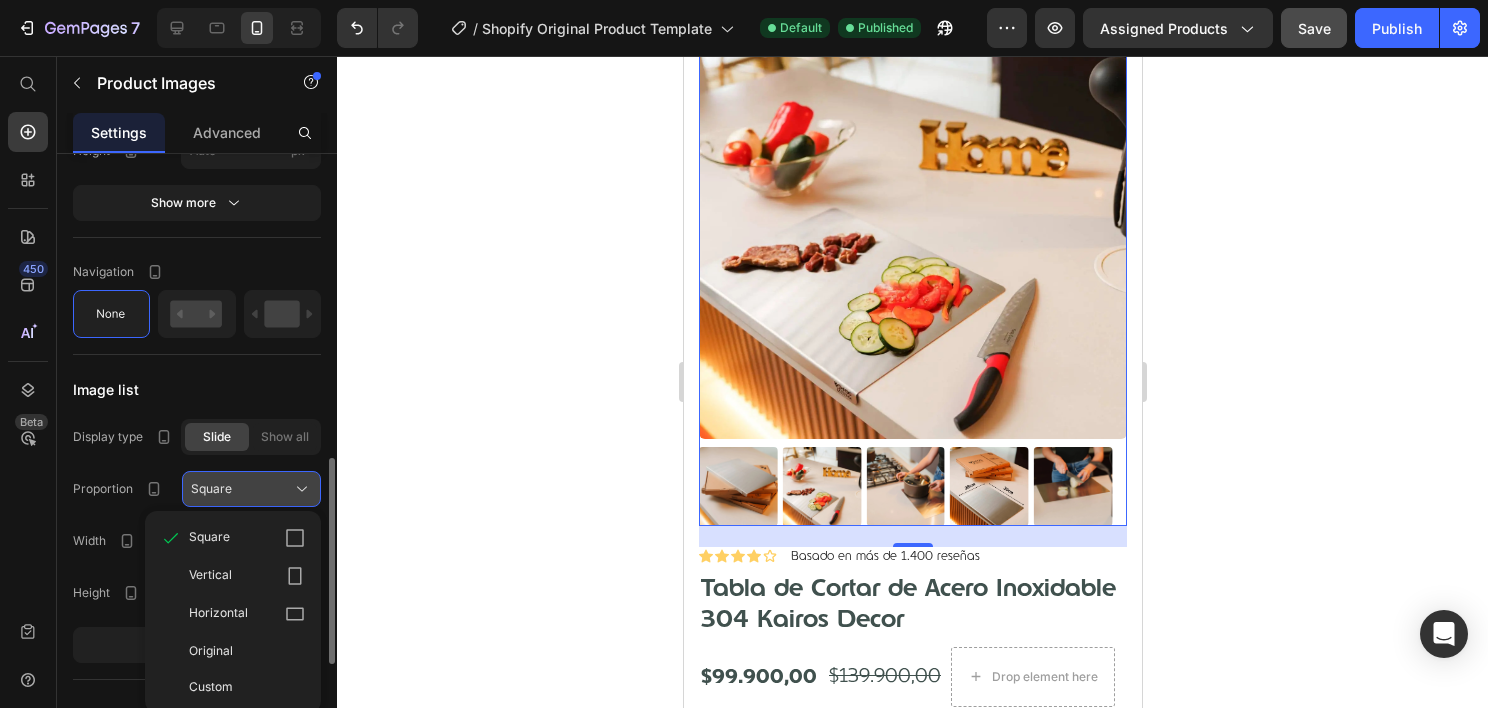 click on "Square" 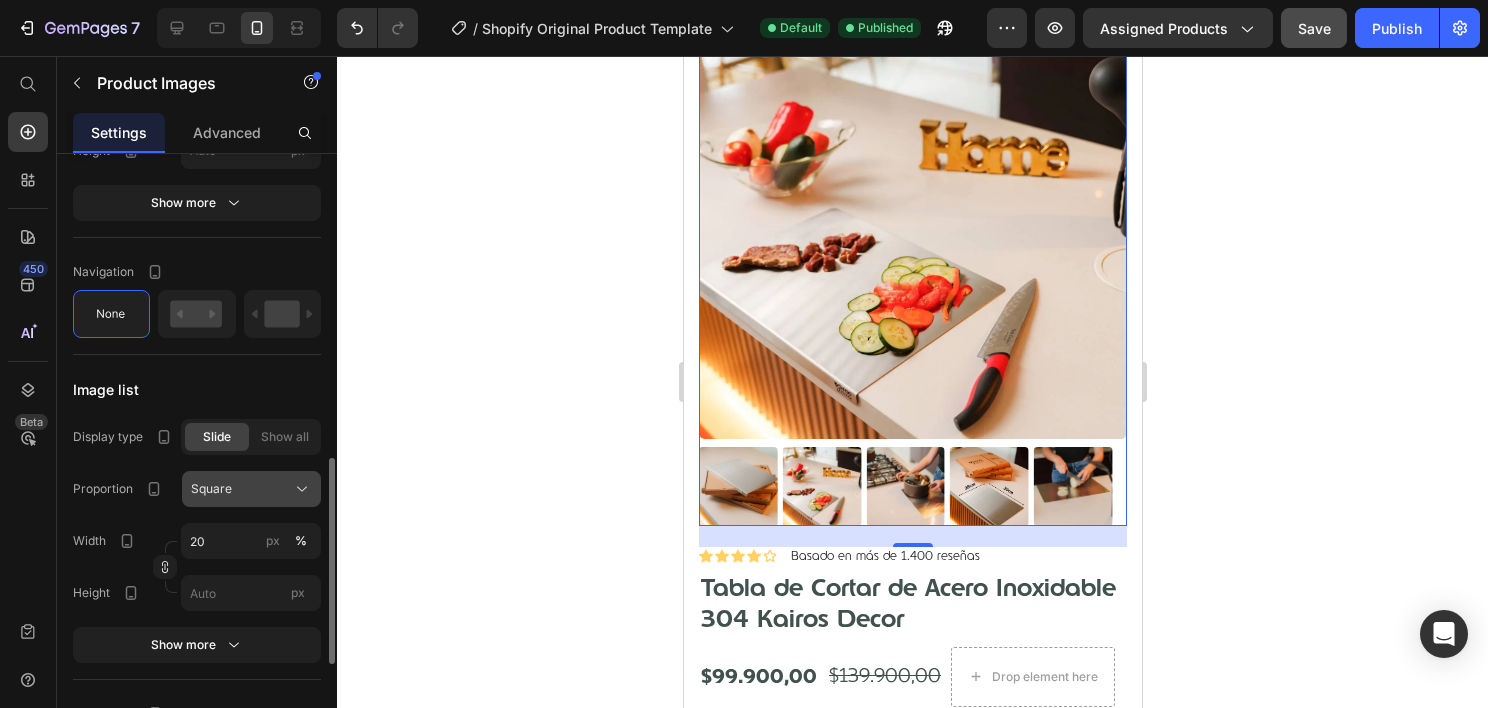 scroll, scrollTop: 1195, scrollLeft: 0, axis: vertical 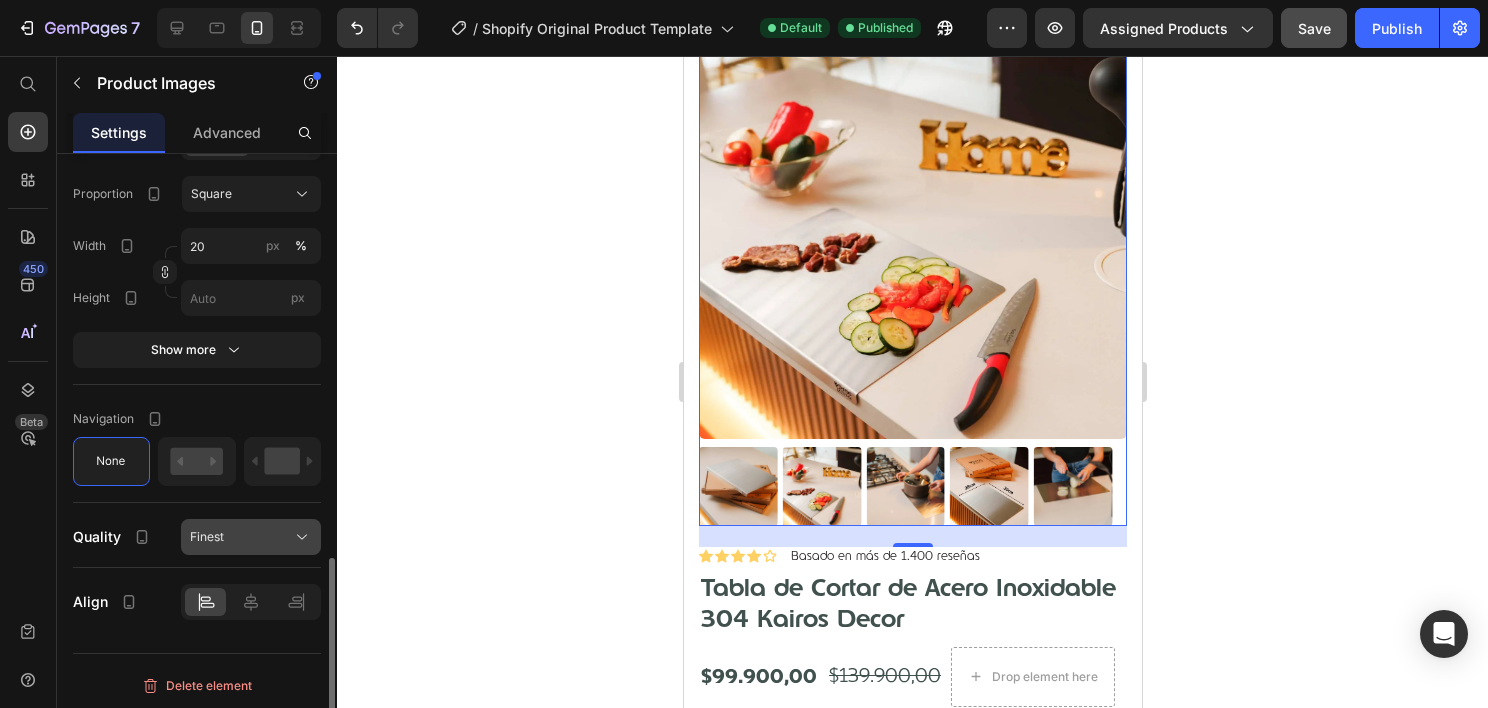 click on "Finest" at bounding box center (251, 537) 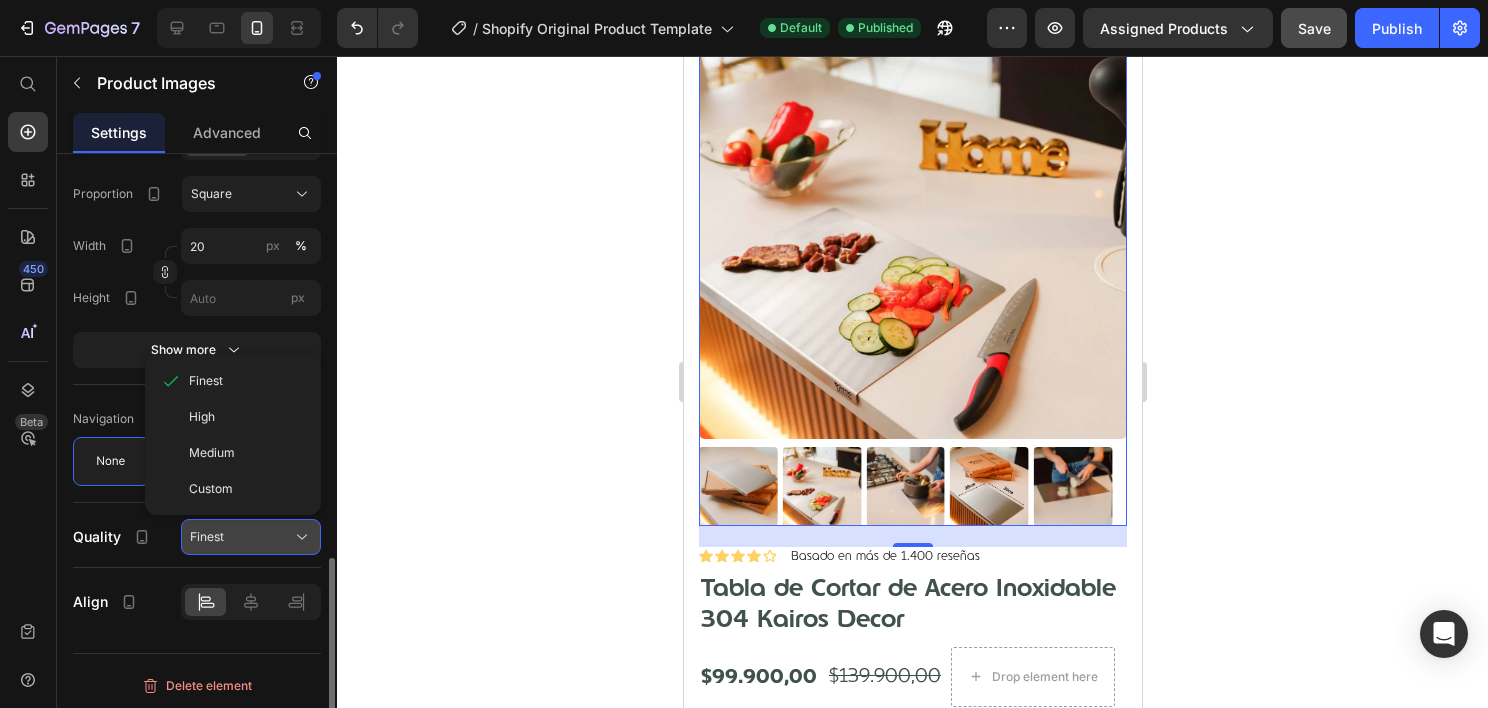 click on "Finest" 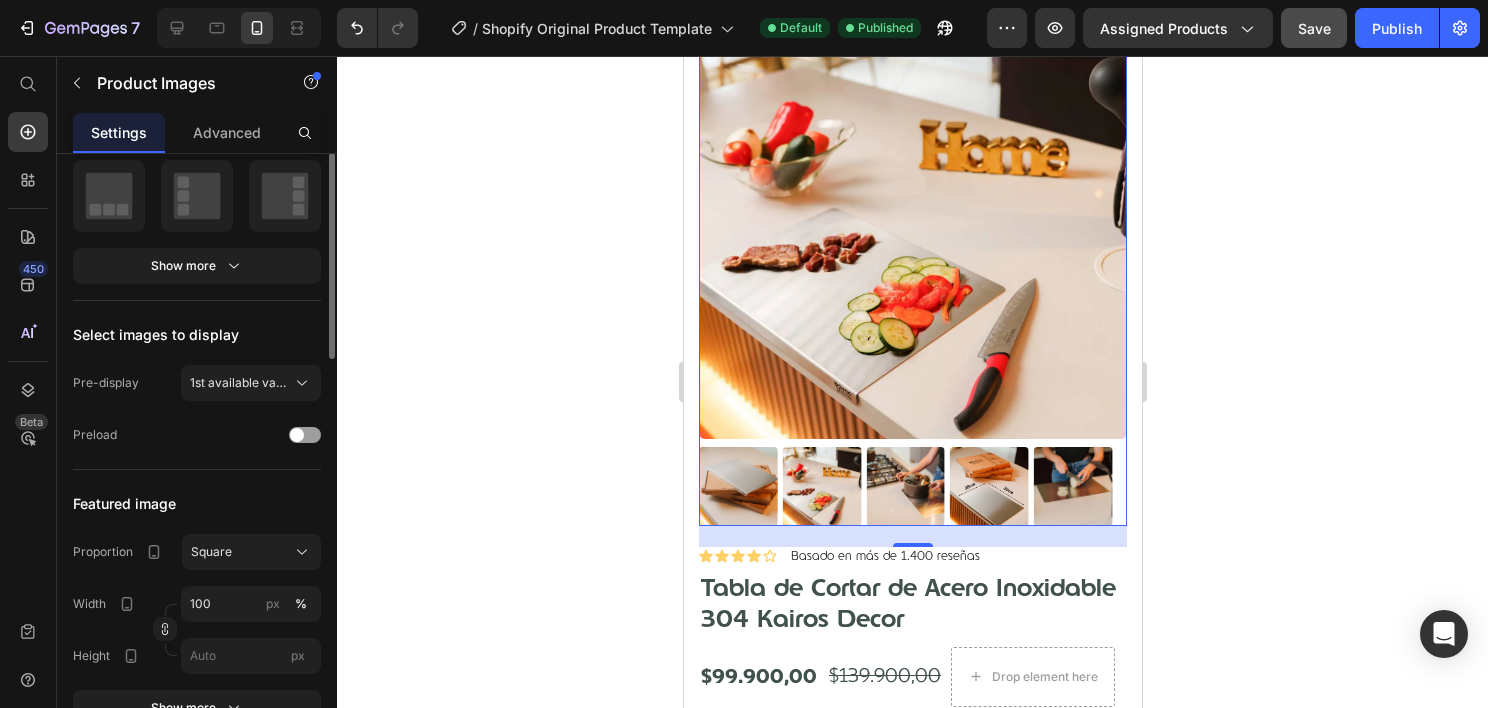 scroll, scrollTop: 295, scrollLeft: 0, axis: vertical 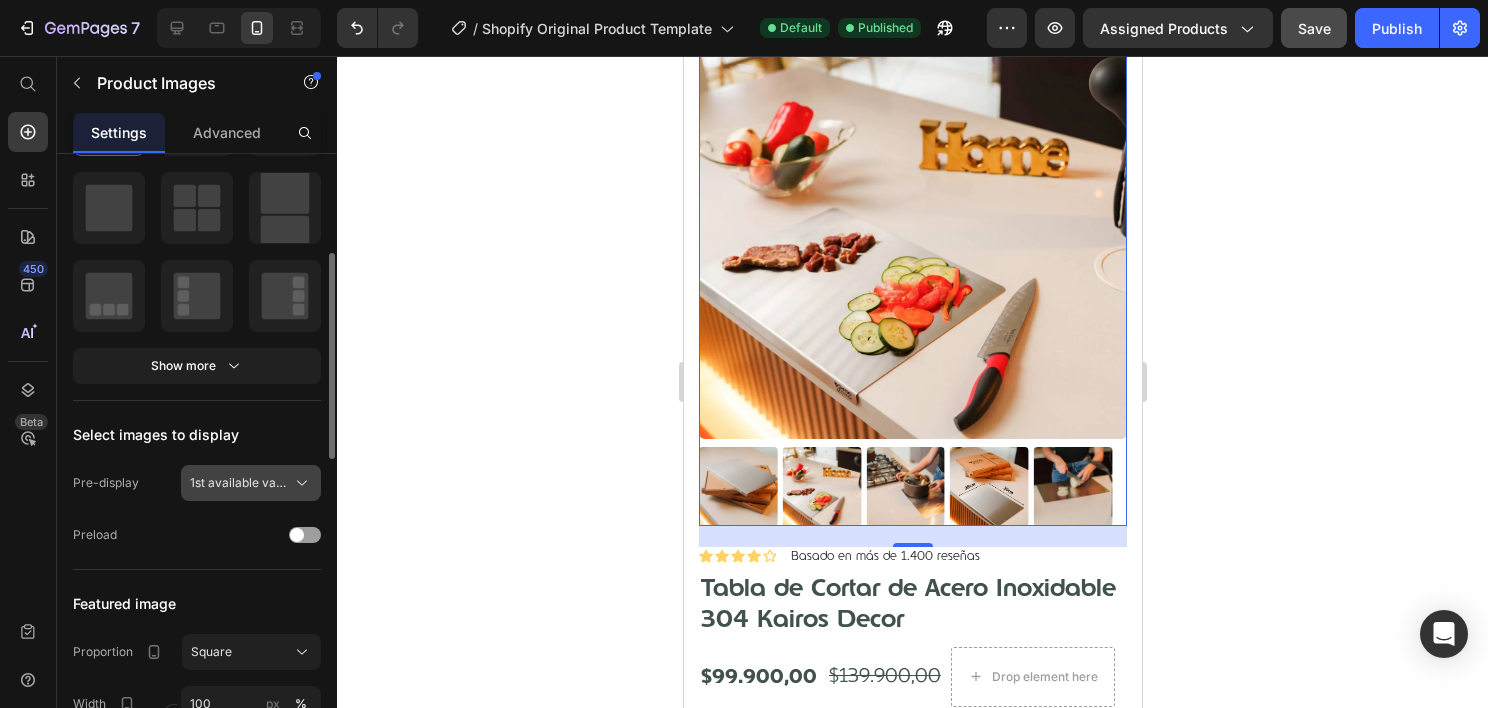 click on "1st available variant" at bounding box center (251, 483) 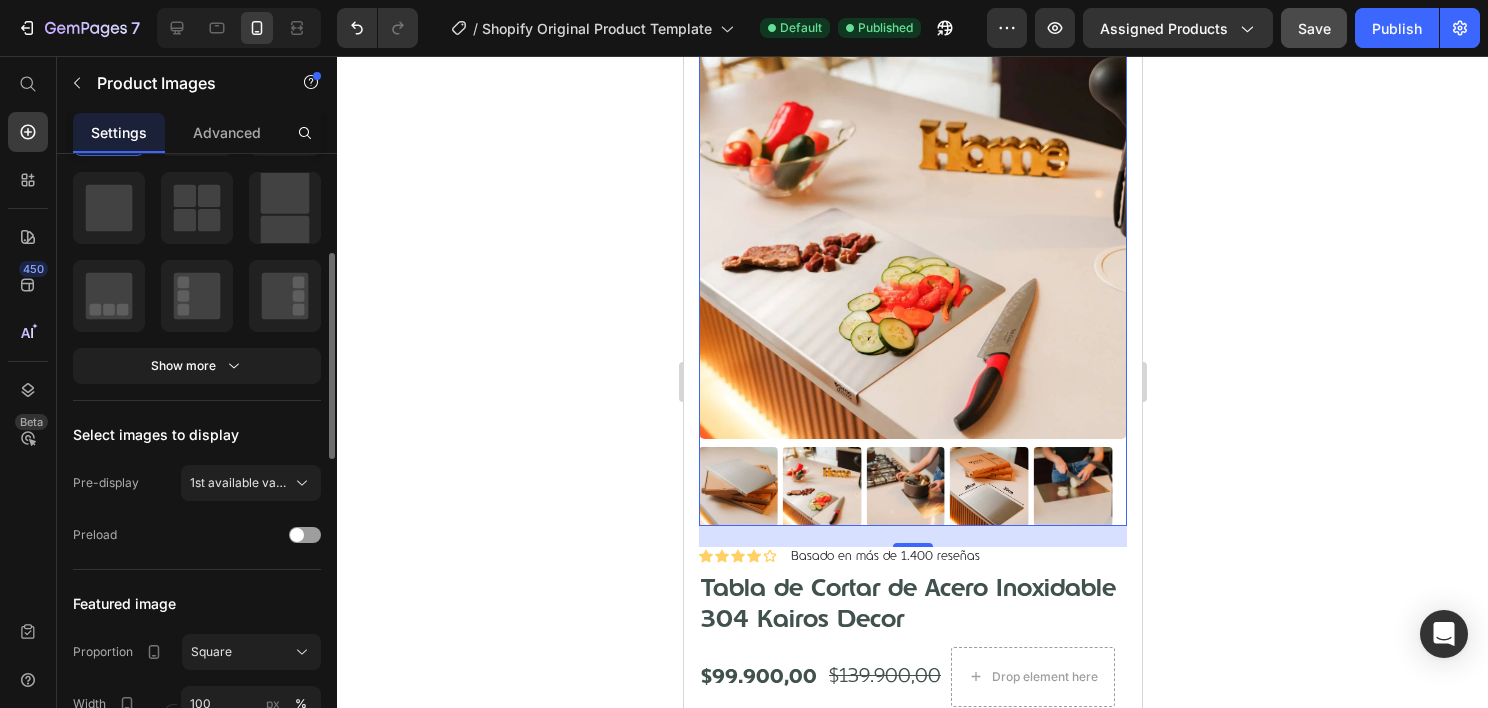click on "Select images to display" at bounding box center [197, 435] 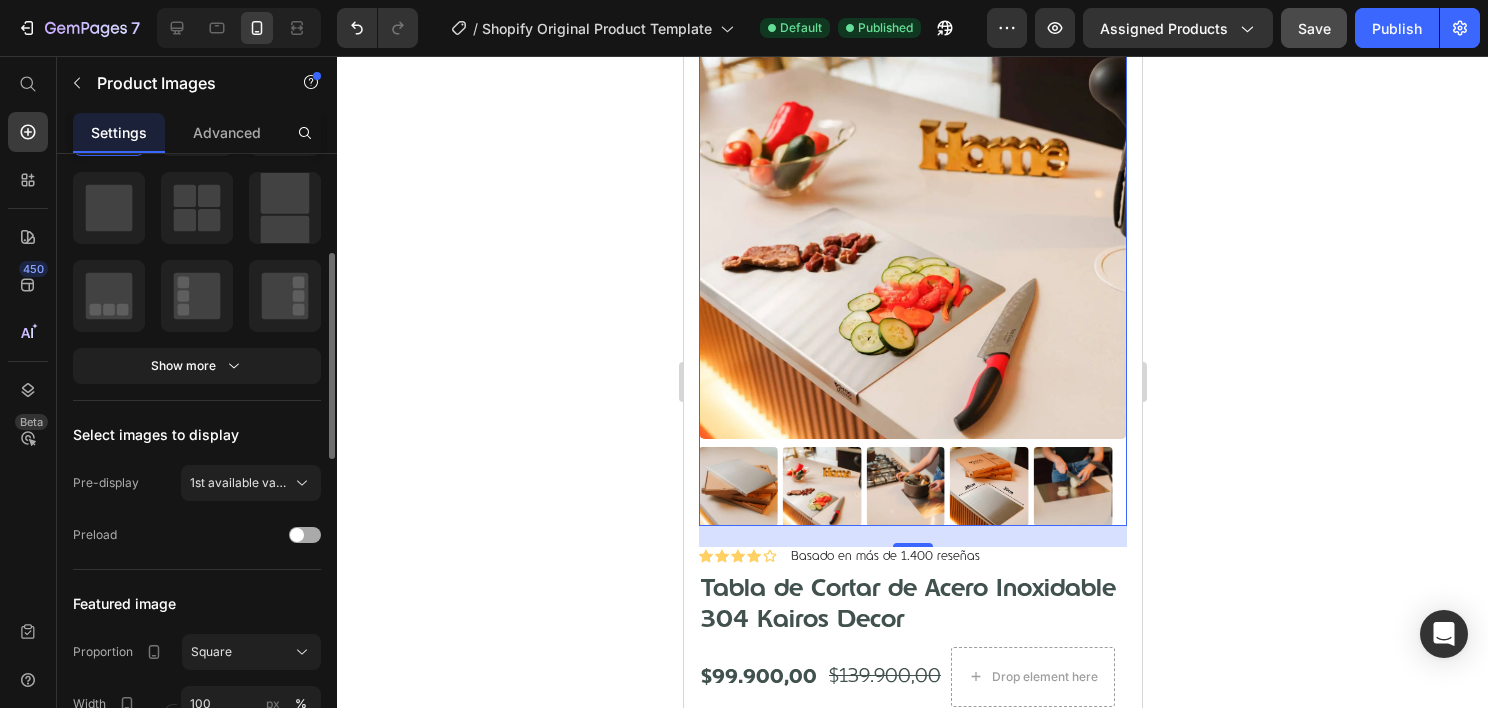 click at bounding box center [297, 535] 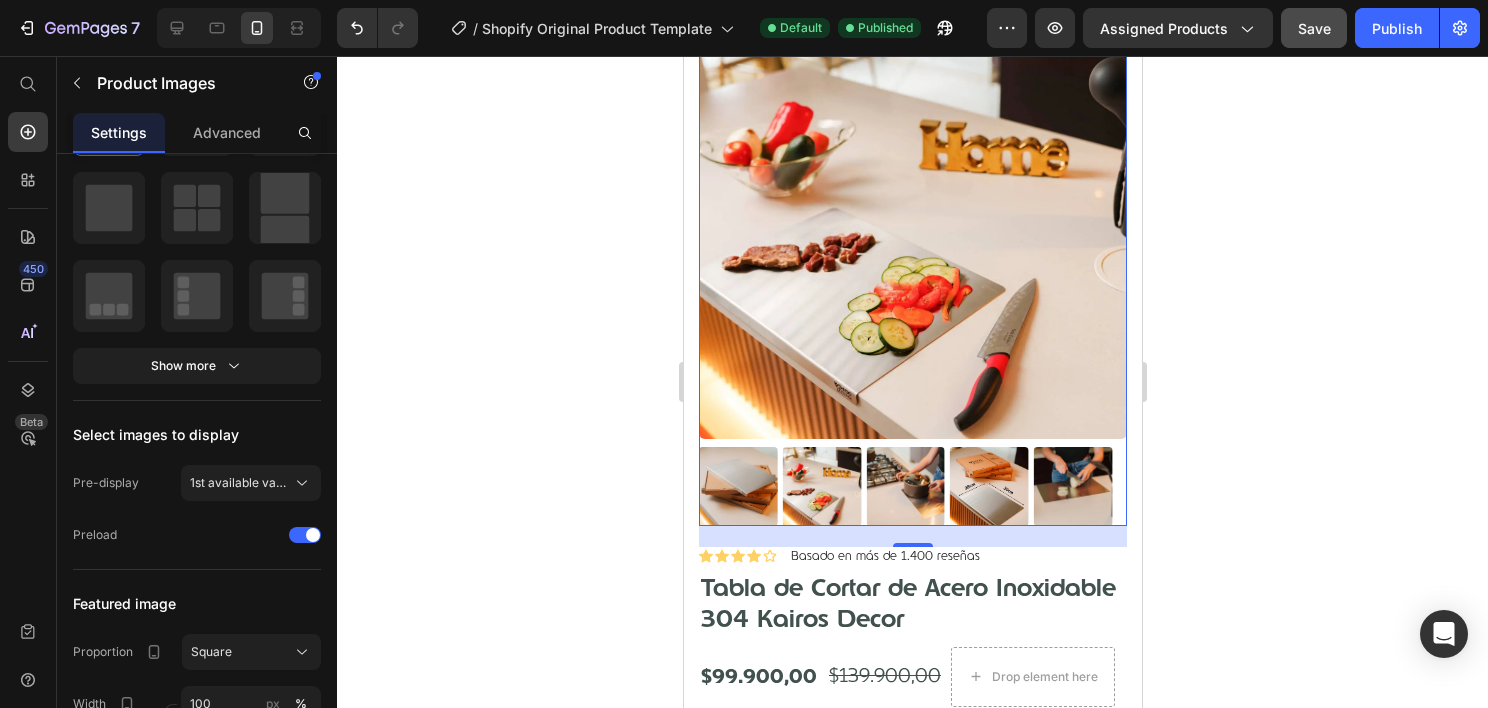 click on "Save" 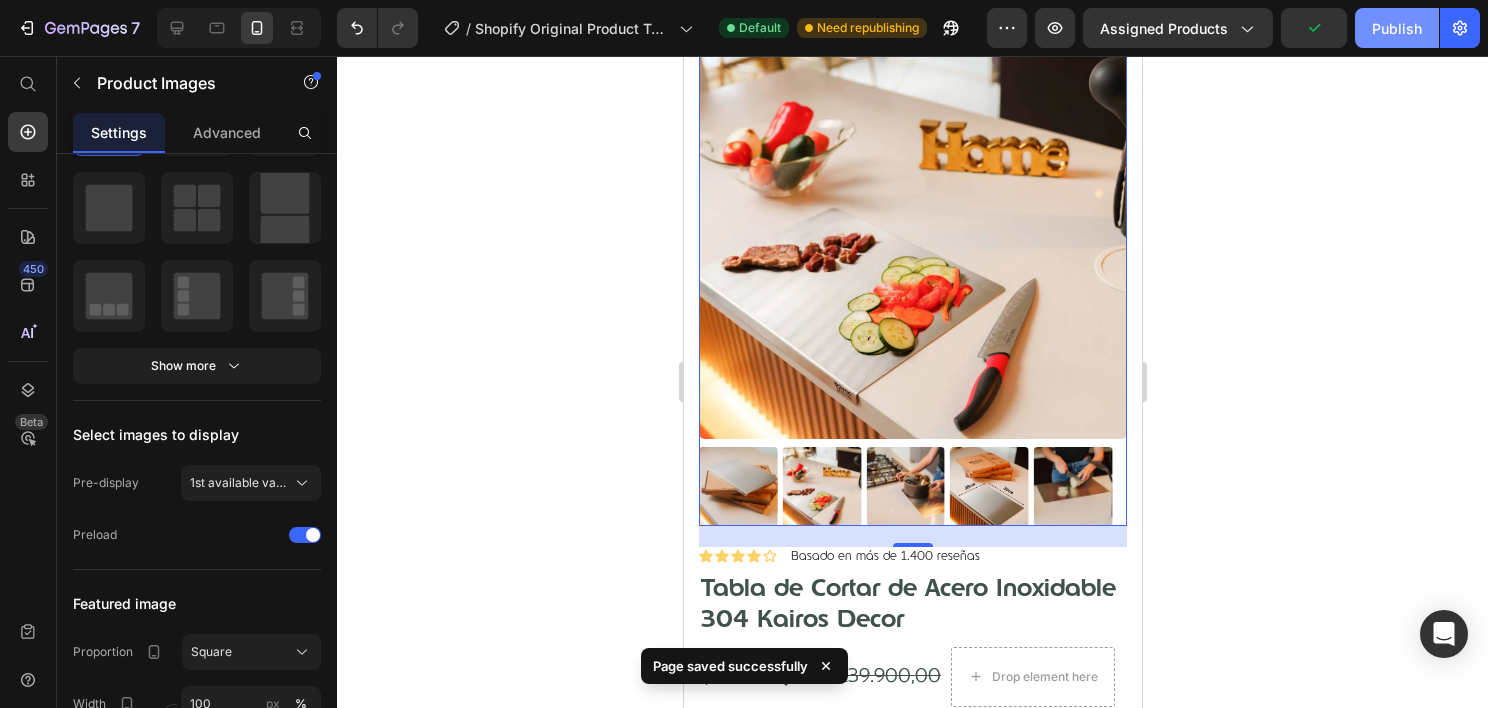 click on "Publish" at bounding box center (1397, 28) 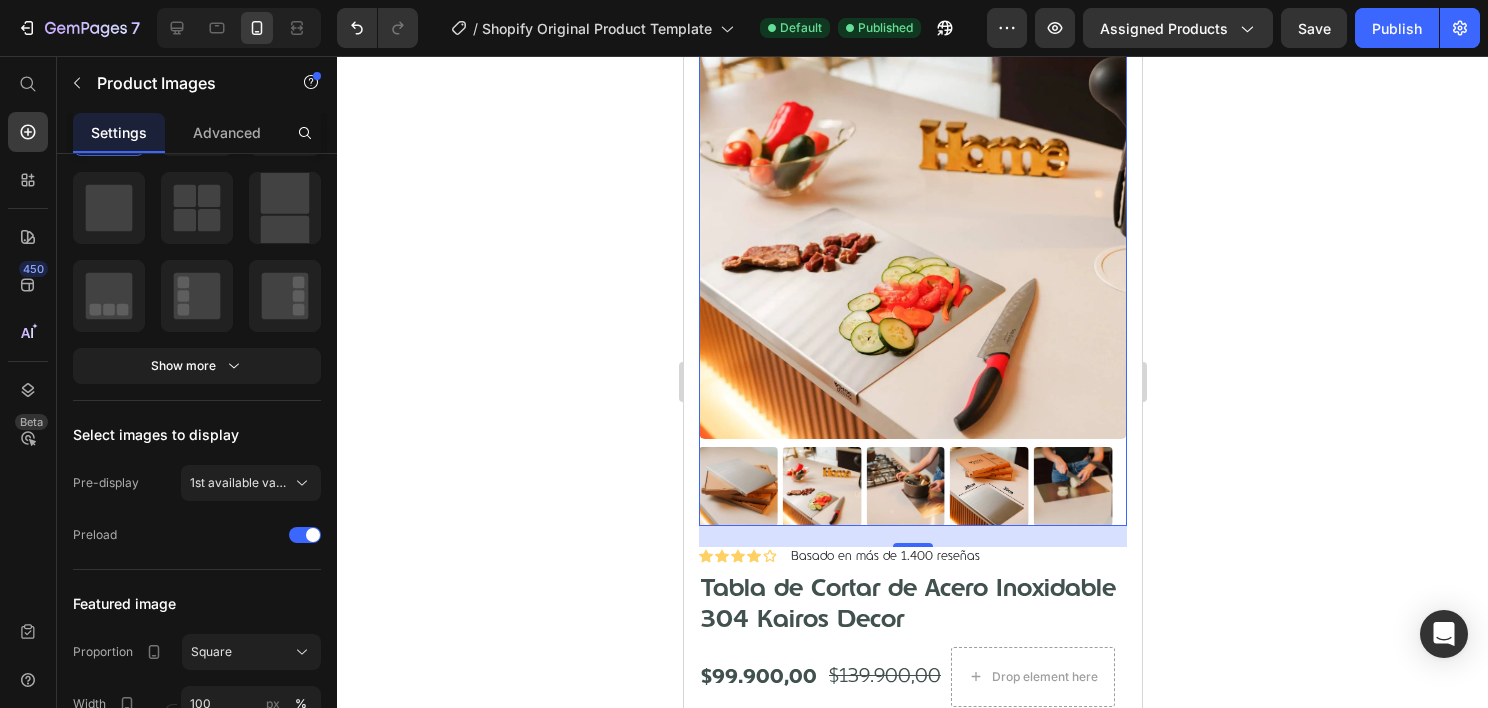 type 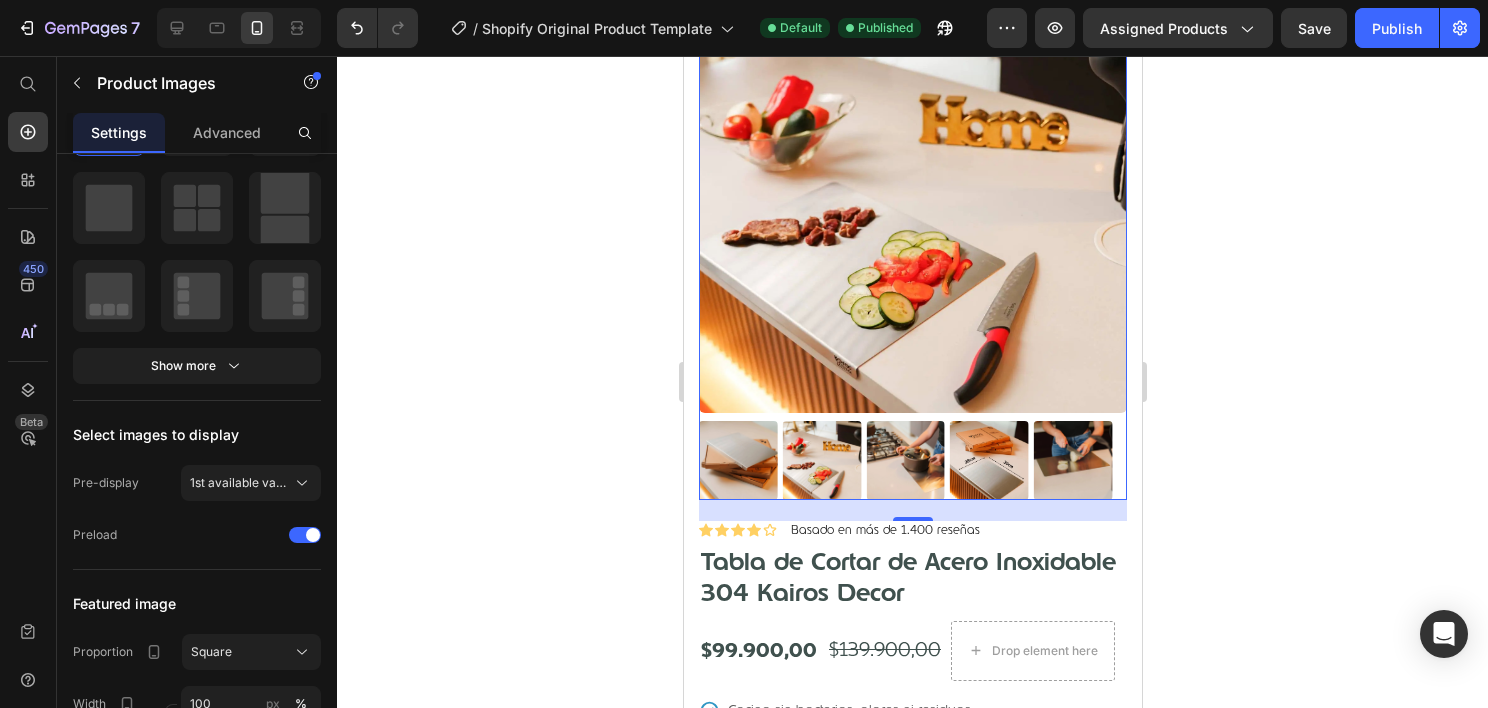 scroll, scrollTop: 0, scrollLeft: 0, axis: both 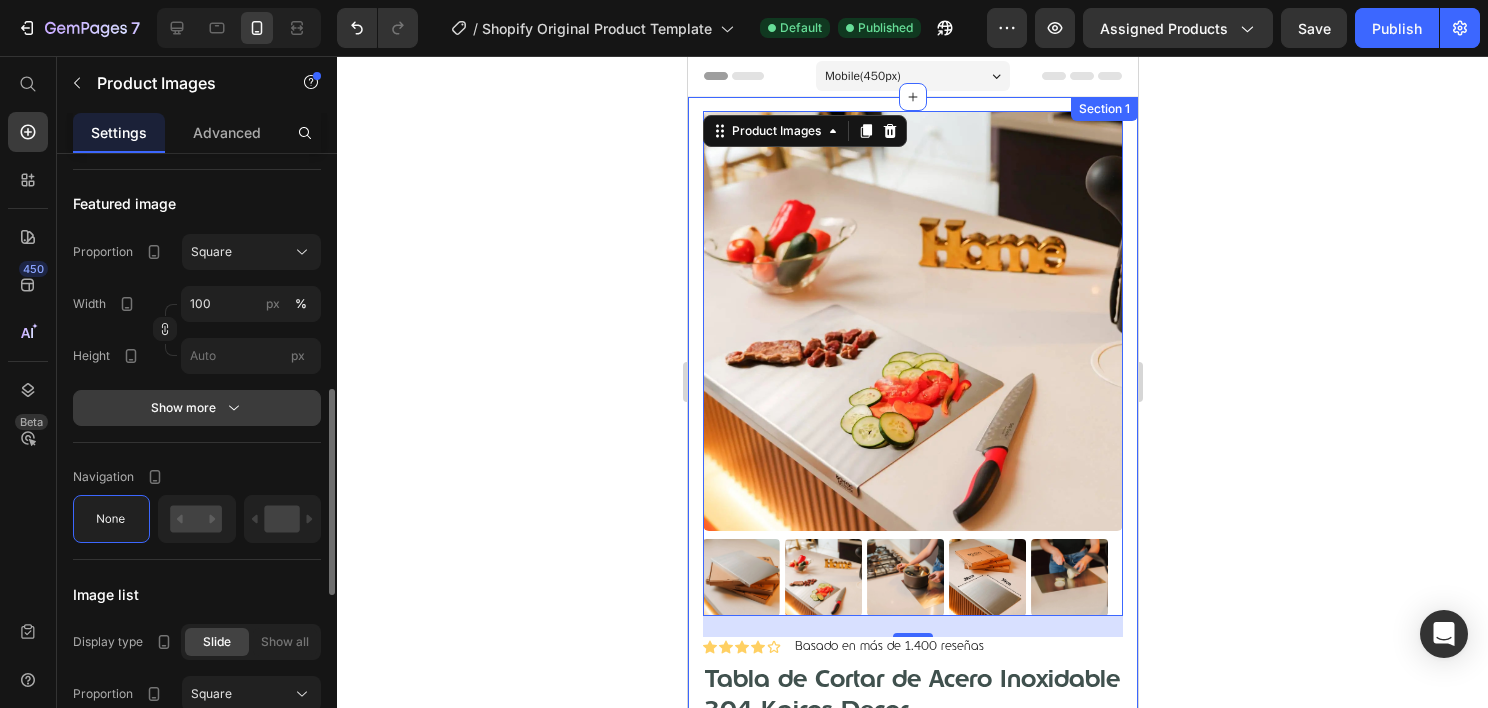click on "Show more" at bounding box center [197, 408] 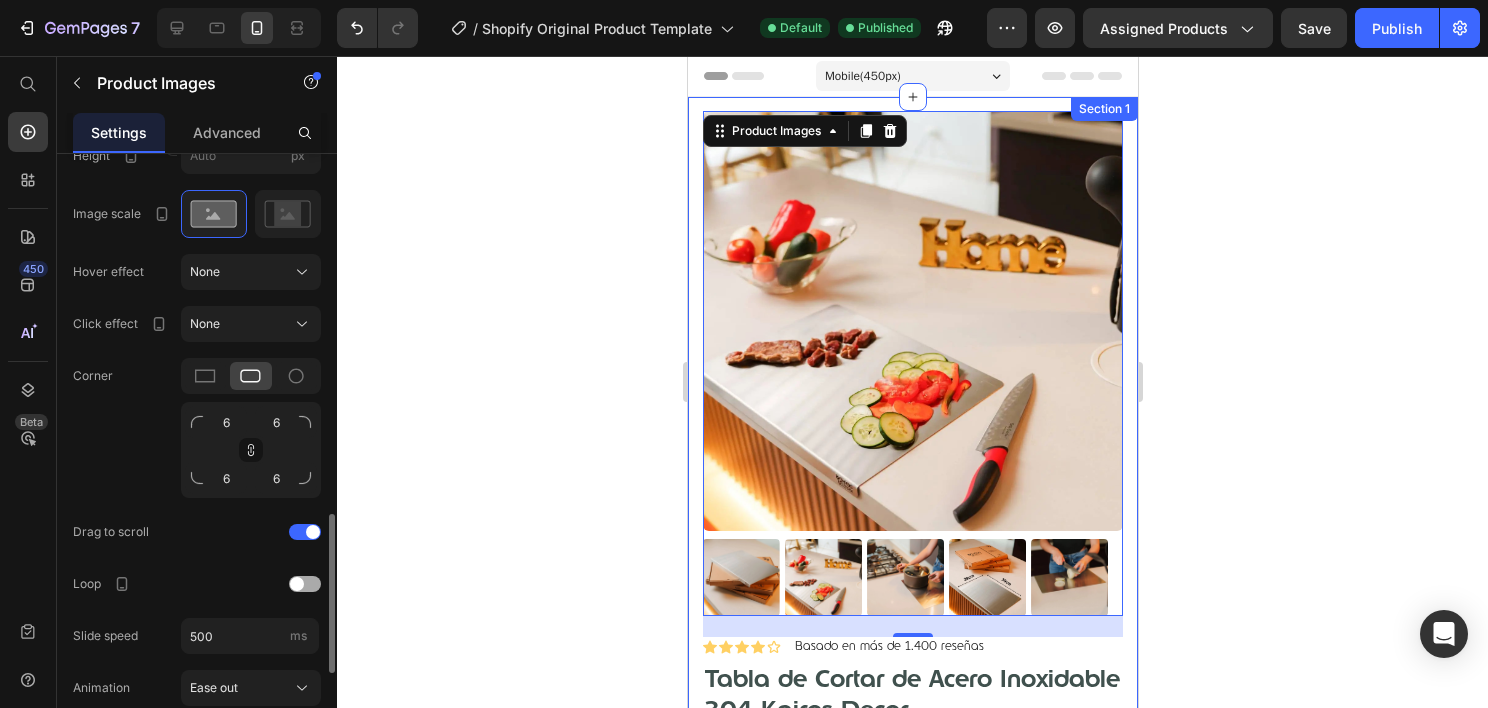 scroll, scrollTop: 1095, scrollLeft: 0, axis: vertical 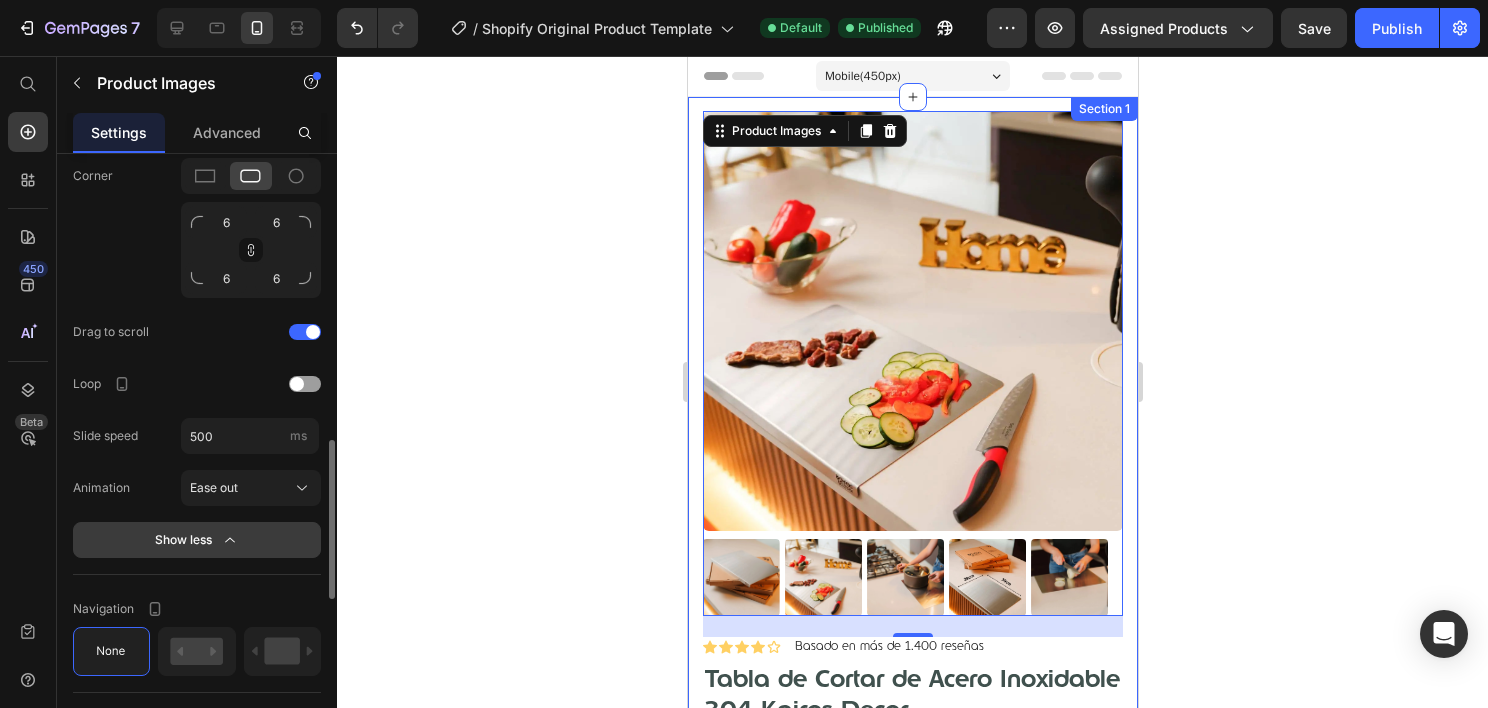 click on "Show less" at bounding box center [197, 540] 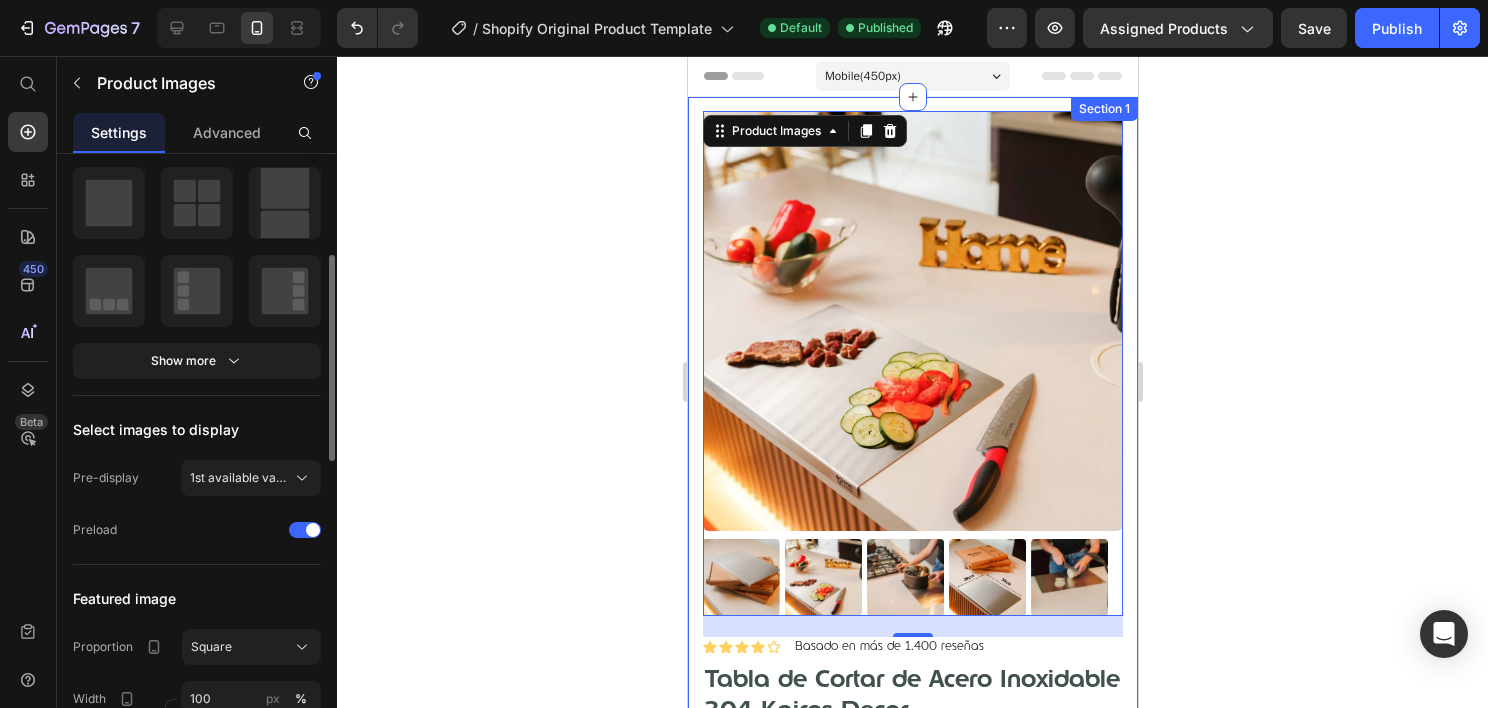 scroll, scrollTop: 400, scrollLeft: 0, axis: vertical 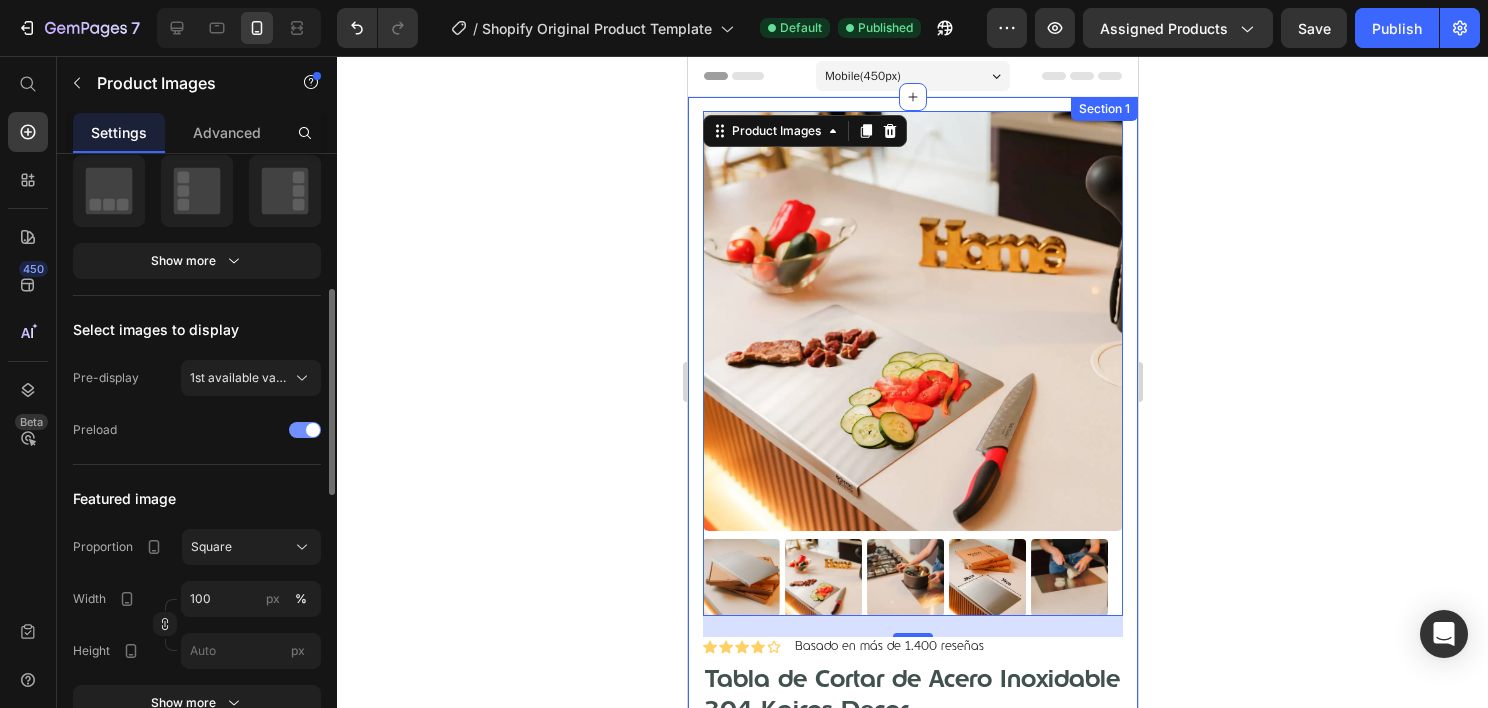 click at bounding box center [313, 430] 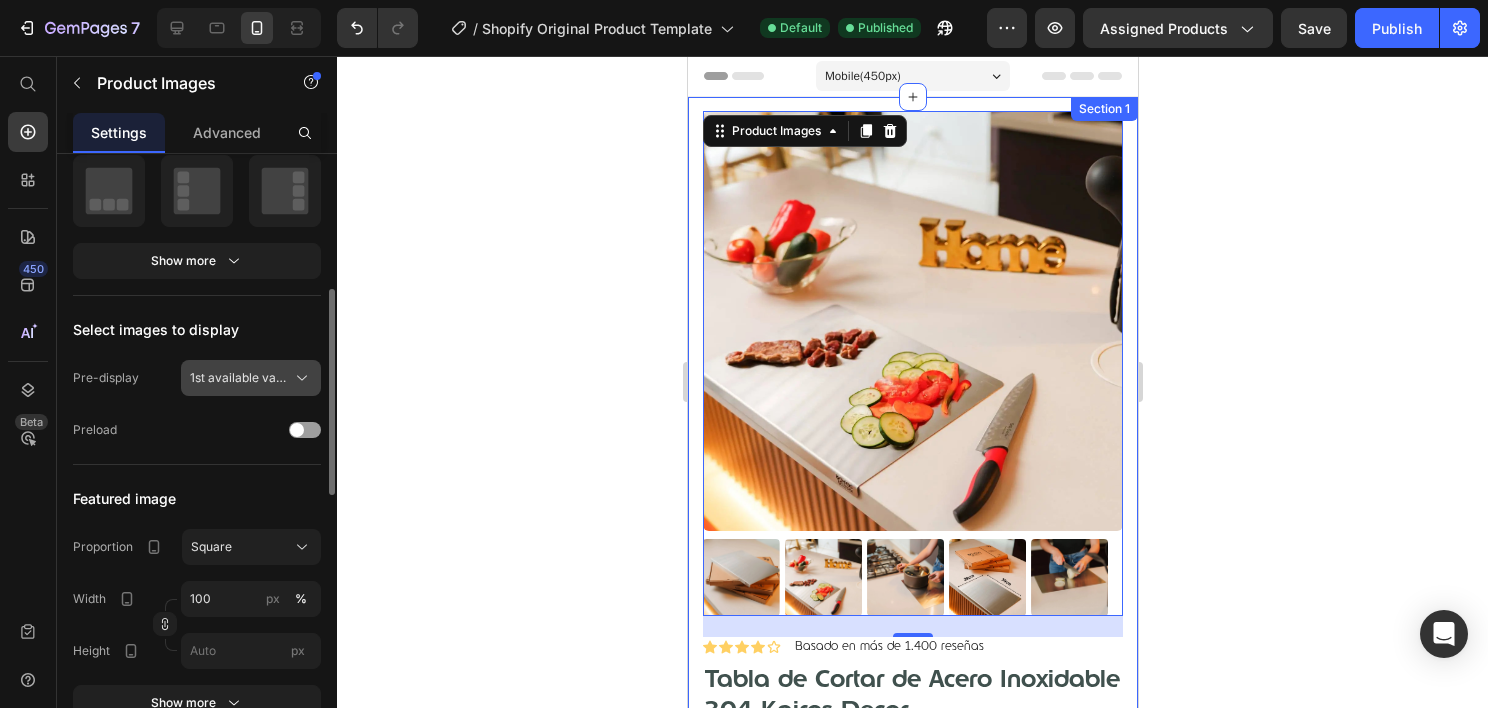 click on "1st available variant" at bounding box center [251, 378] 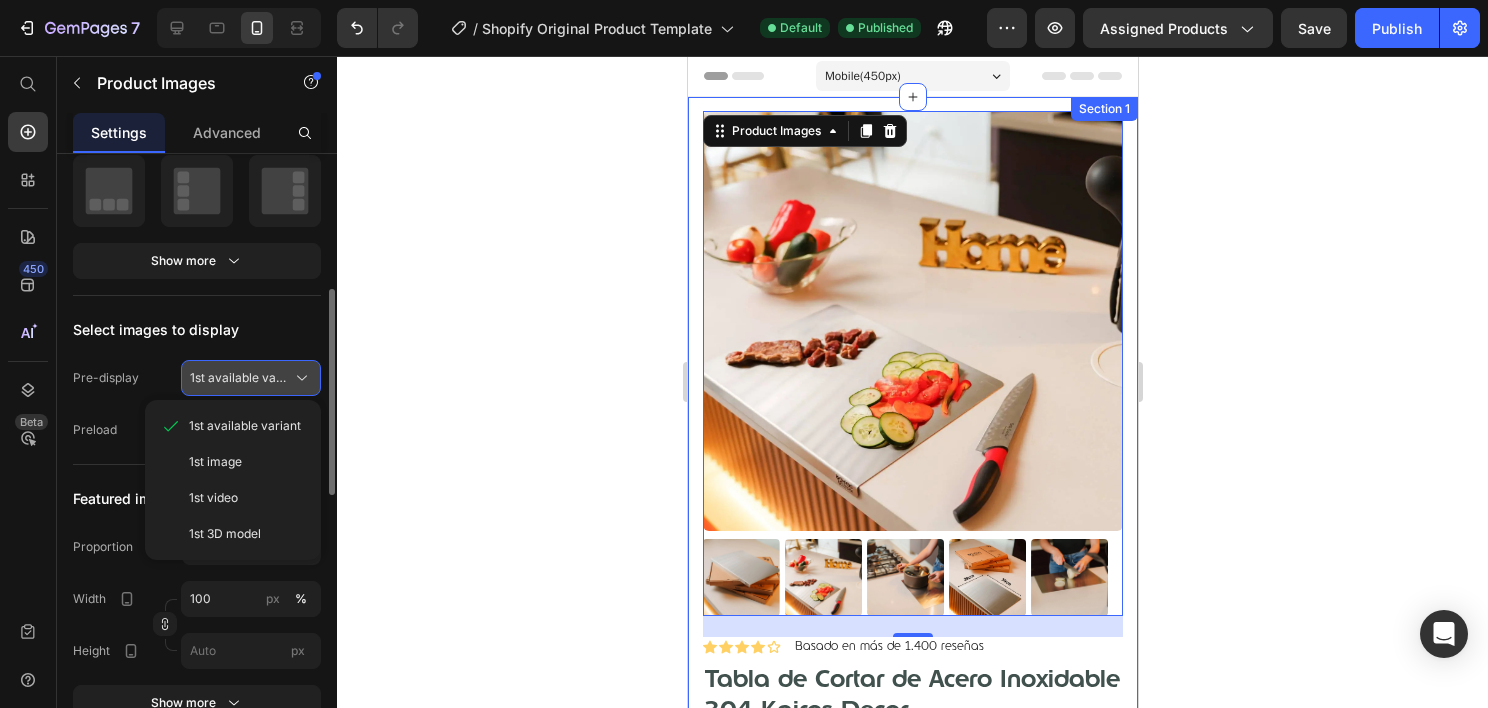 click on "1st available variant" at bounding box center (251, 378) 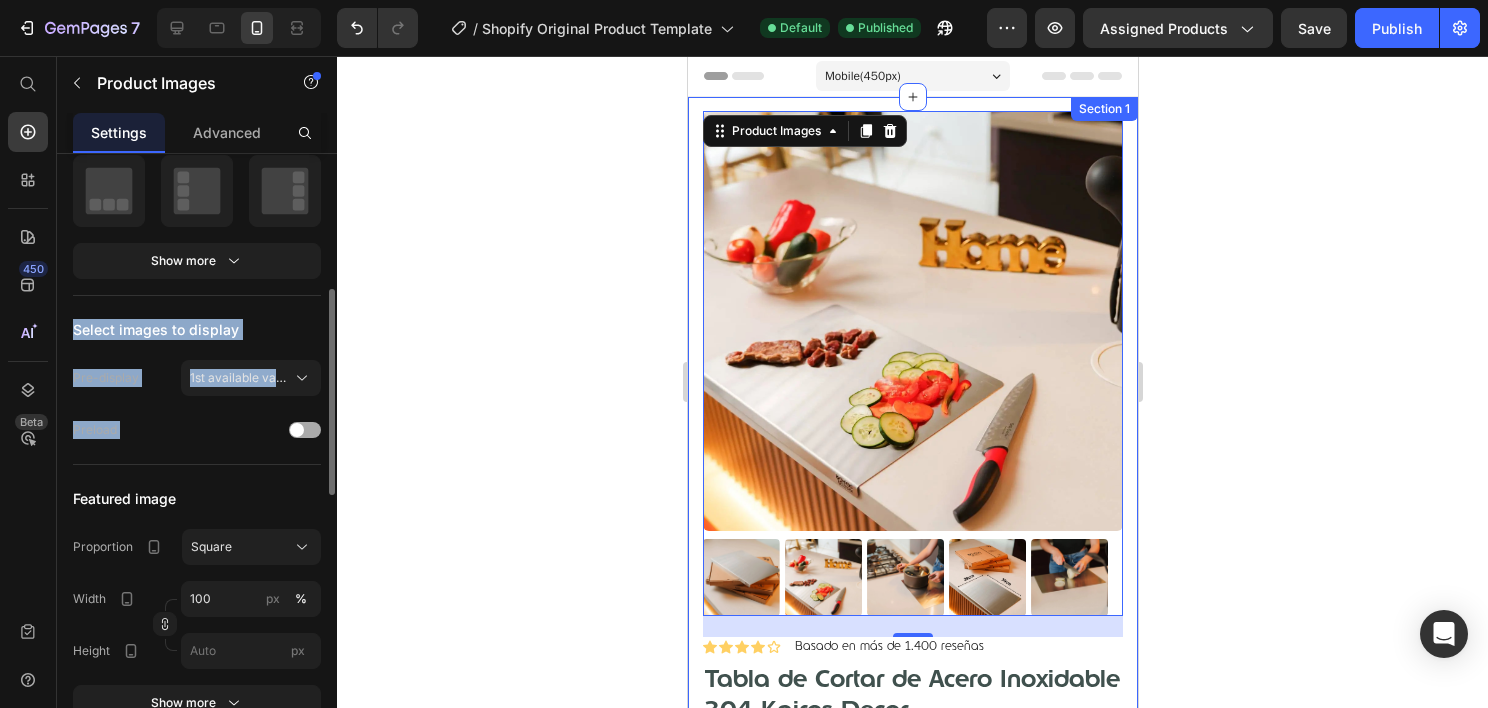 drag, startPoint x: 73, startPoint y: 335, endPoint x: 305, endPoint y: 436, distance: 253.03162 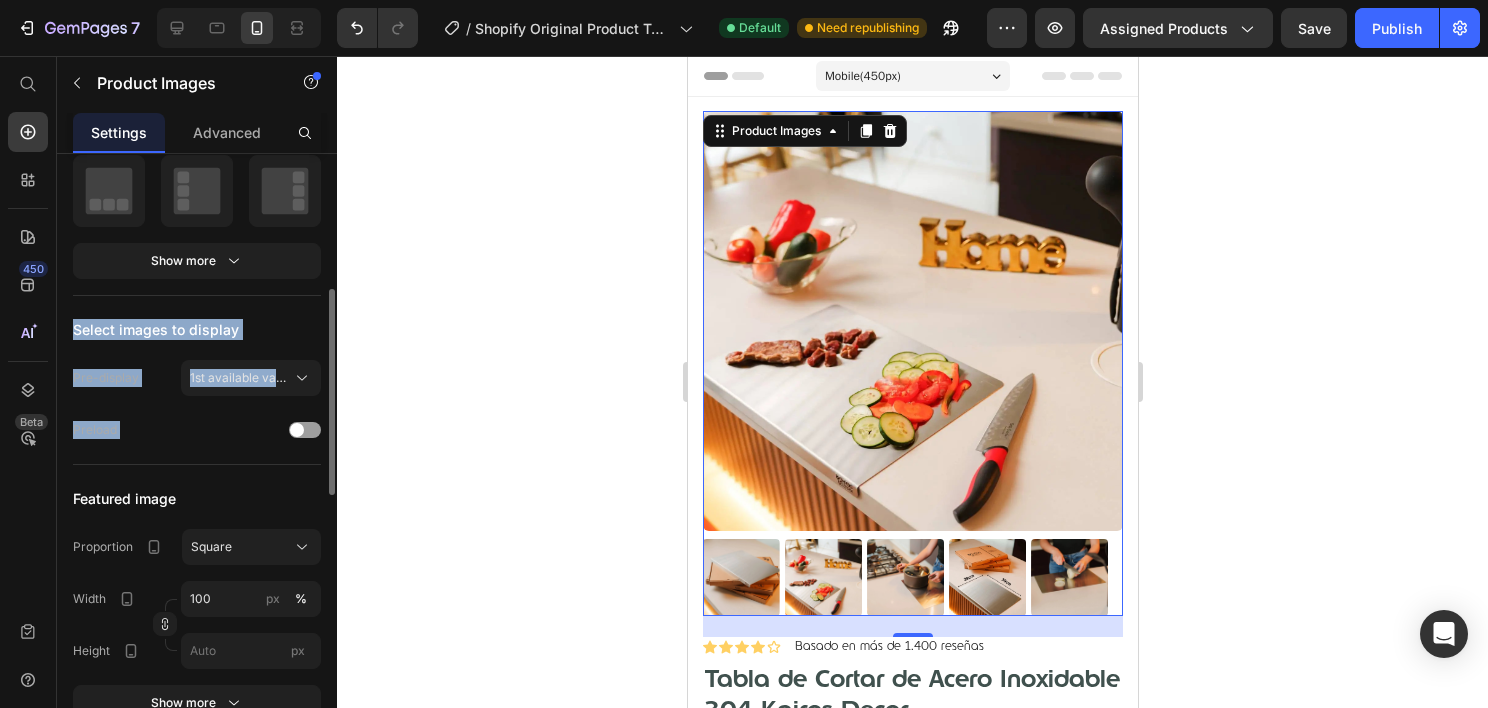 click on "Select images to display Pre-display 1st available variant Preload" 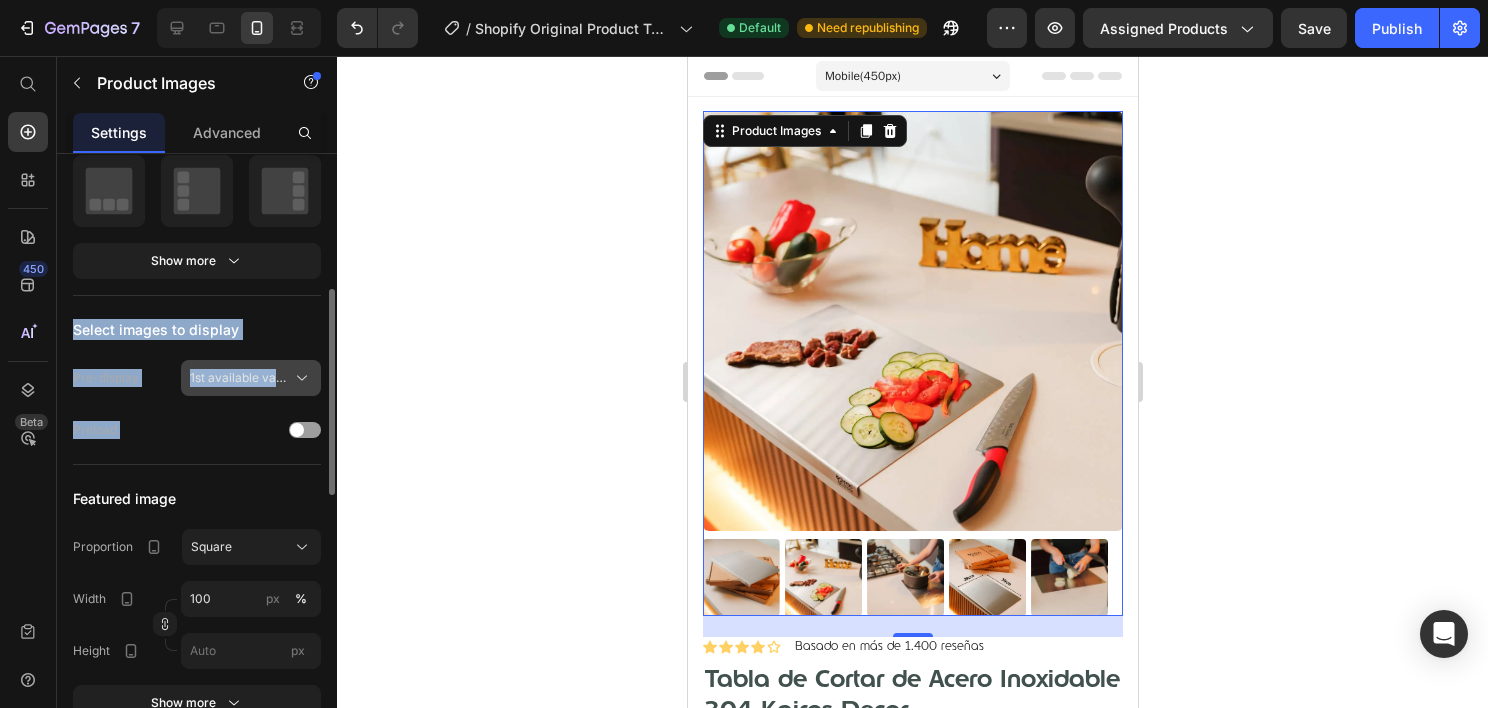 click on "1st available variant" at bounding box center [239, 378] 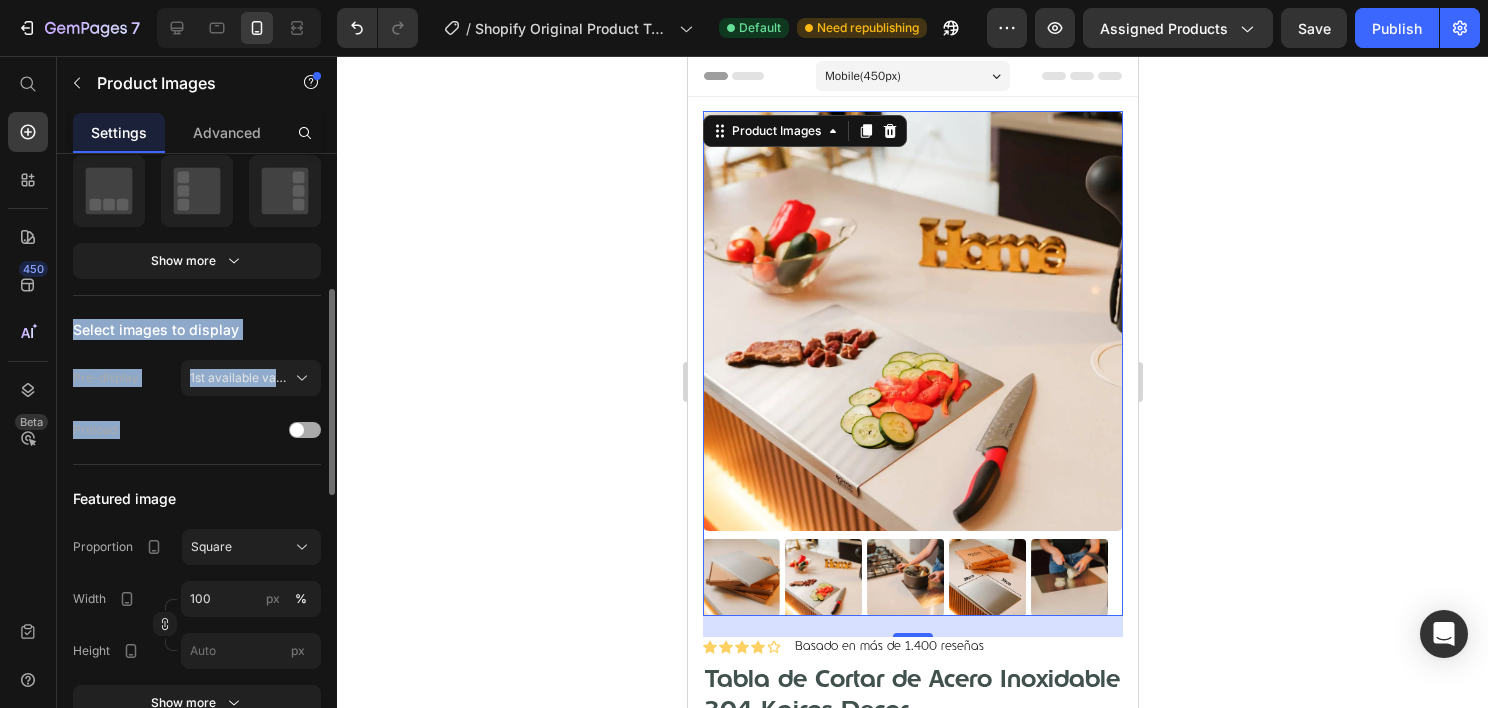 click on "Preload" at bounding box center (95, 430) 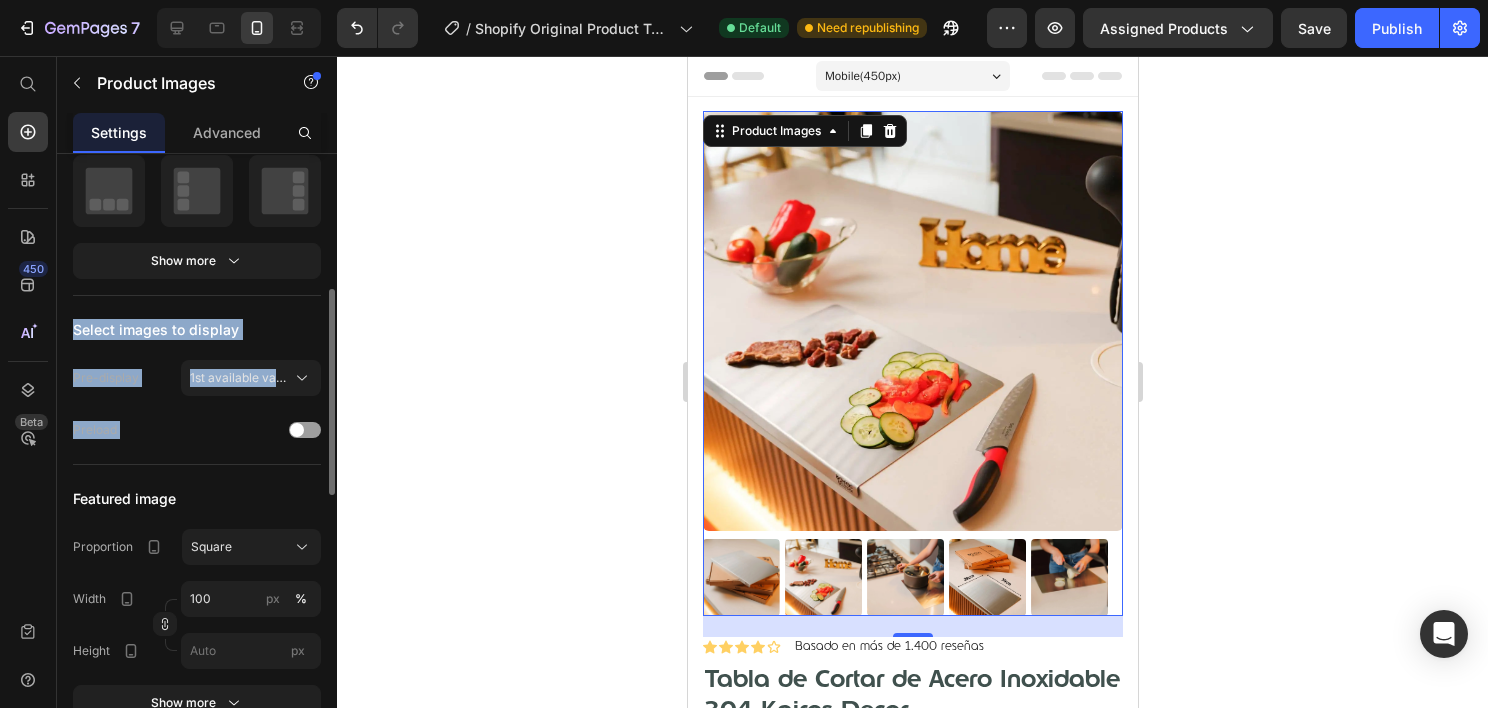 click on "Pre-display" at bounding box center [106, 378] 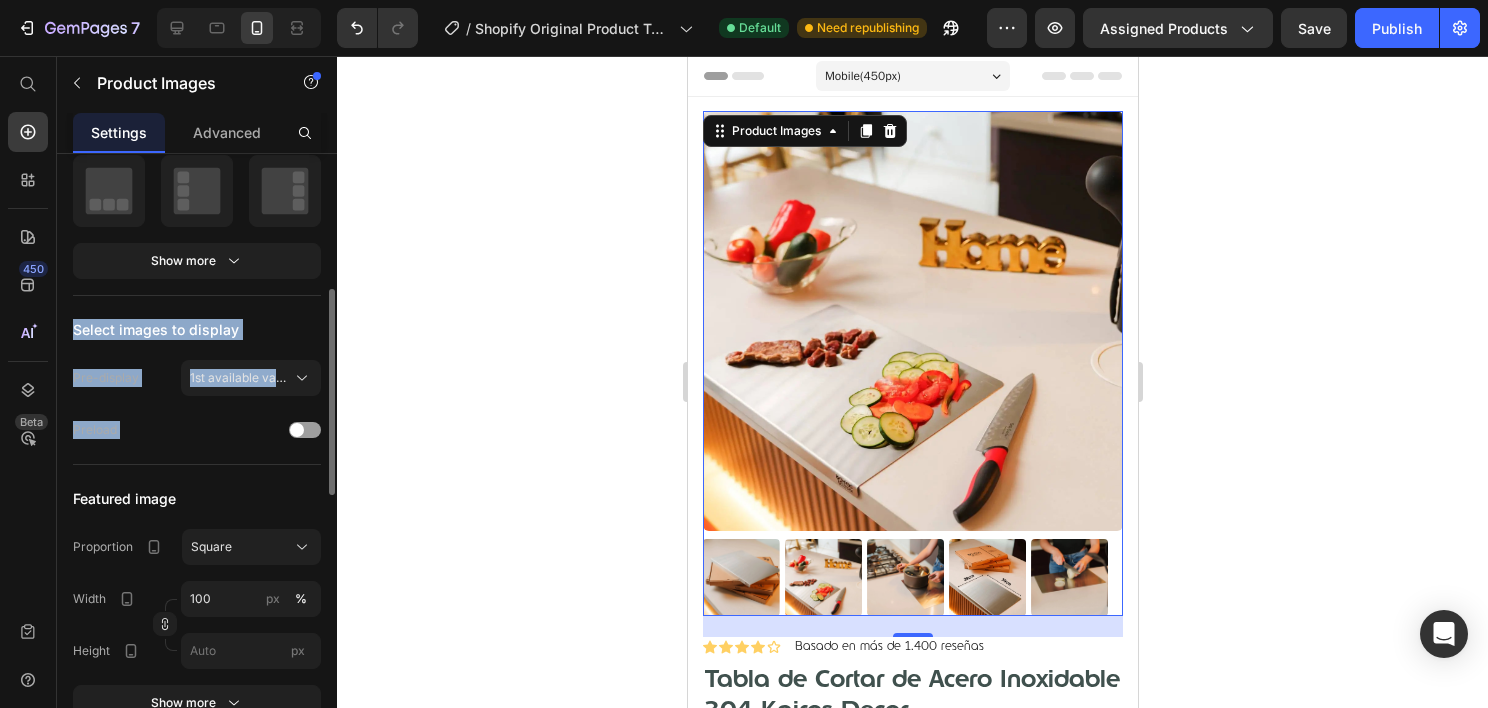 click on "Select images to display Pre-display 1st available variant Preload" 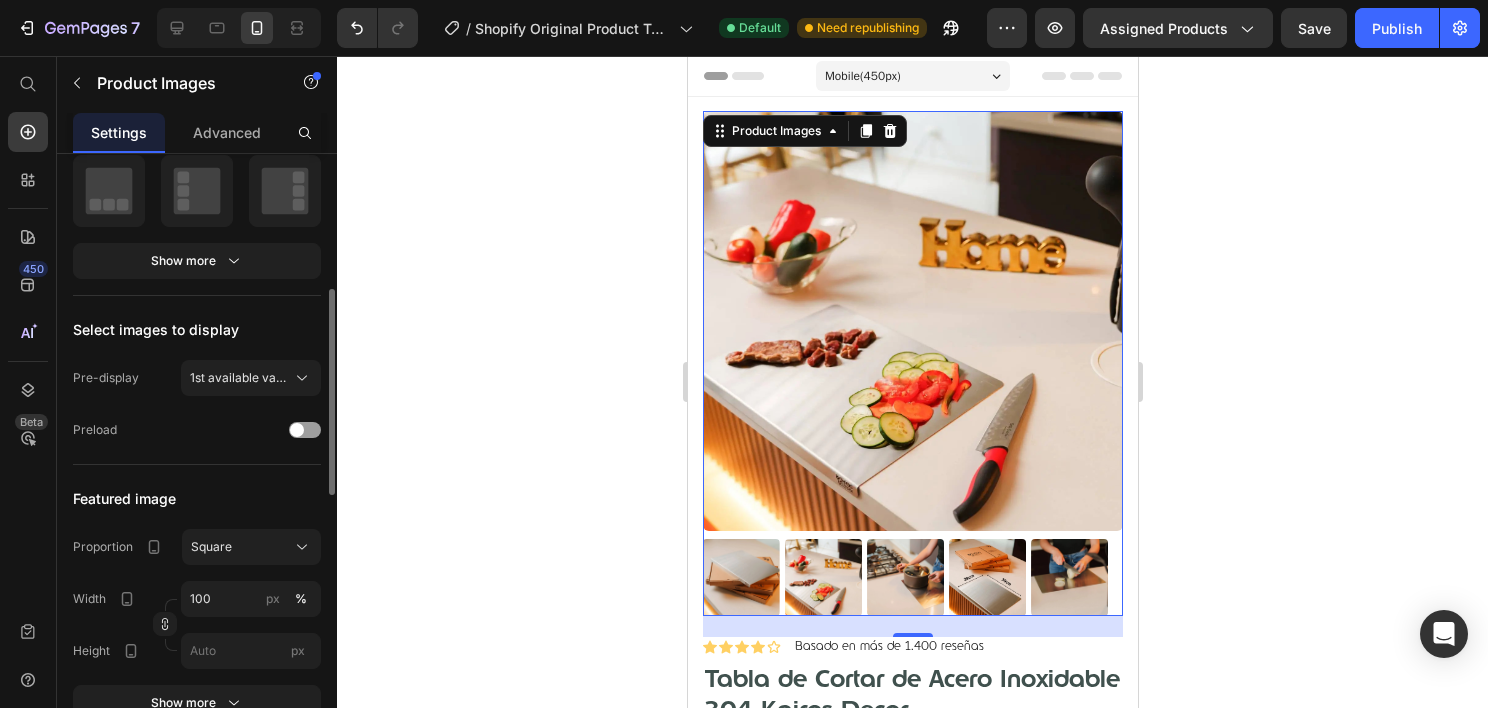 click on "Select images to display" at bounding box center [156, 329] 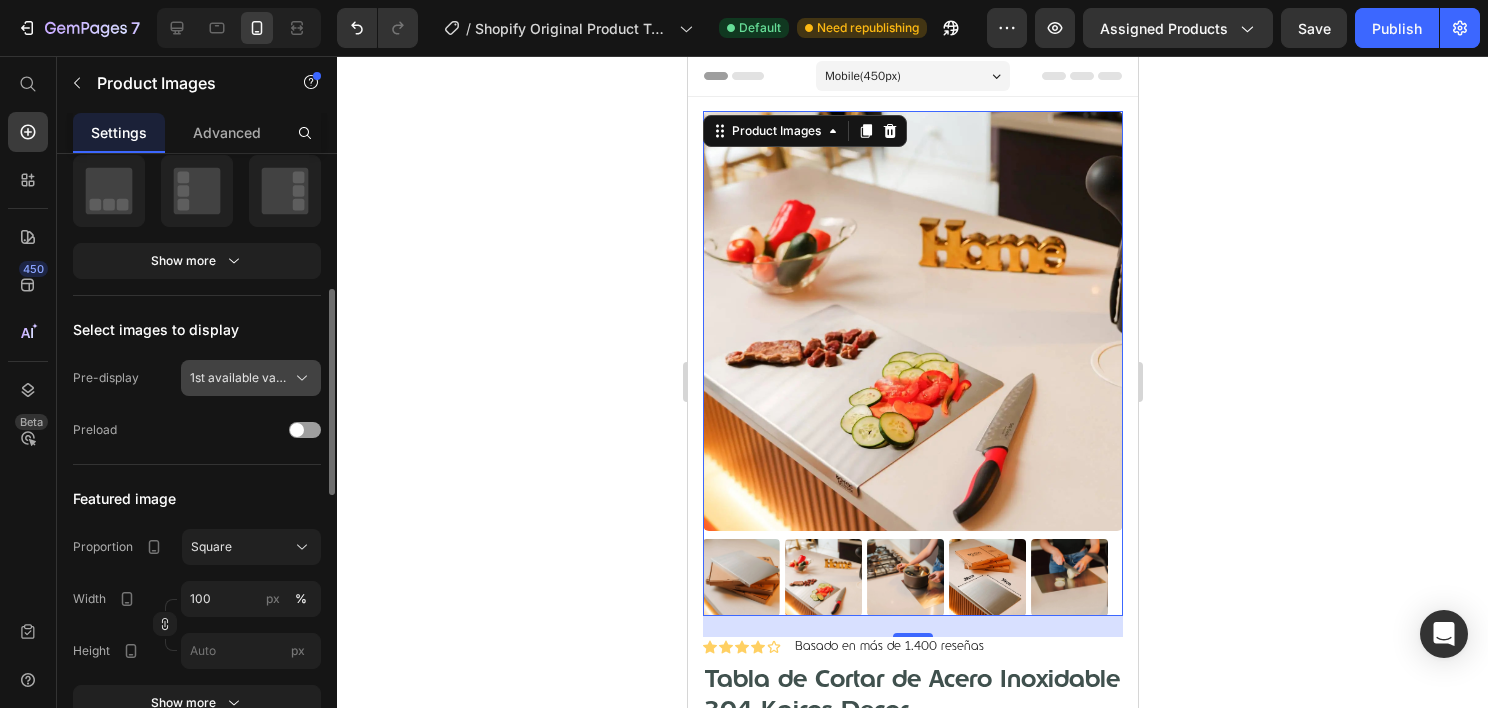 click on "1st available variant" at bounding box center [251, 378] 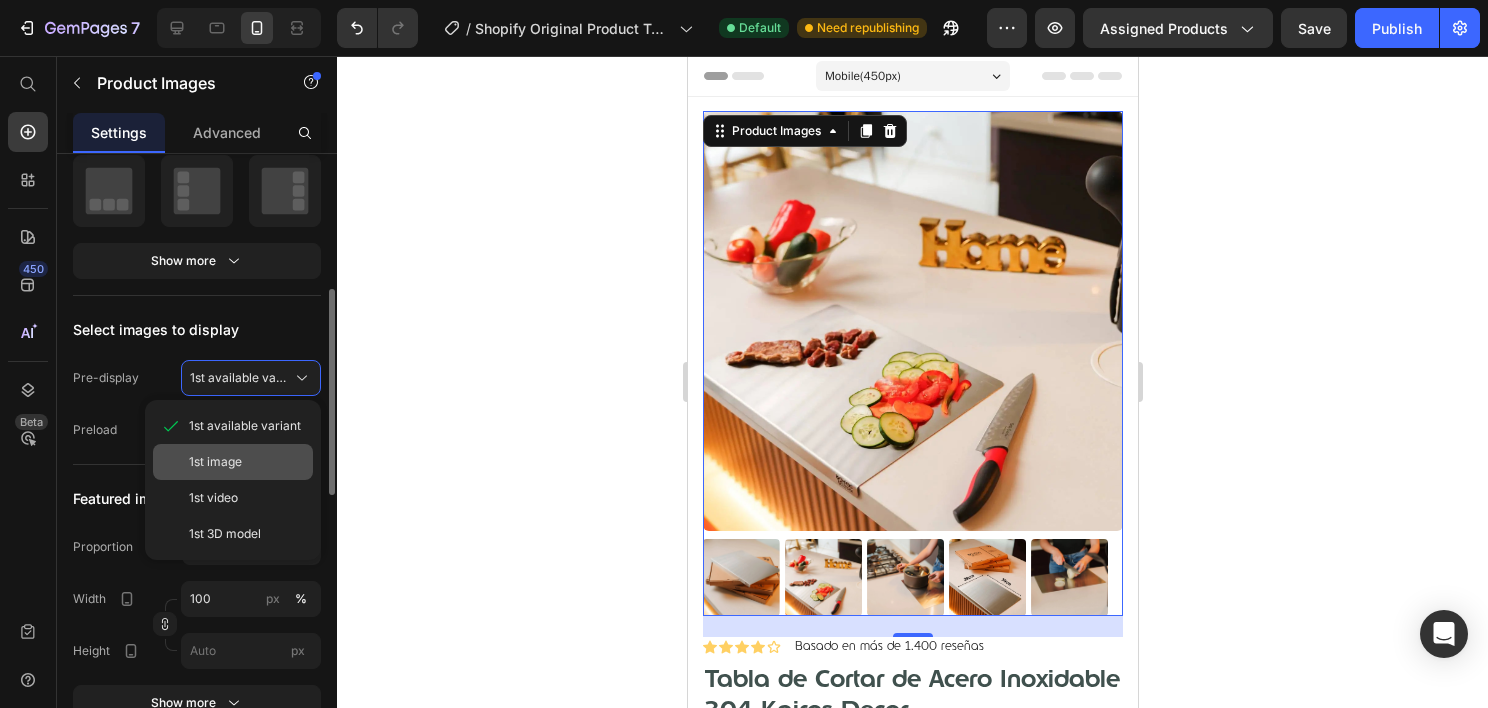 type 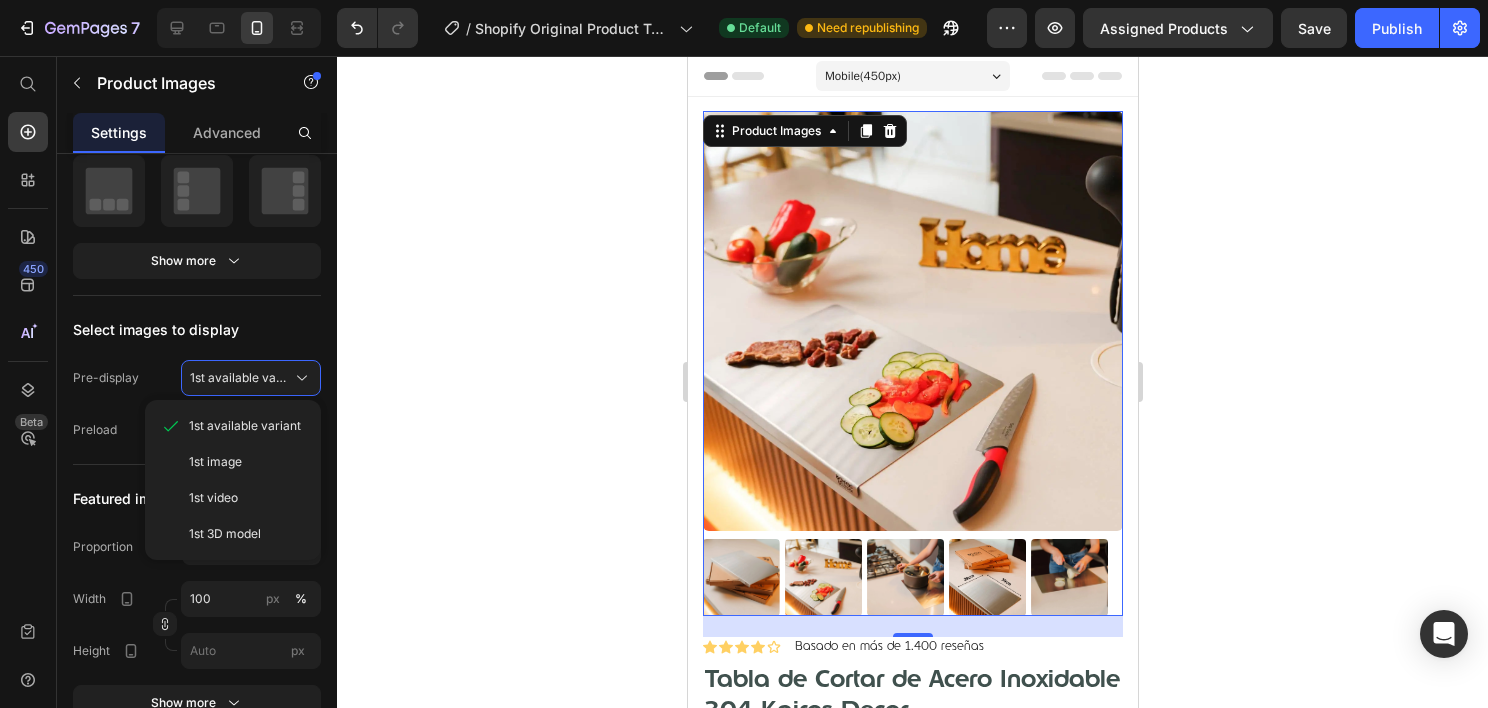 click 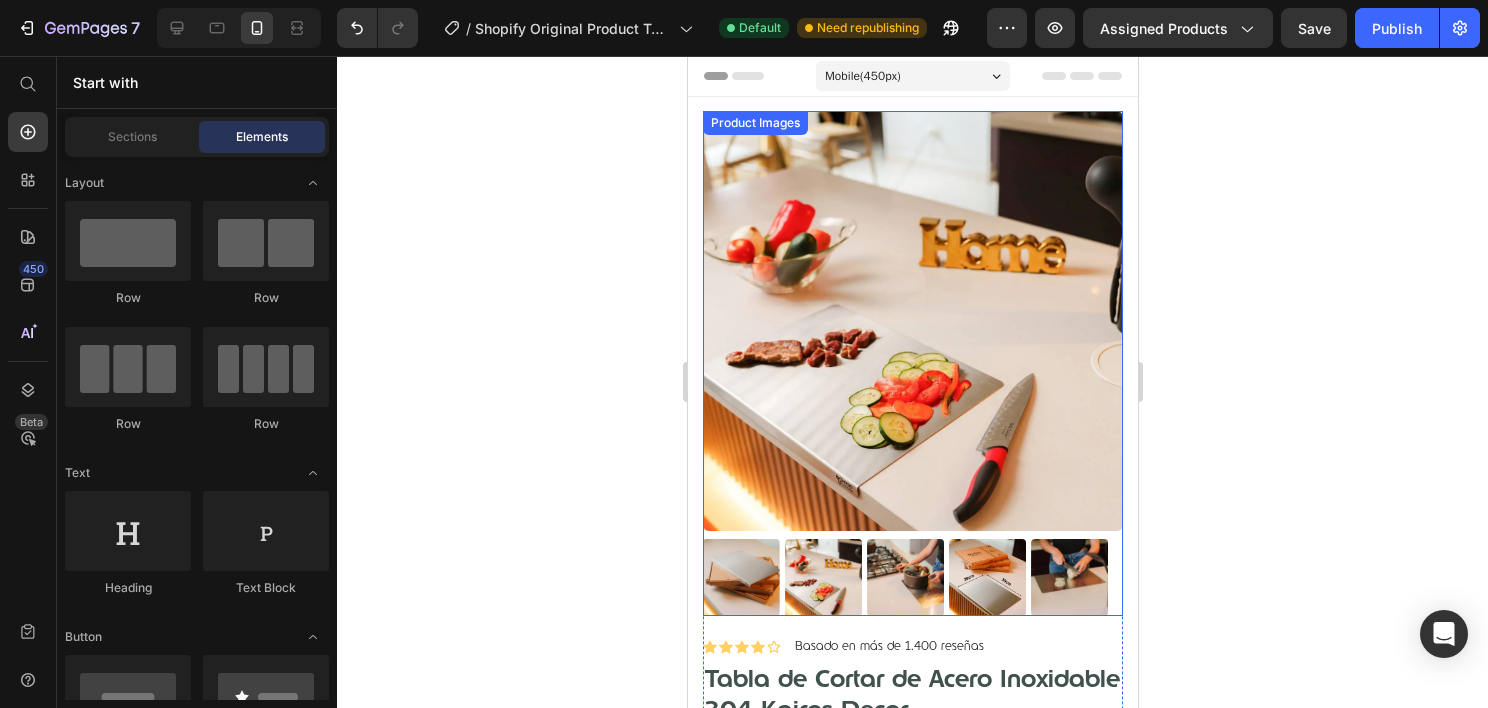 click at bounding box center [912, 321] 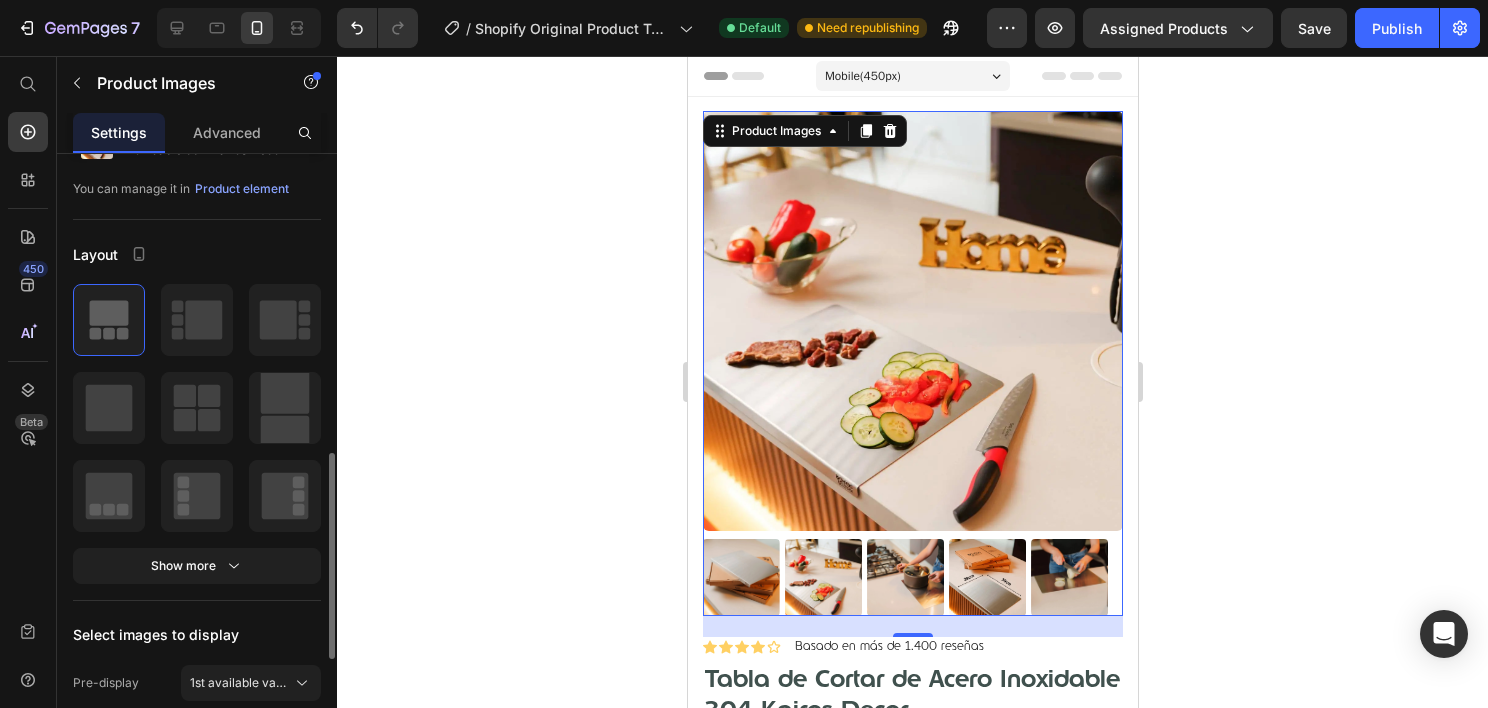scroll, scrollTop: 0, scrollLeft: 0, axis: both 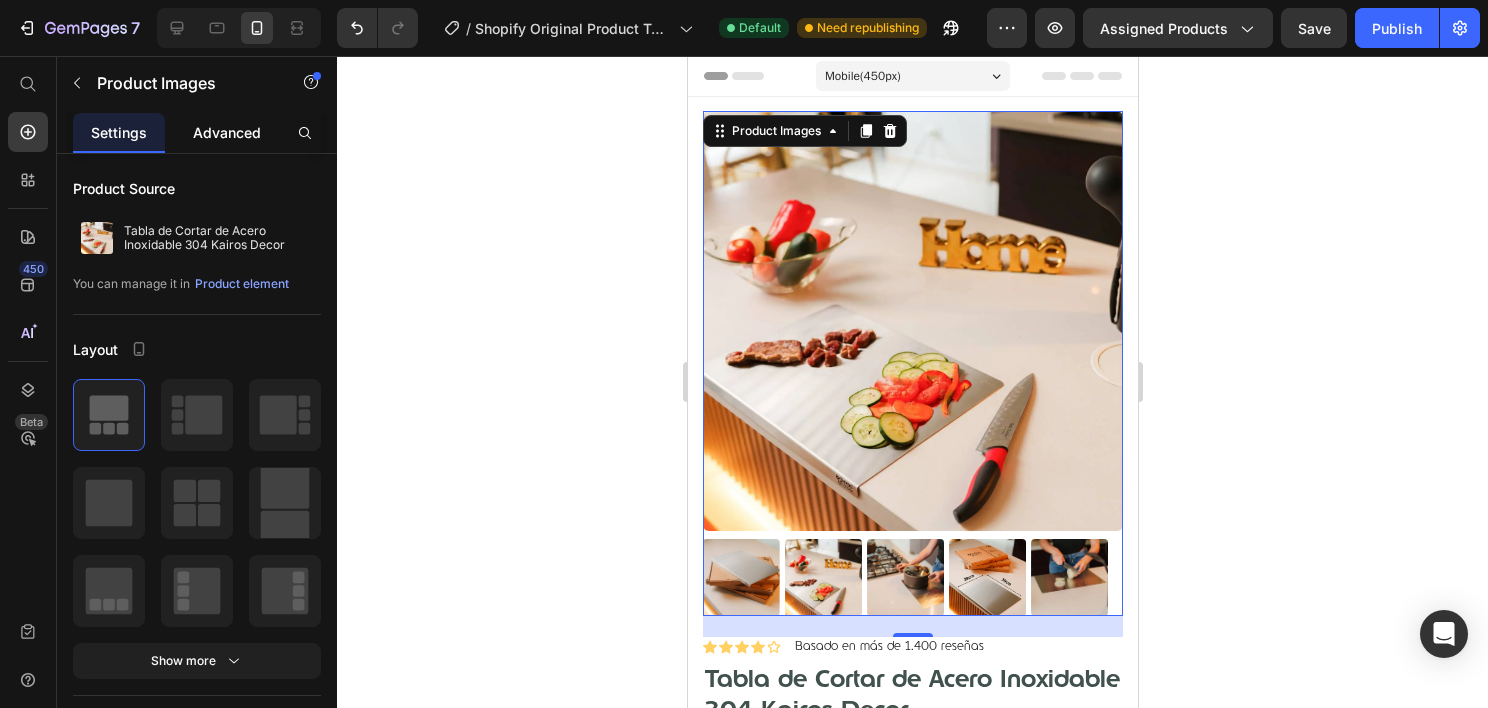 click on "Advanced" at bounding box center [227, 132] 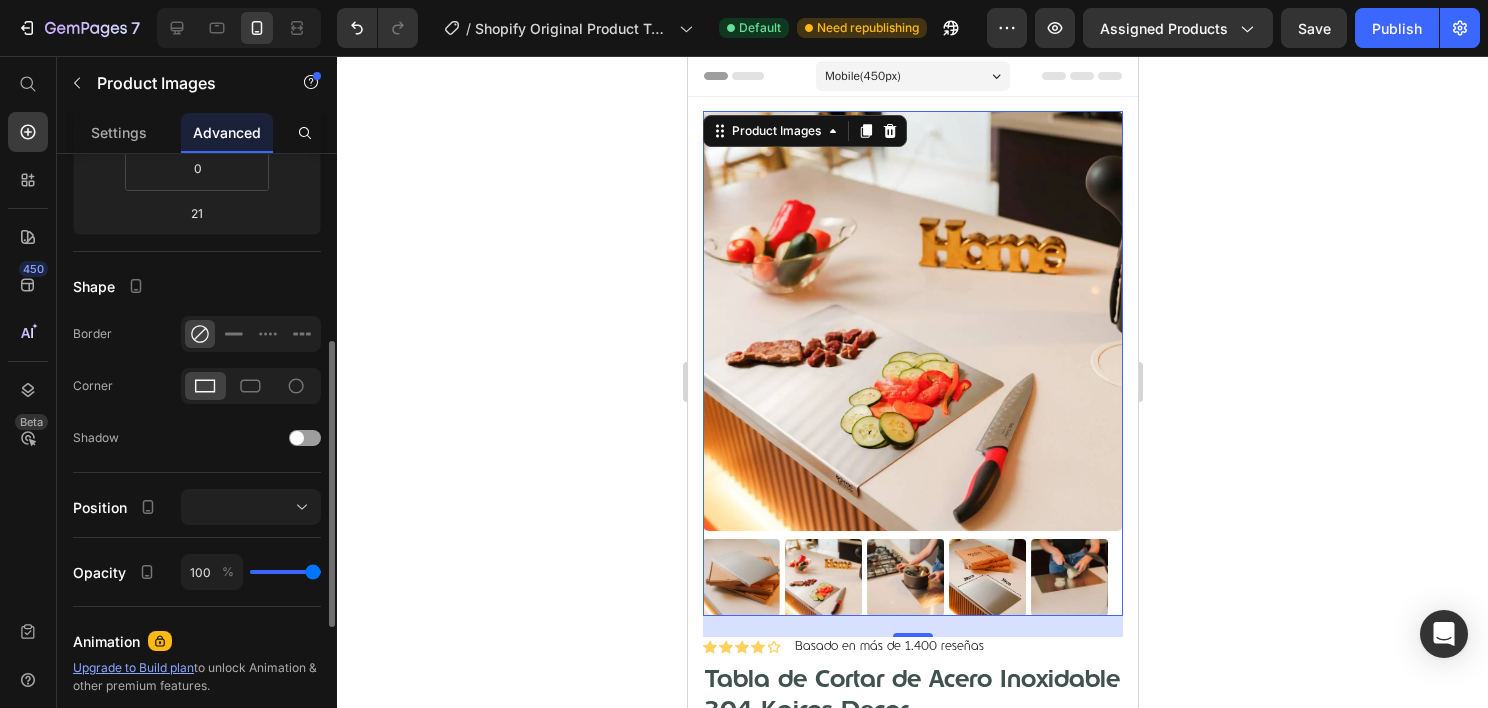 scroll, scrollTop: 692, scrollLeft: 0, axis: vertical 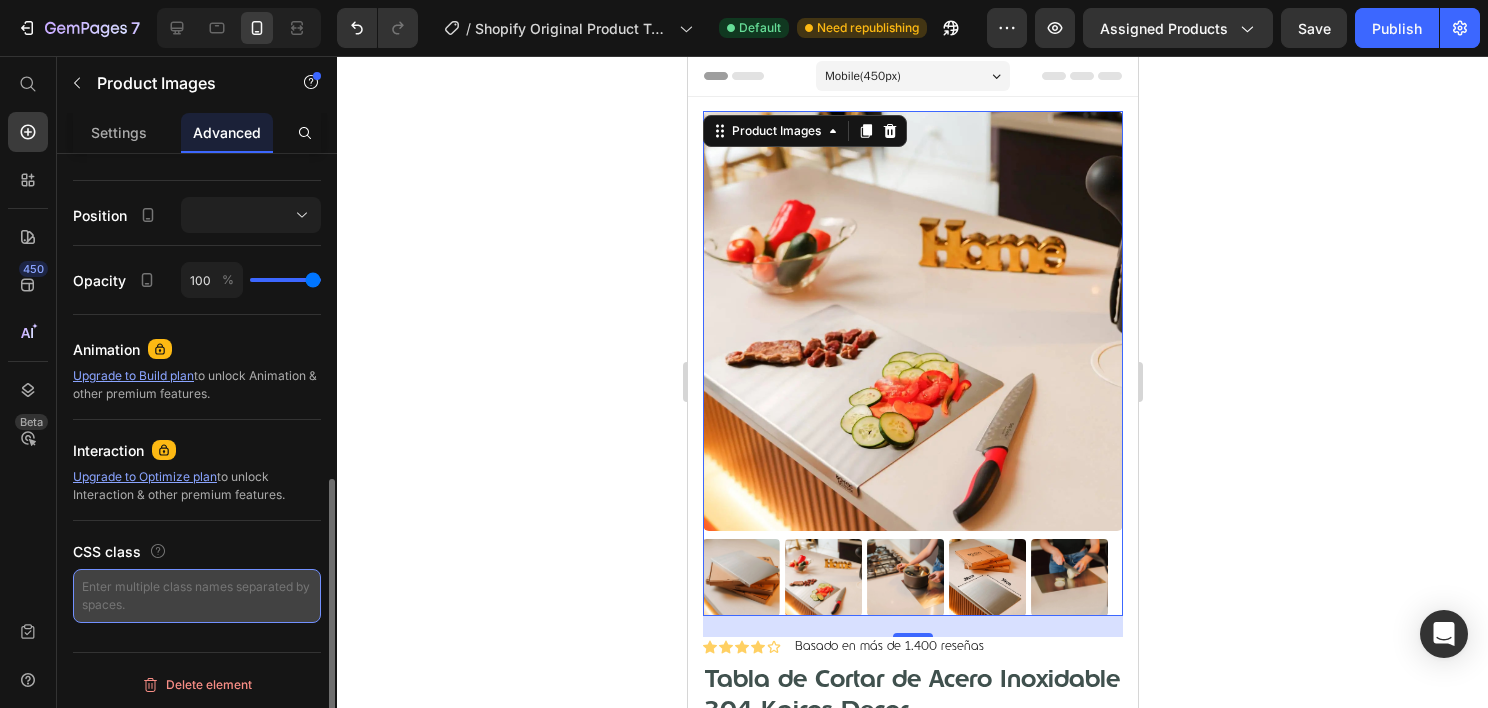 click at bounding box center [197, 596] 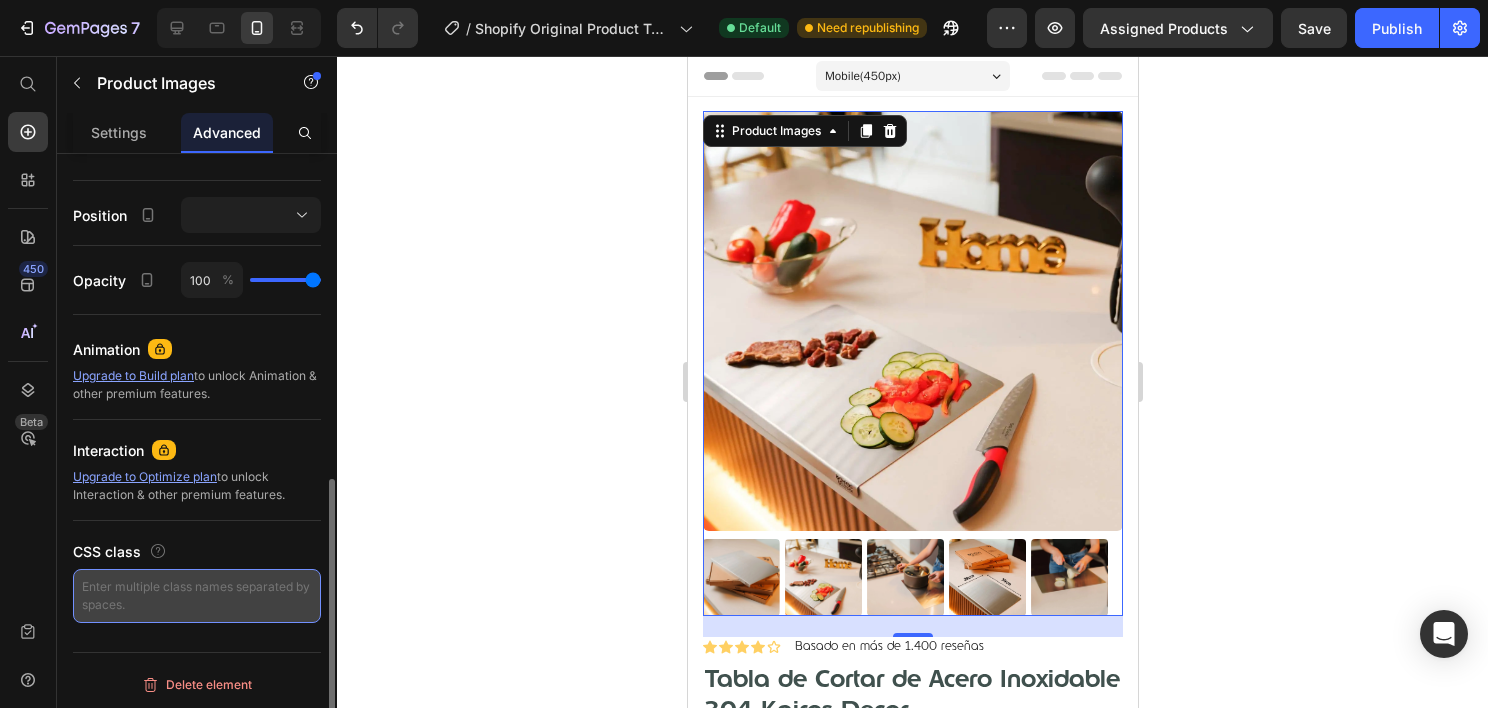 click at bounding box center (197, 596) 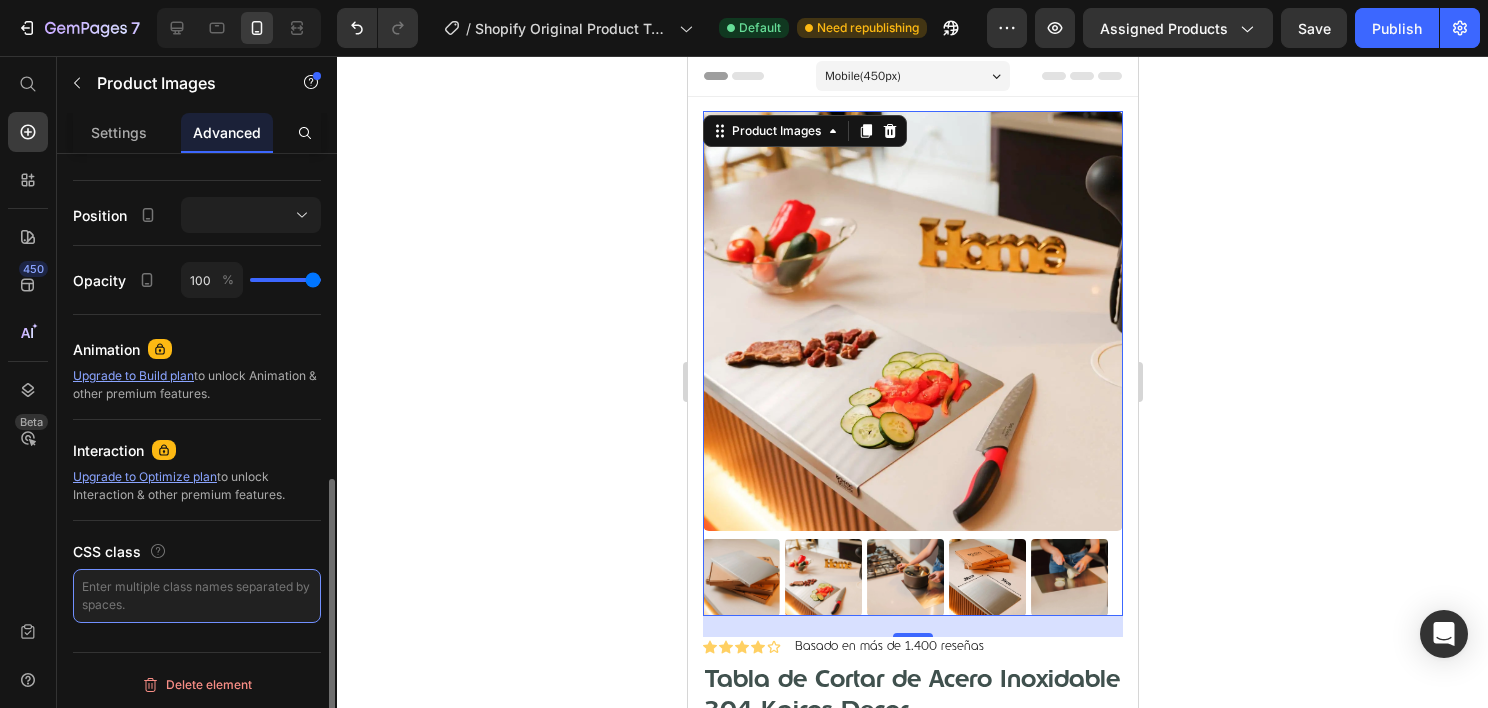 scroll, scrollTop: 492, scrollLeft: 0, axis: vertical 